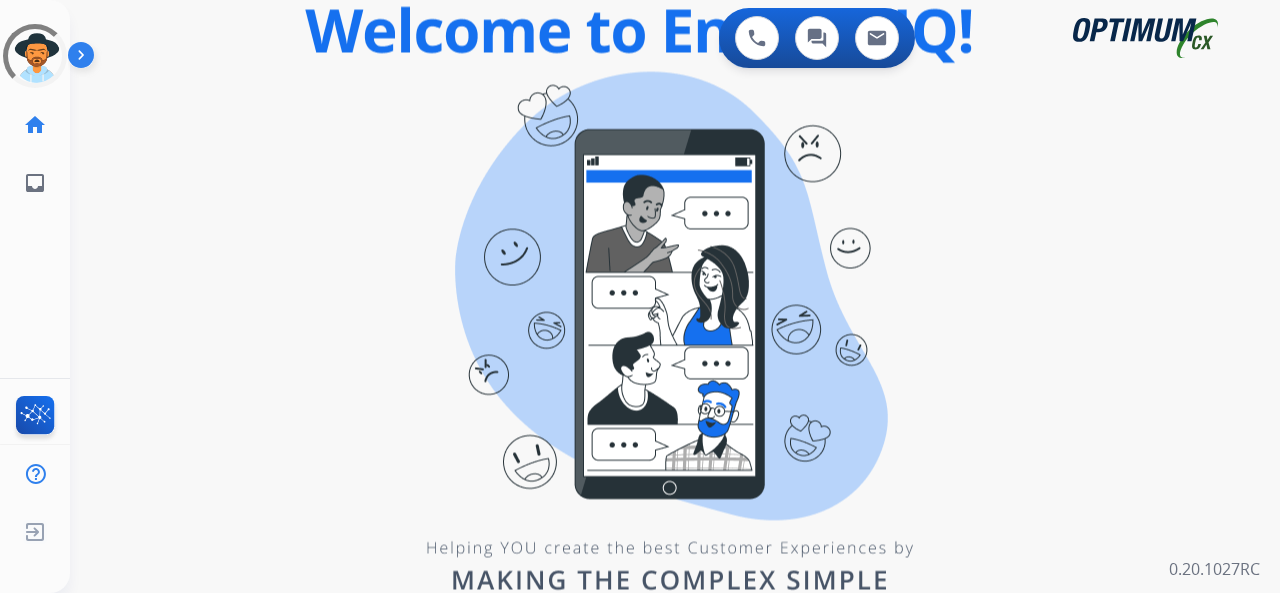 scroll, scrollTop: 0, scrollLeft: 0, axis: both 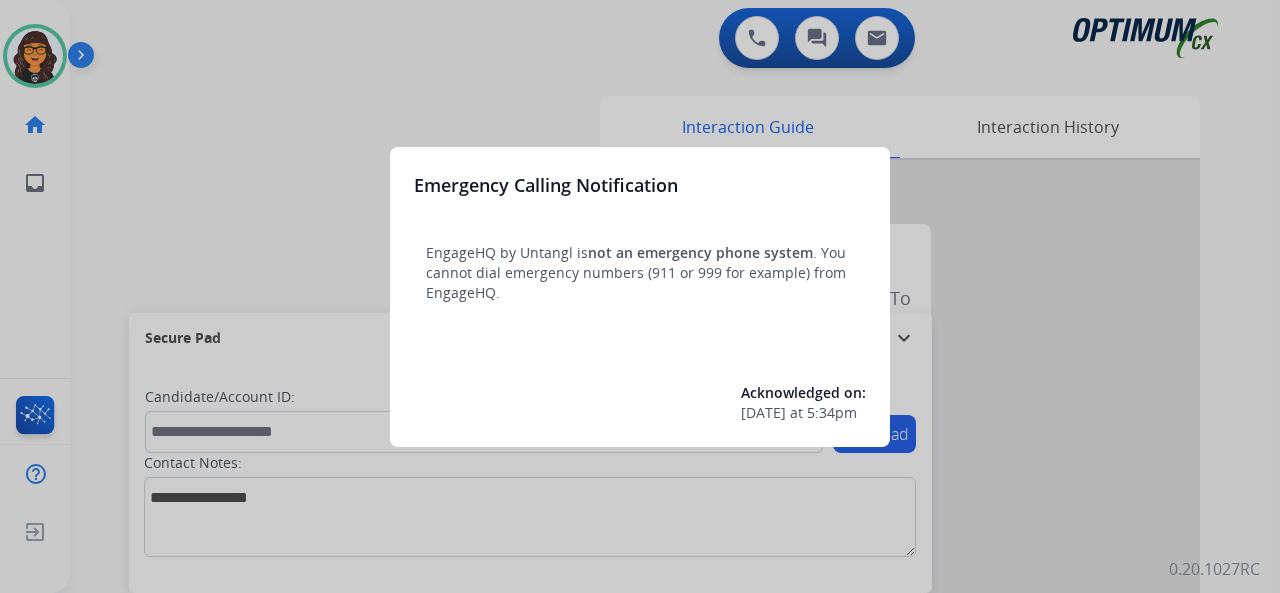 click at bounding box center [640, 296] 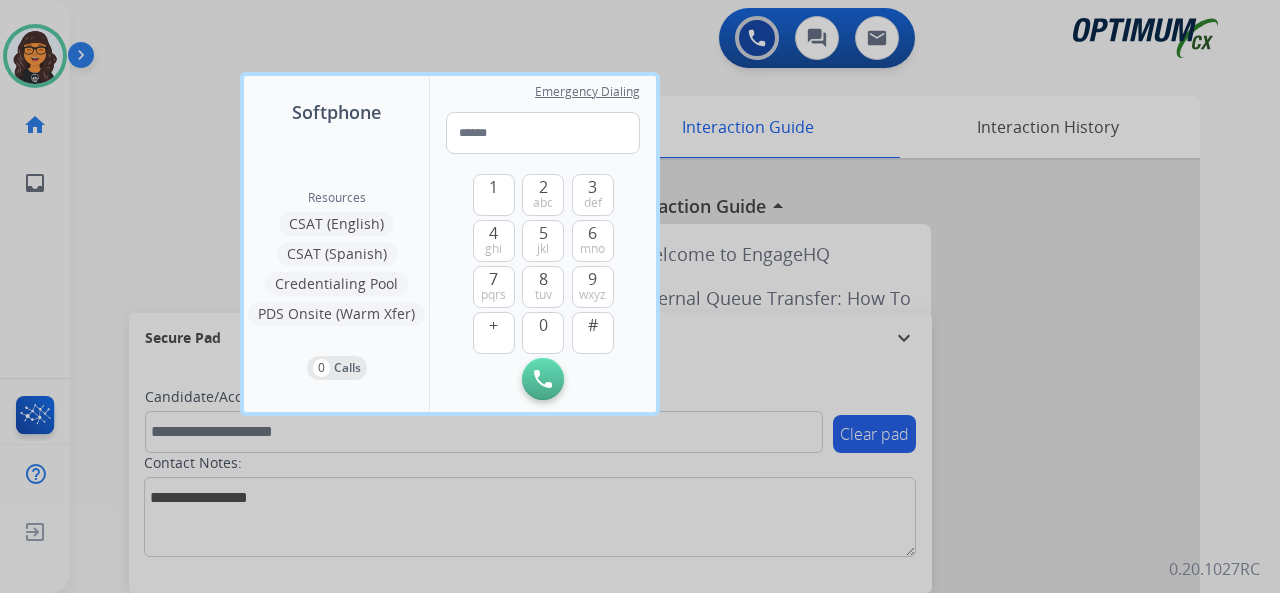 click at bounding box center (640, 296) 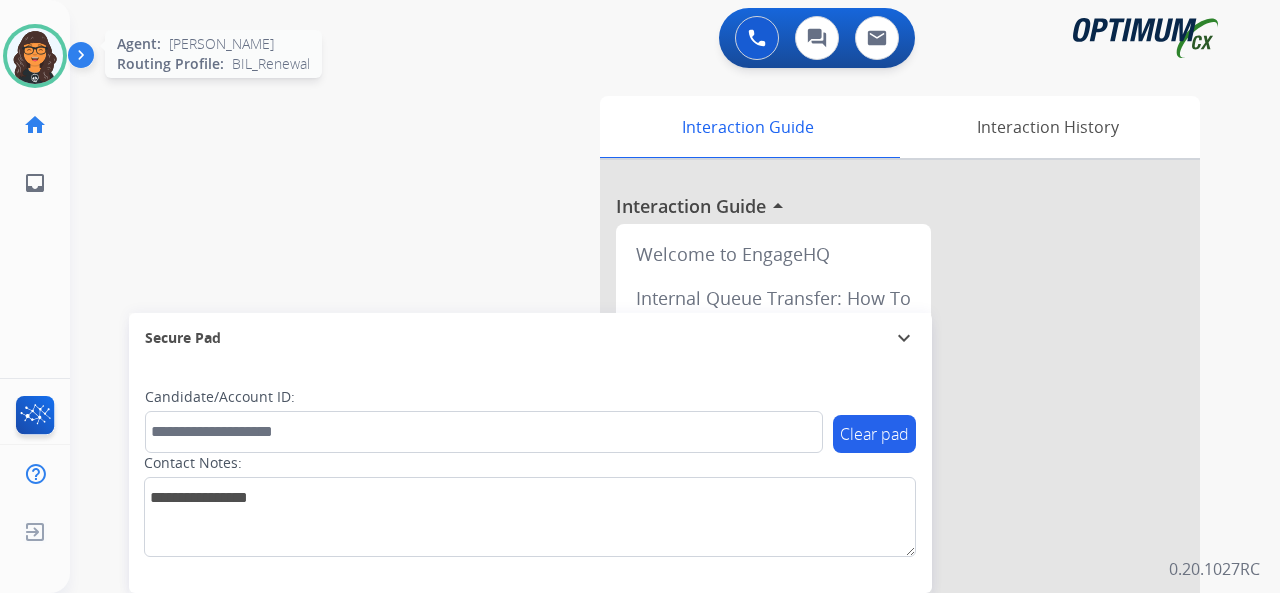 click at bounding box center (35, 56) 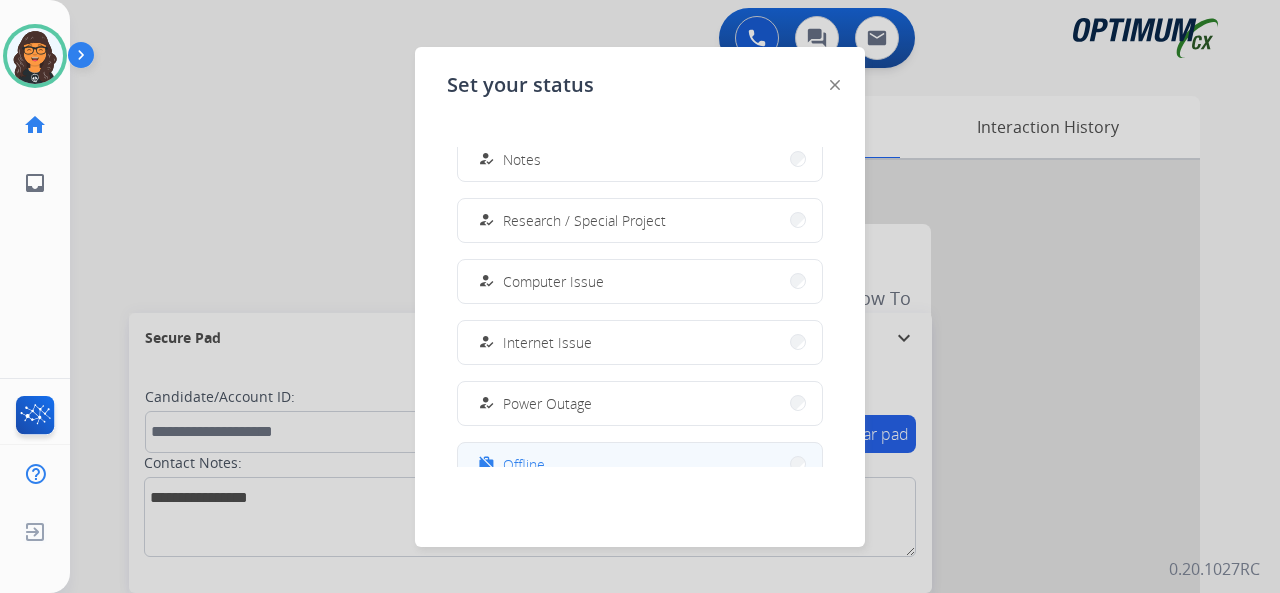 scroll, scrollTop: 499, scrollLeft: 0, axis: vertical 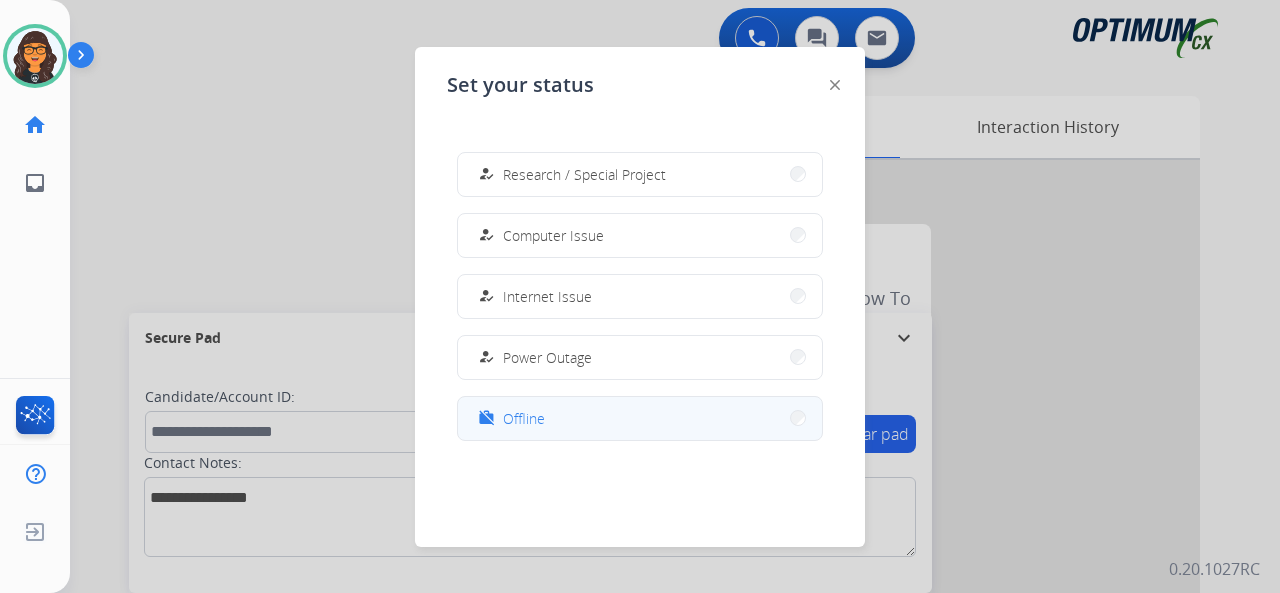 click on "Offline" at bounding box center (524, 418) 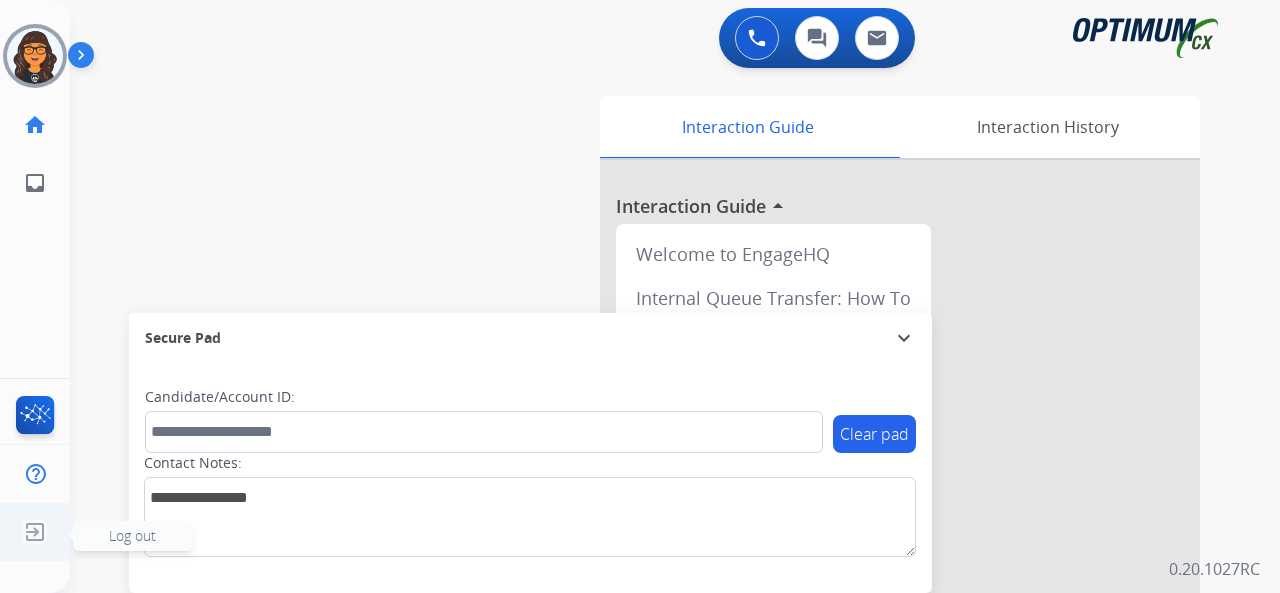 click 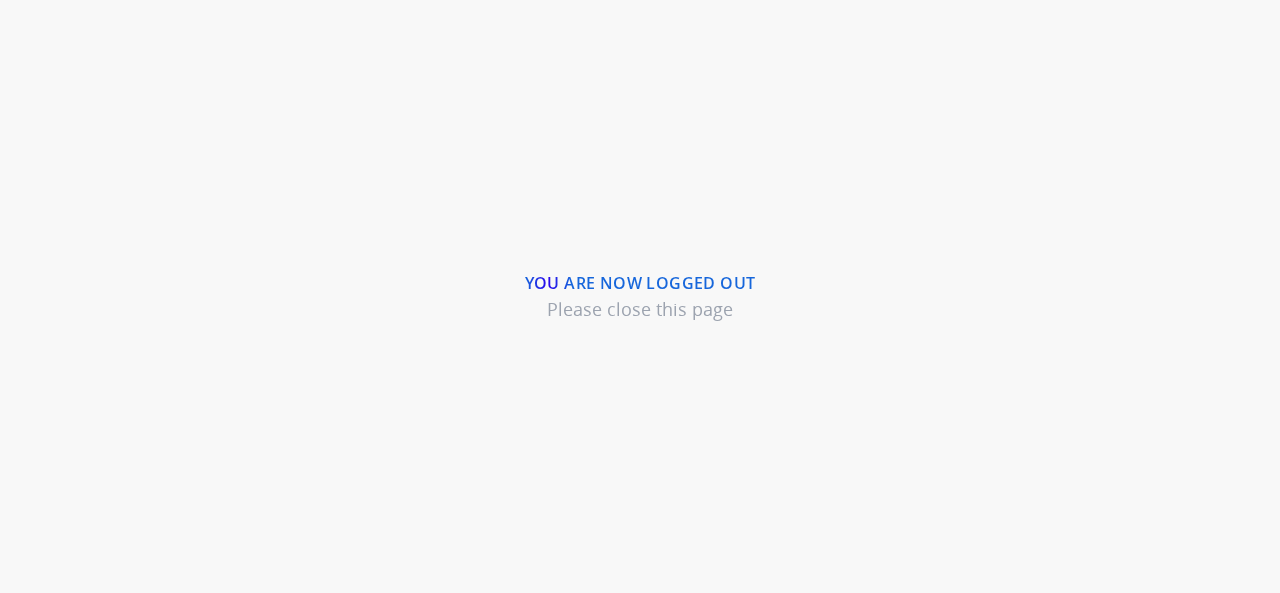 scroll, scrollTop: 0, scrollLeft: 0, axis: both 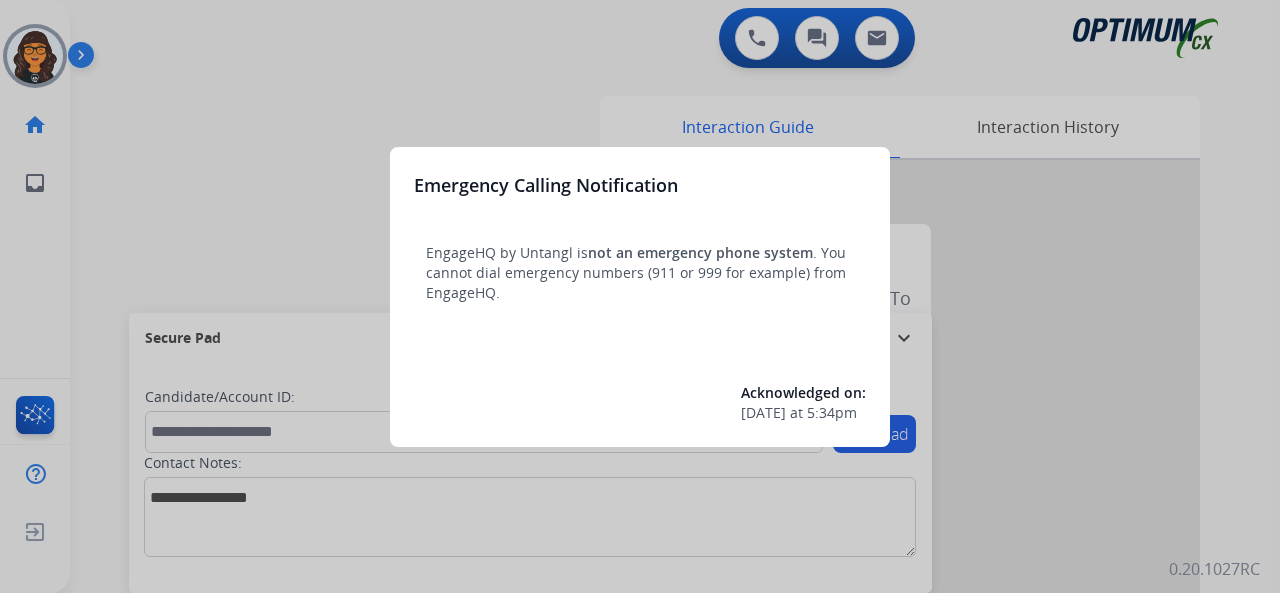 click at bounding box center (640, 296) 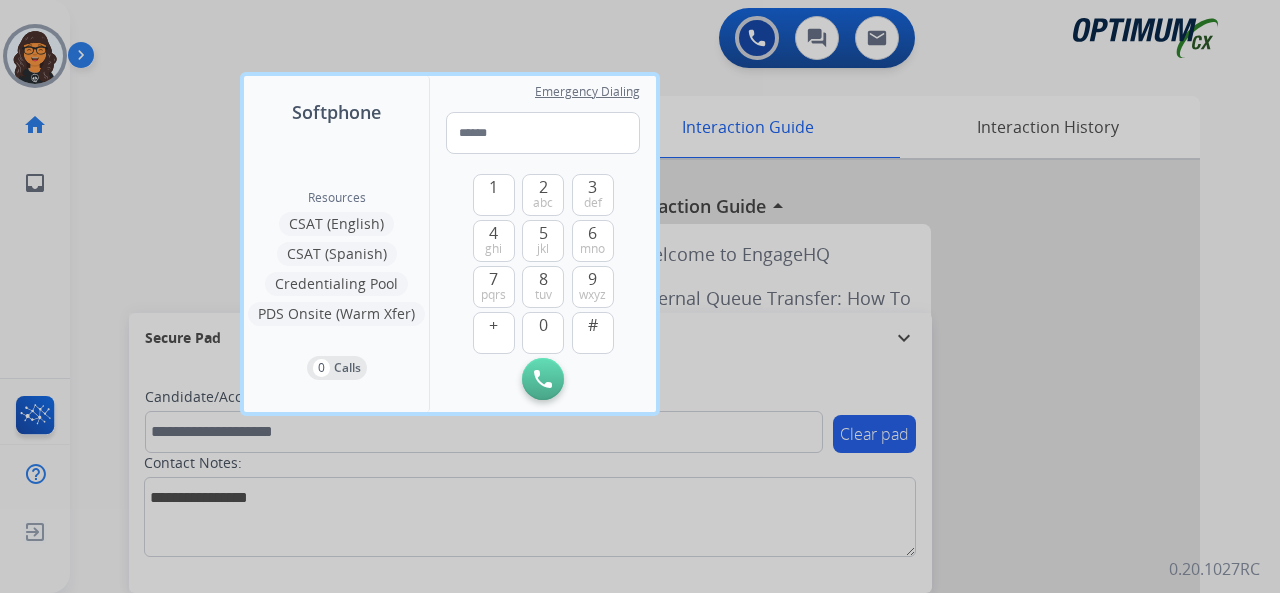 click at bounding box center [640, 296] 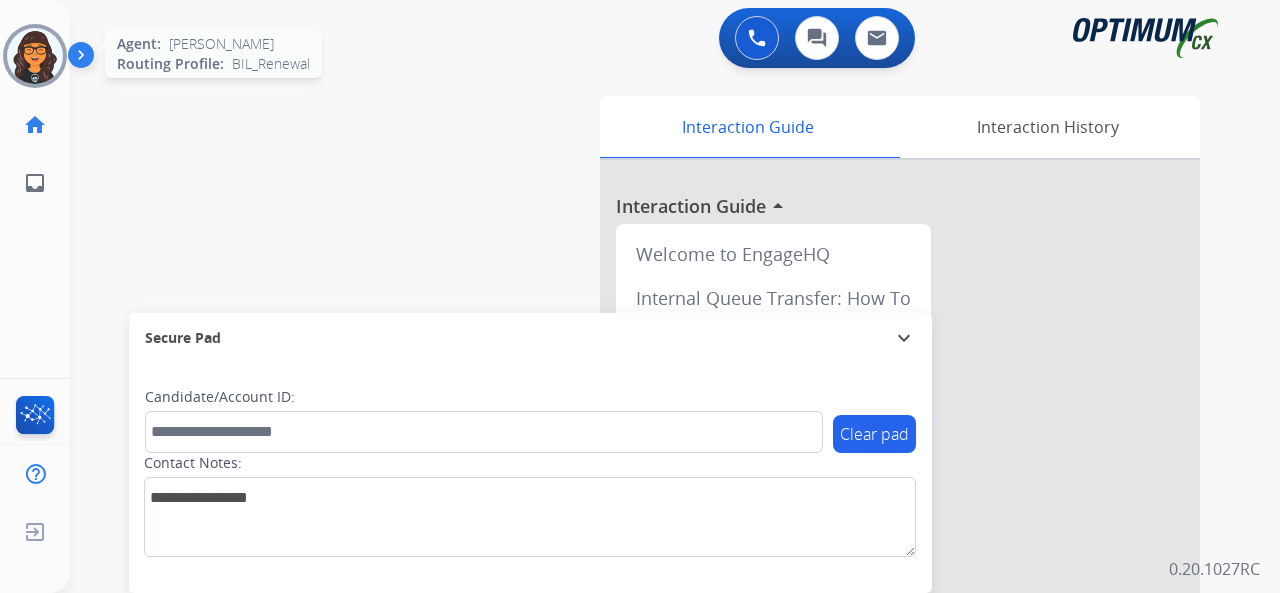 click at bounding box center [35, 56] 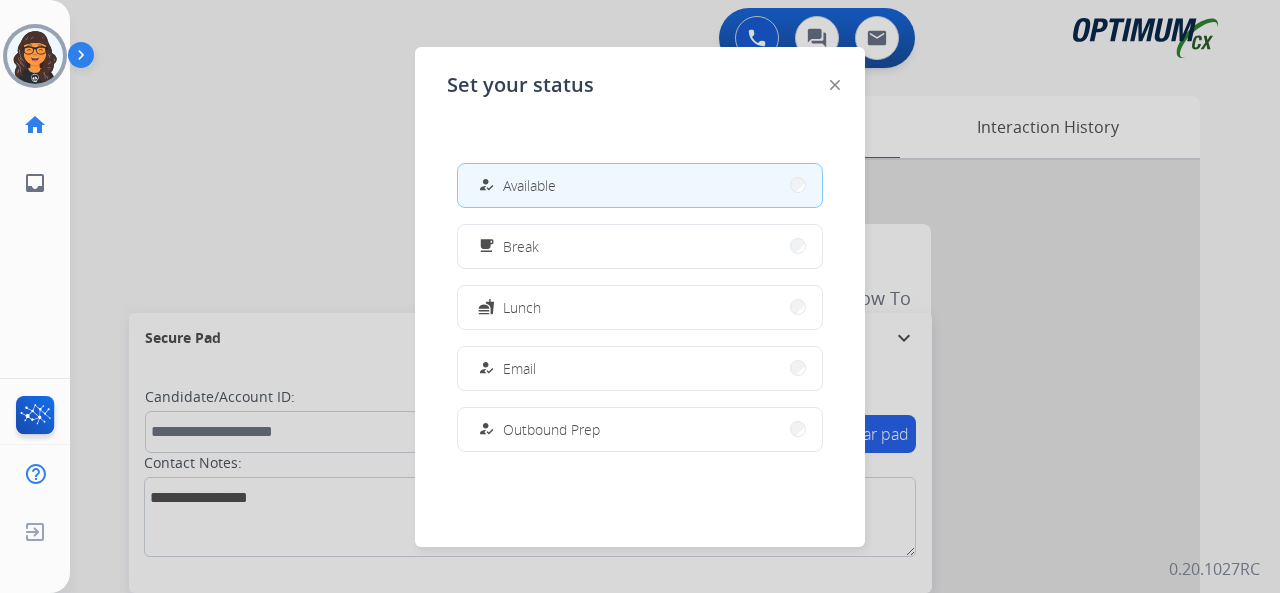 click 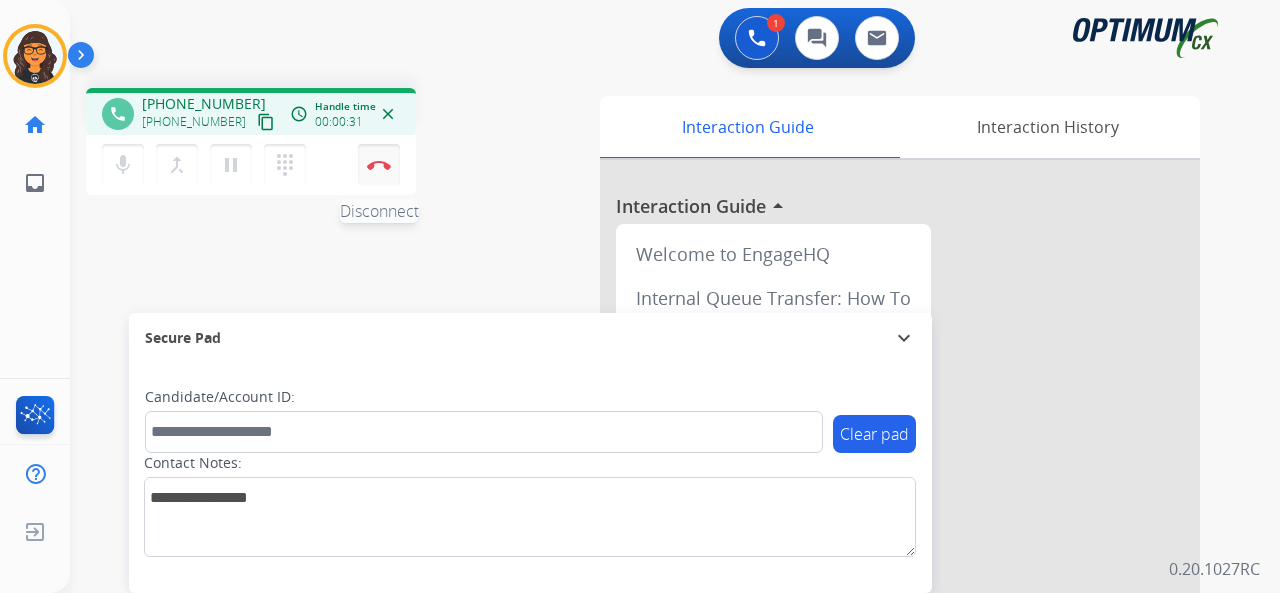 click at bounding box center (379, 165) 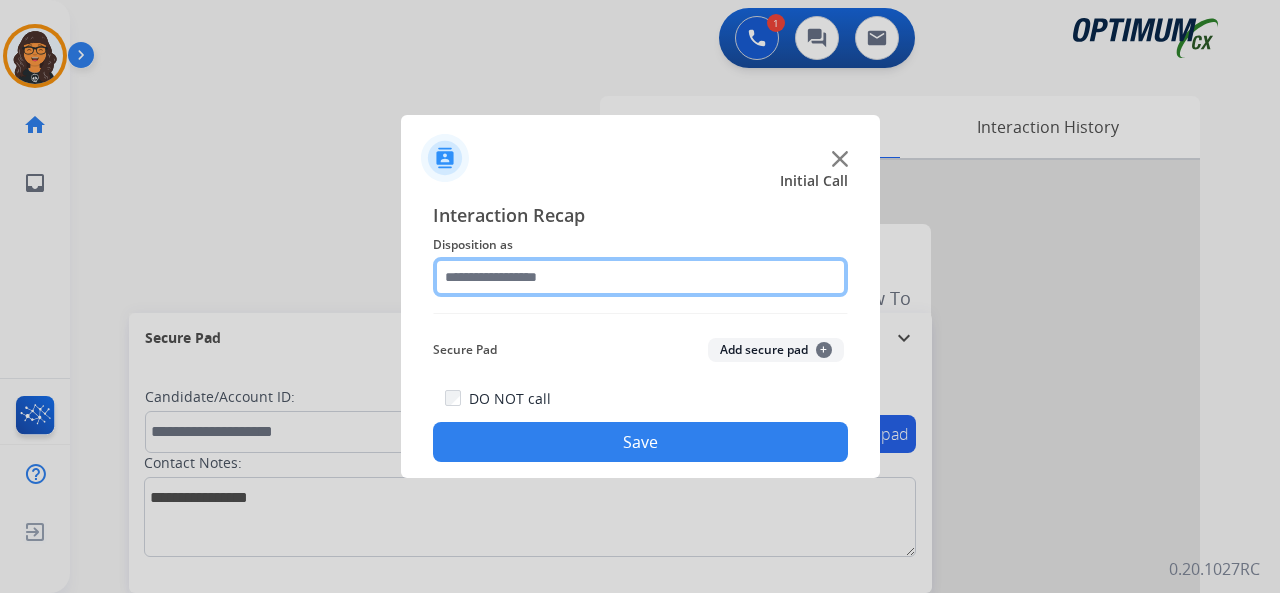 drag, startPoint x: 506, startPoint y: 271, endPoint x: 511, endPoint y: 282, distance: 12.083046 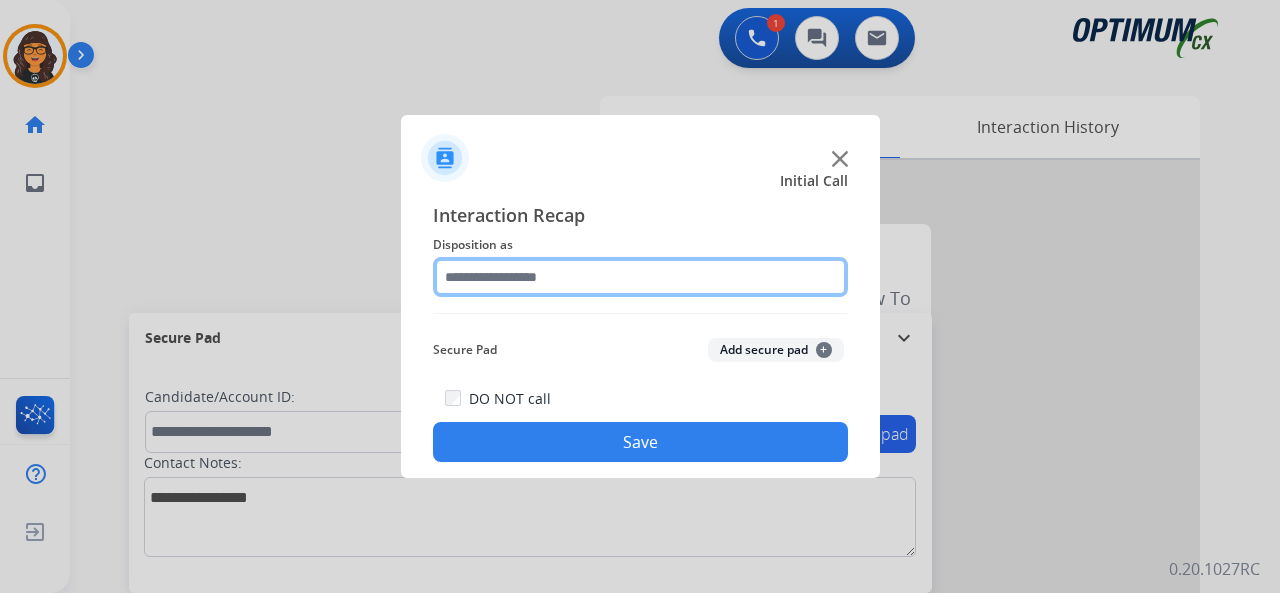 click 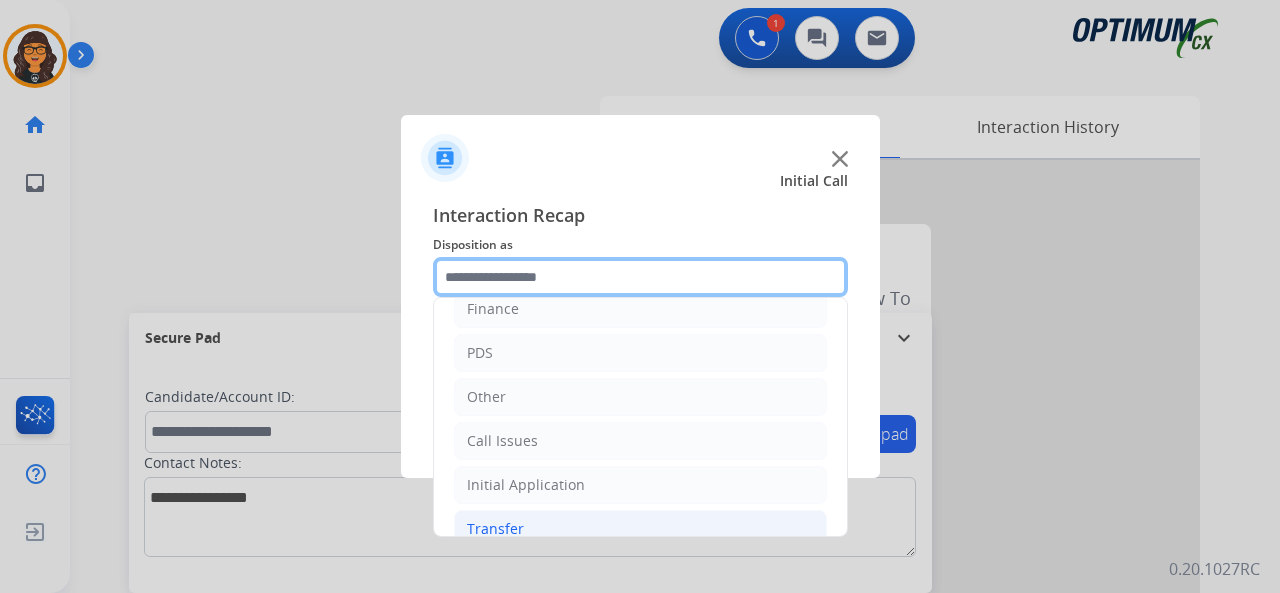 scroll, scrollTop: 130, scrollLeft: 0, axis: vertical 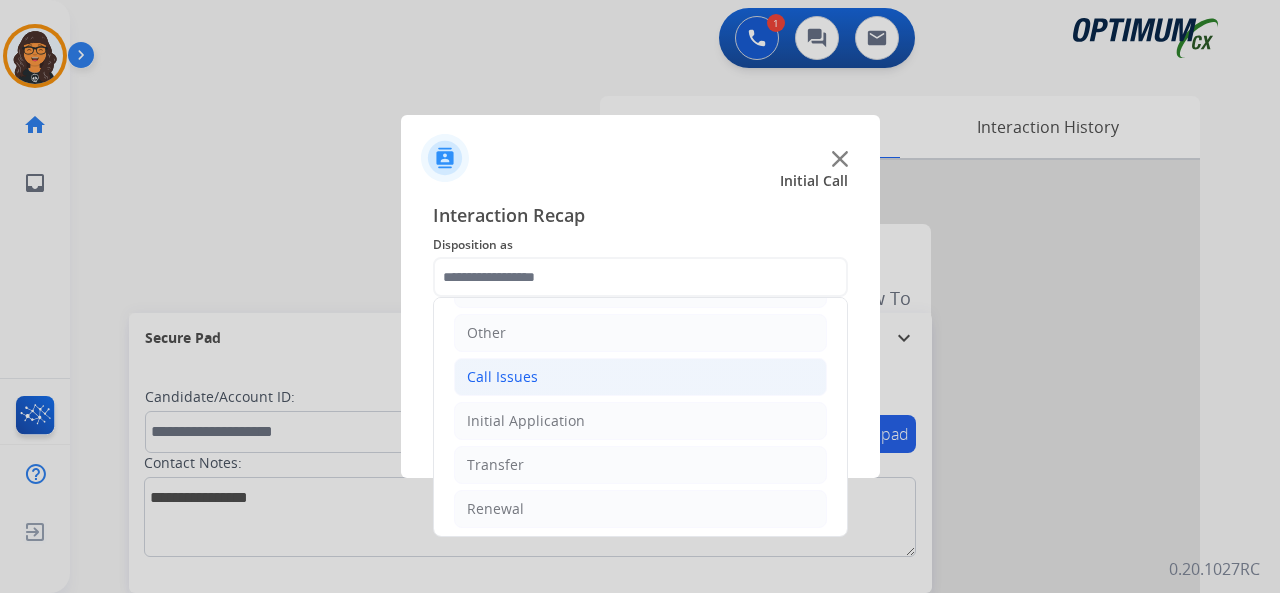 click on "Call Issues" 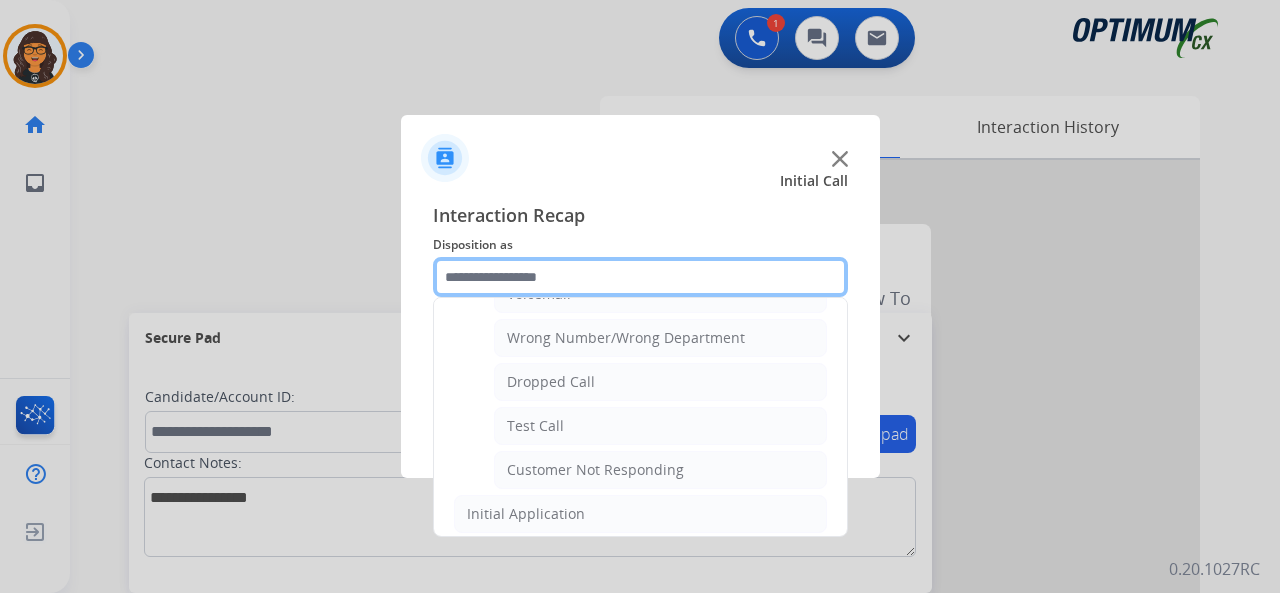 scroll, scrollTop: 330, scrollLeft: 0, axis: vertical 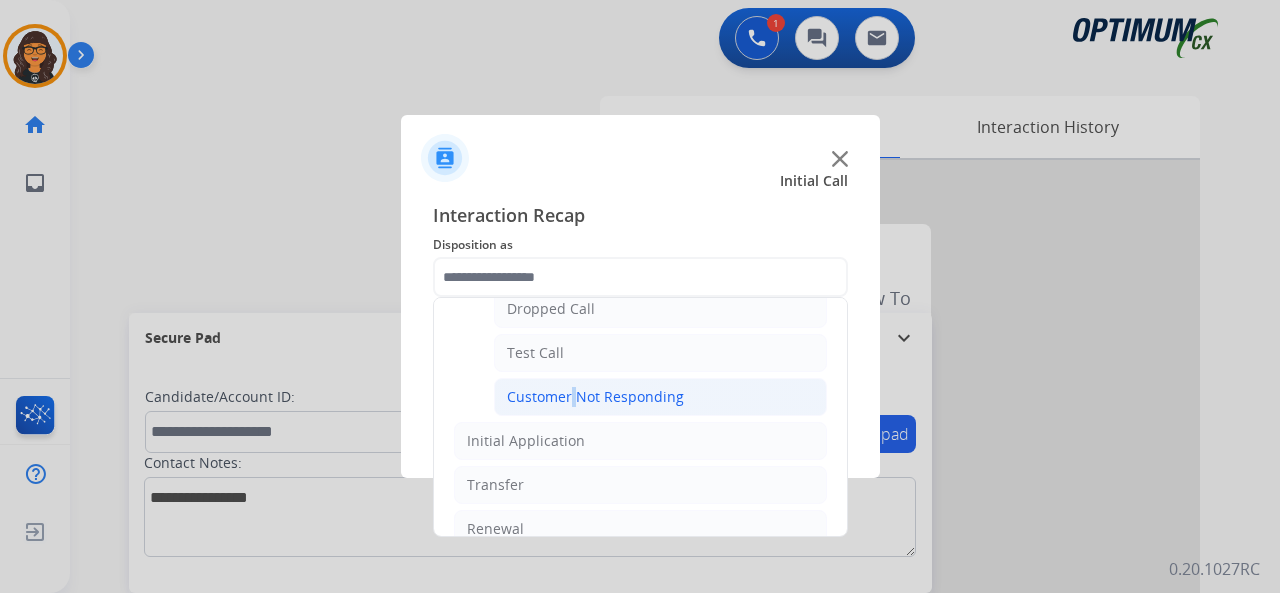 click on "Customer Not Responding" 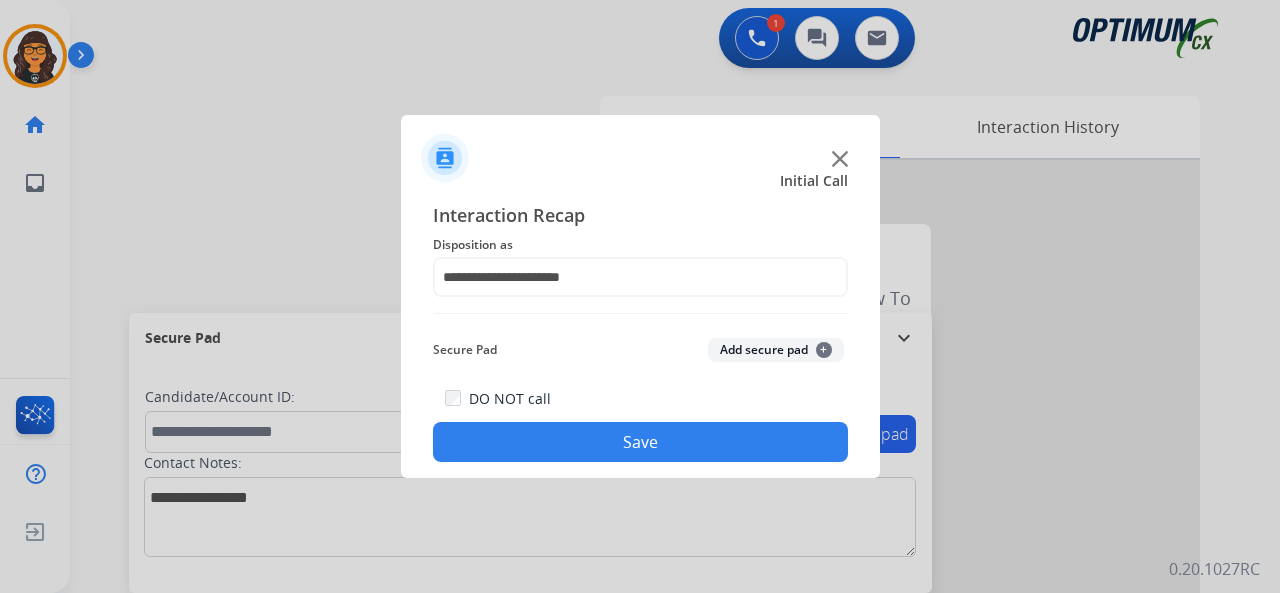 click on "Save" 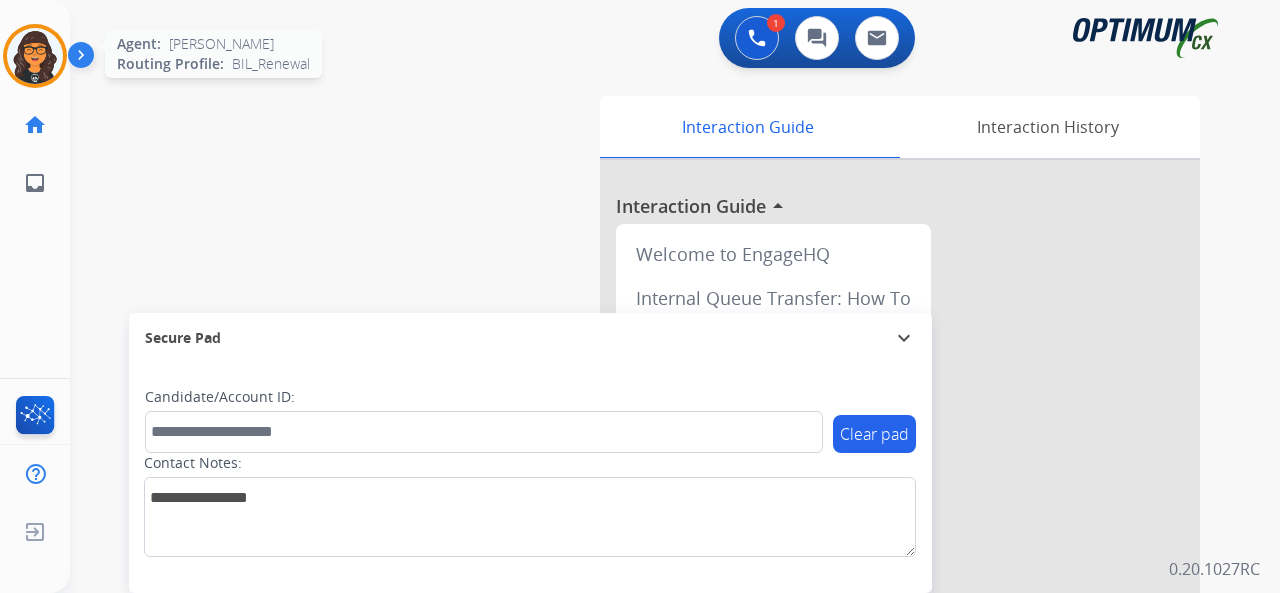 click at bounding box center (35, 56) 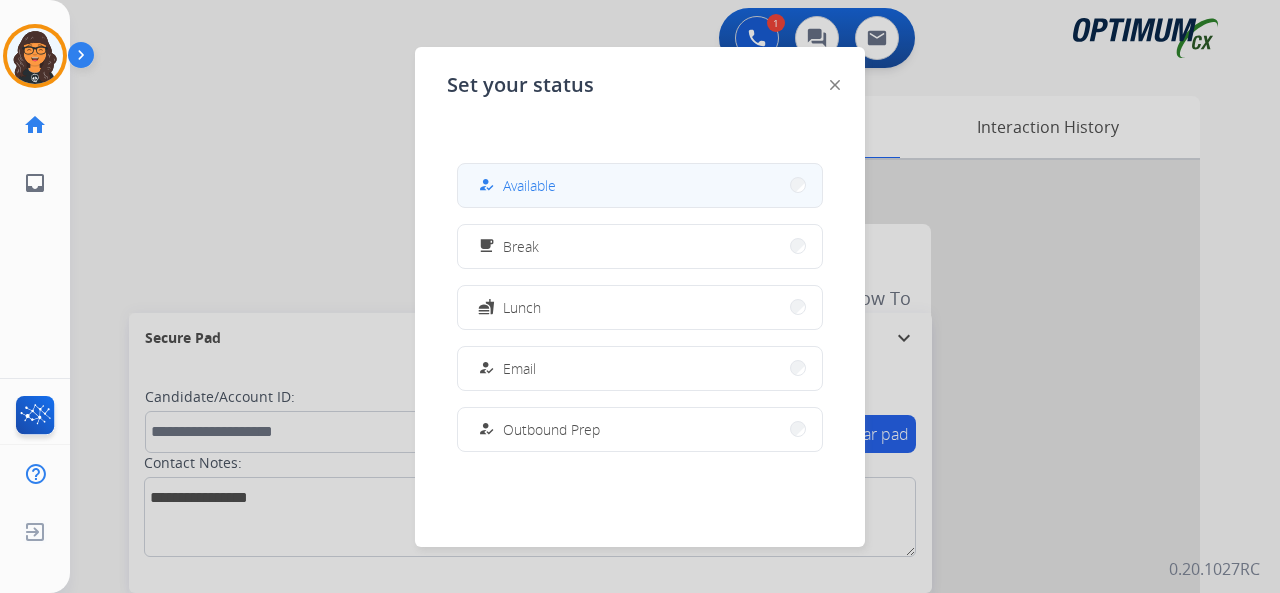 click on "how_to_reg" at bounding box center [488, 185] 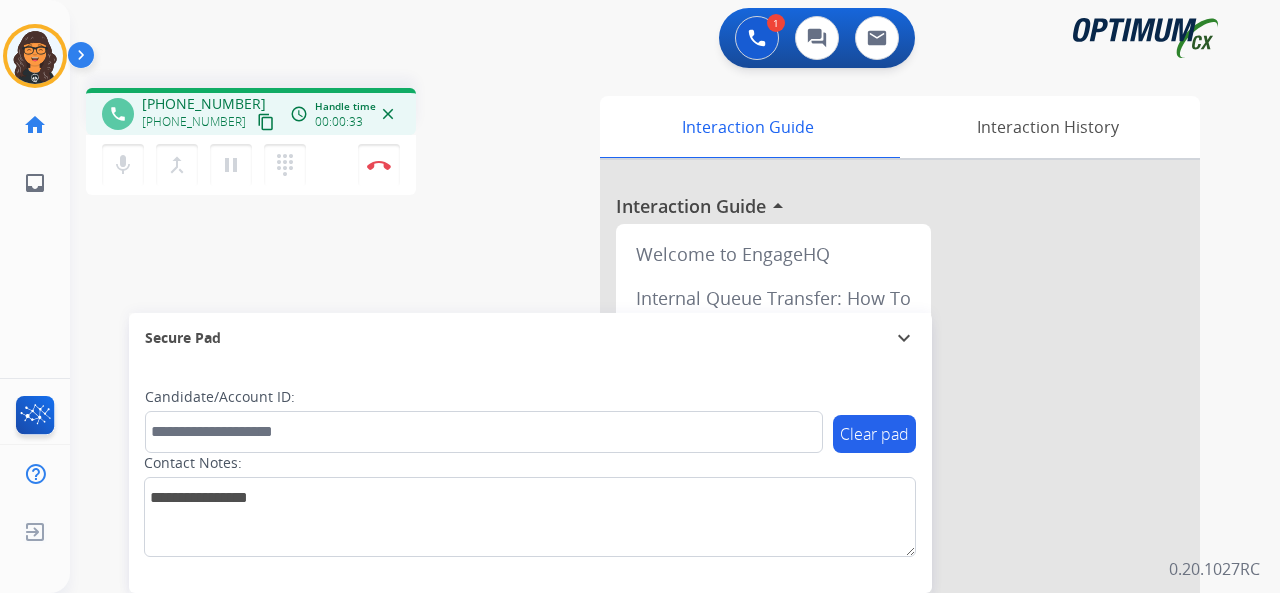click on "content_copy" at bounding box center [266, 122] 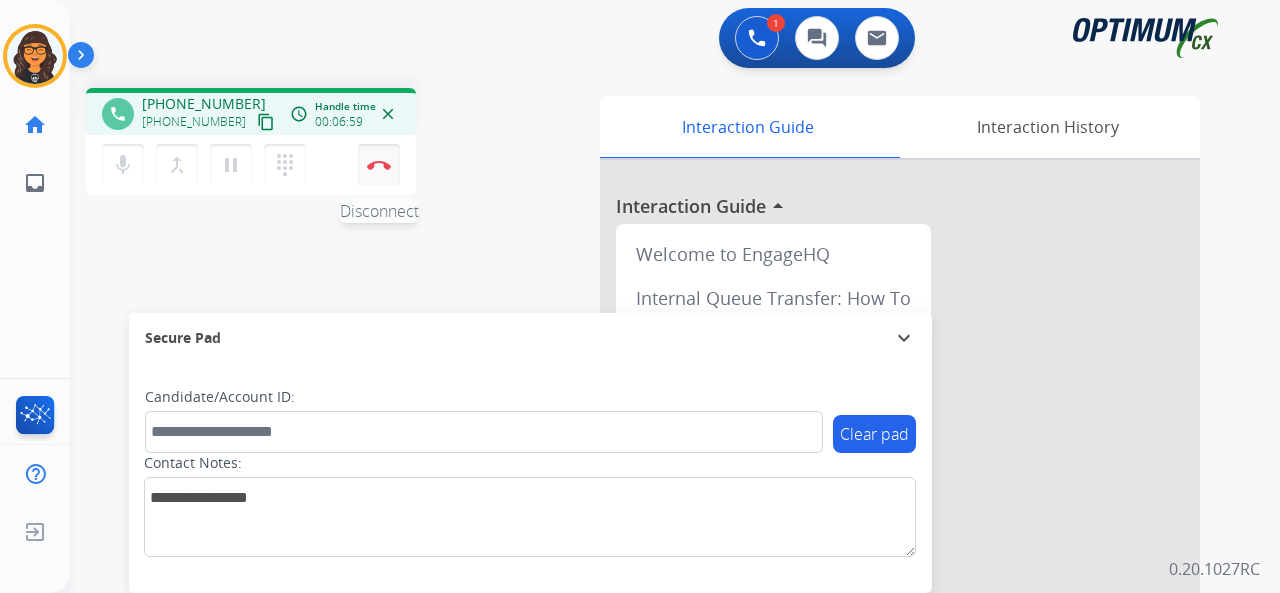 click at bounding box center [379, 165] 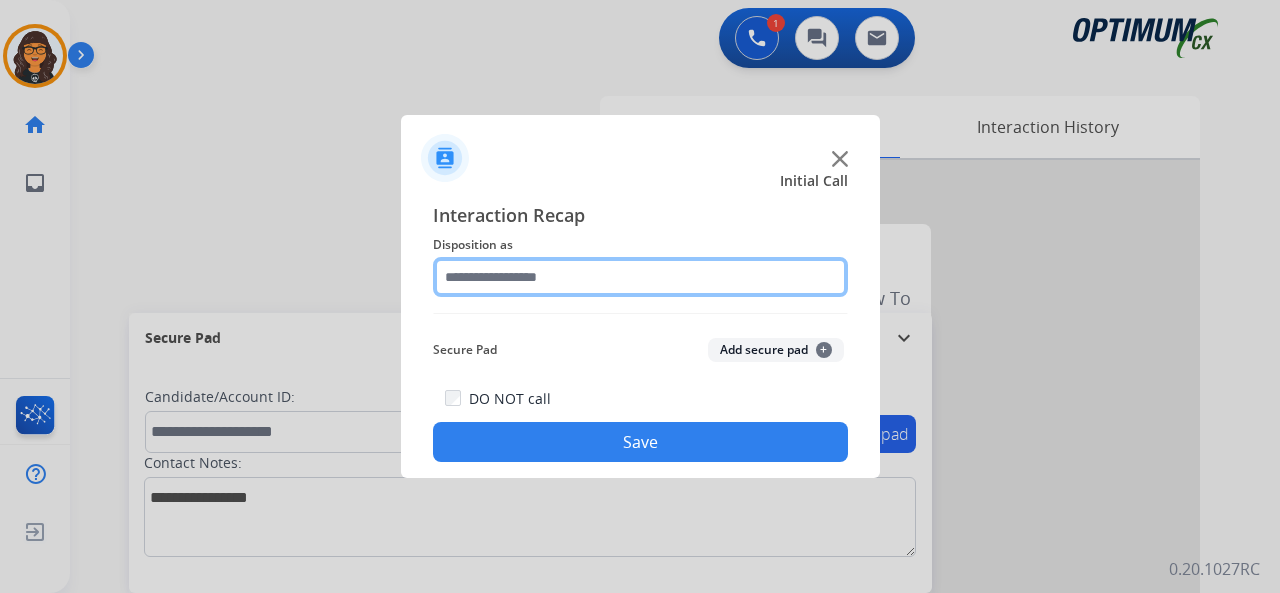 click 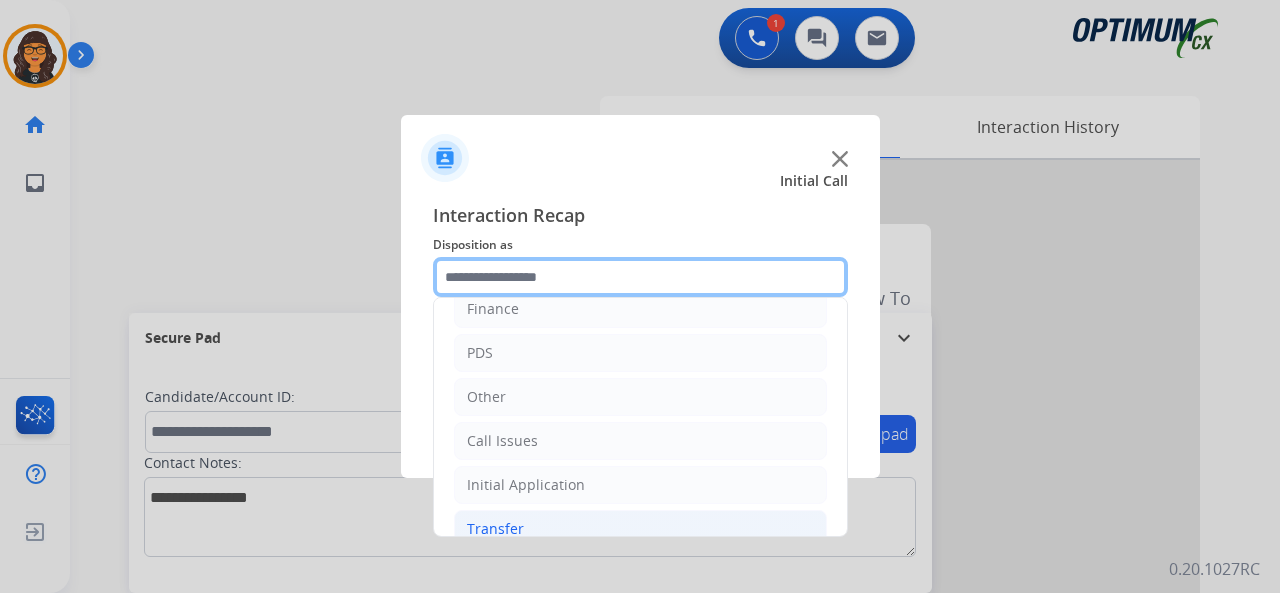 scroll, scrollTop: 130, scrollLeft: 0, axis: vertical 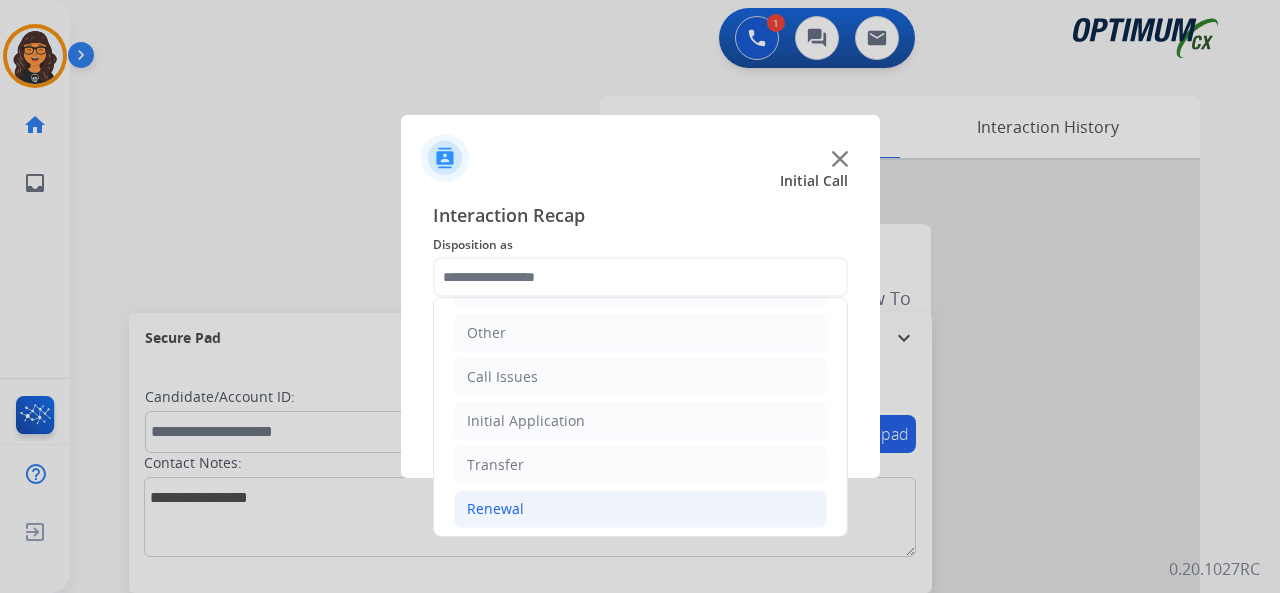 click on "Renewal" 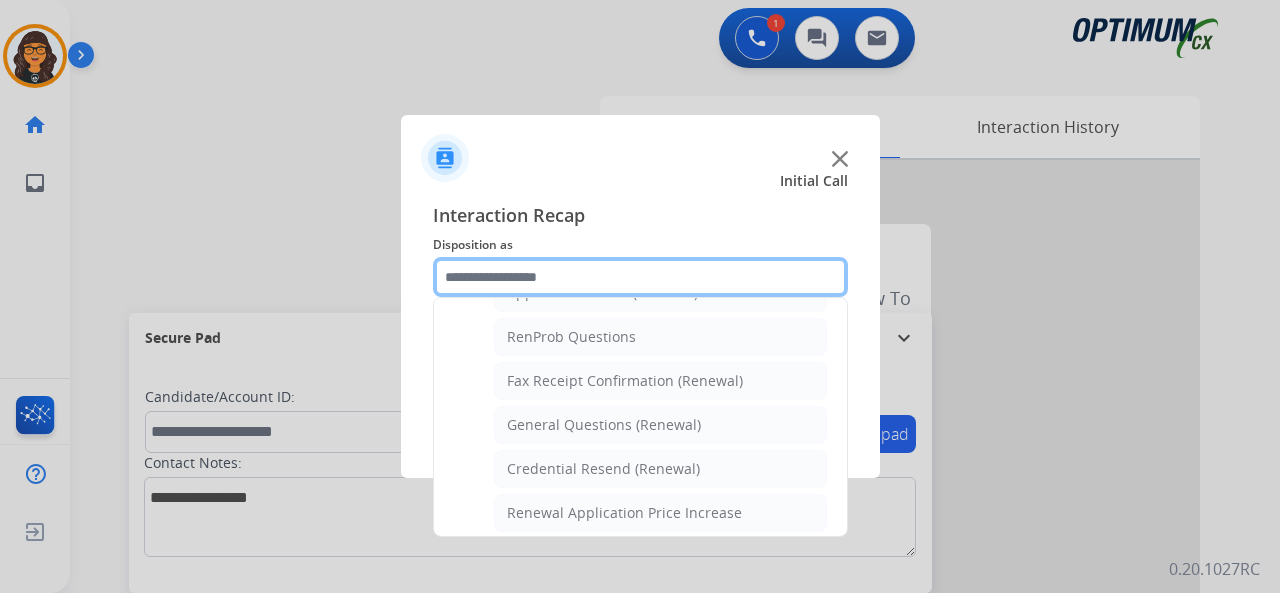 scroll, scrollTop: 530, scrollLeft: 0, axis: vertical 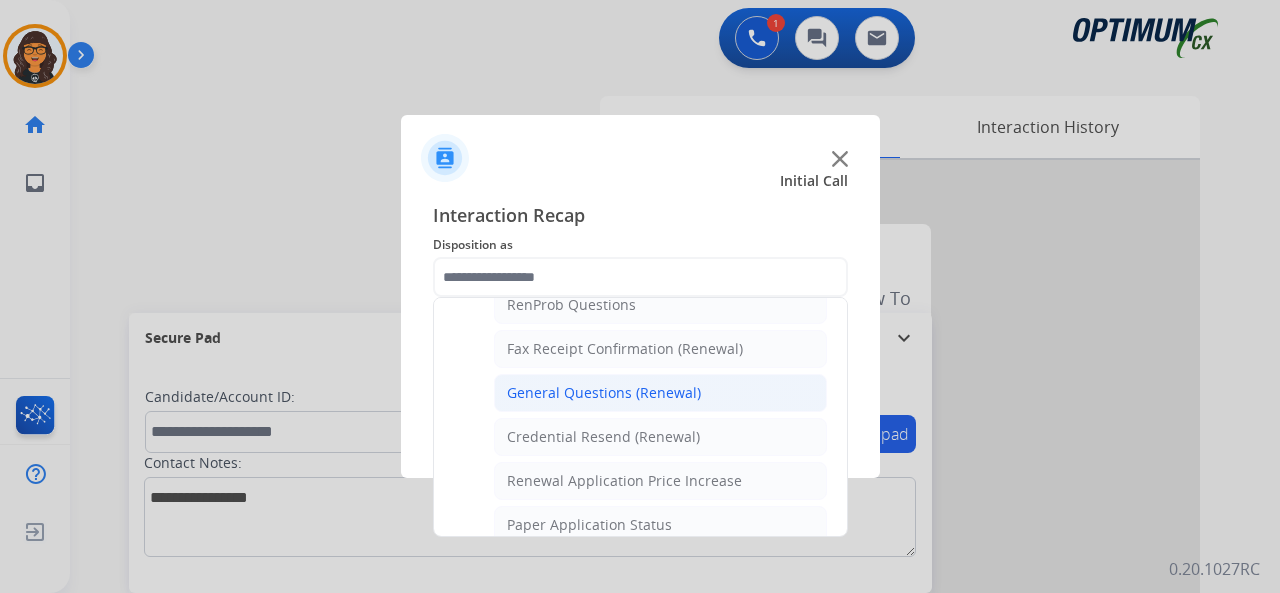 click on "General Questions (Renewal)" 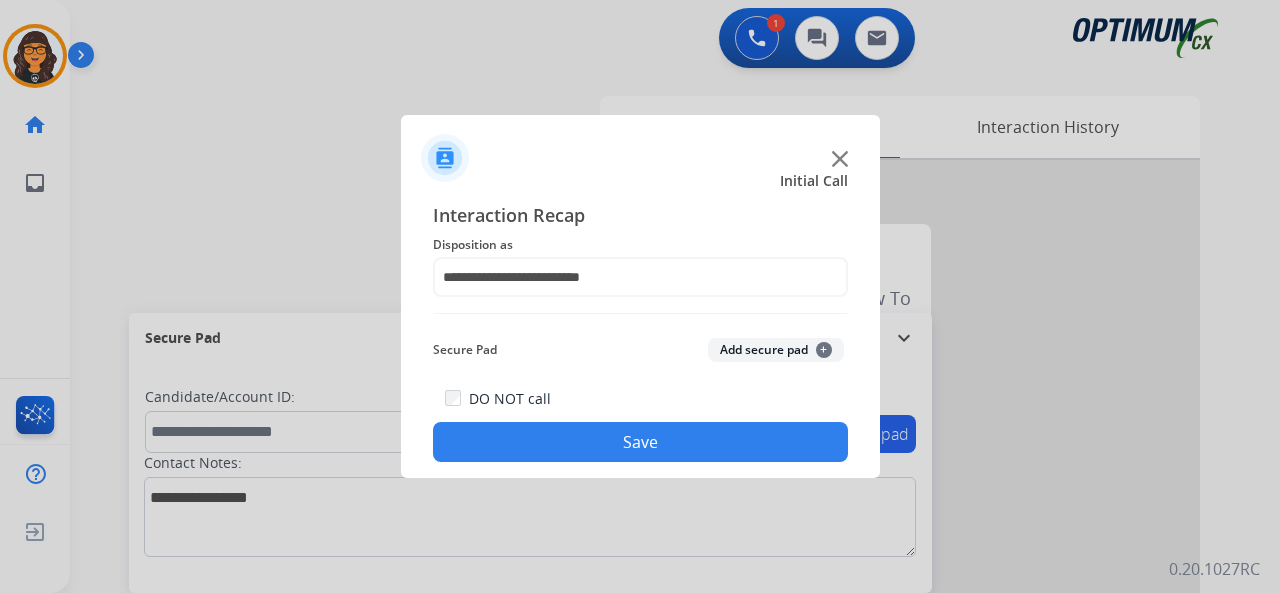 click on "Save" 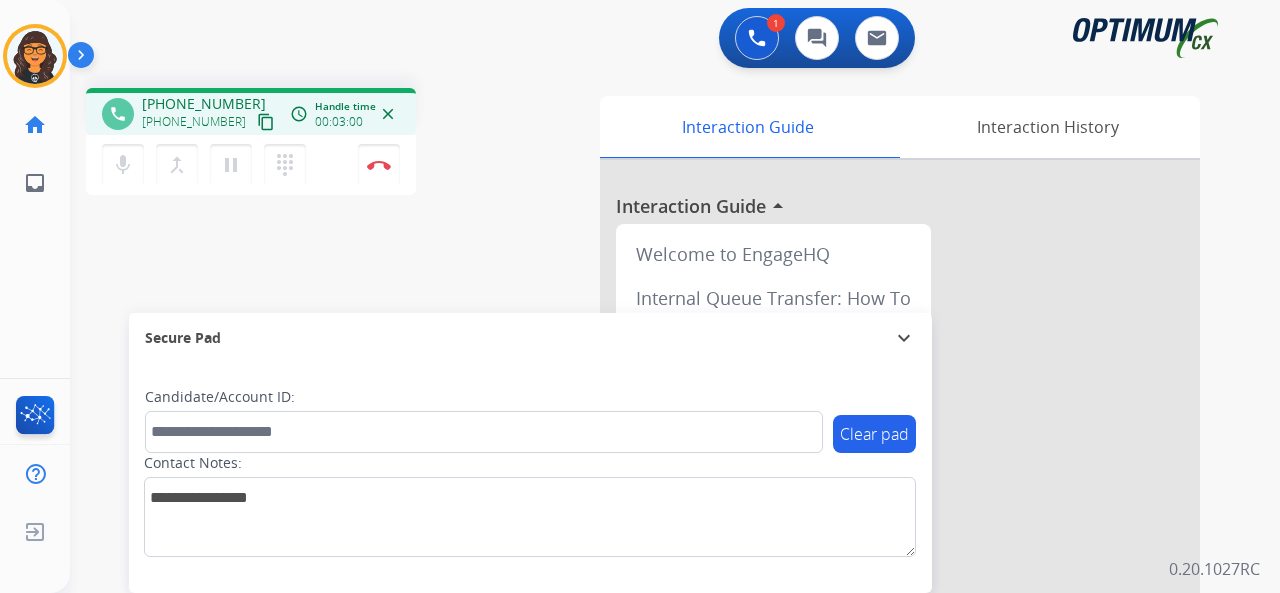 click on "content_copy" at bounding box center [266, 122] 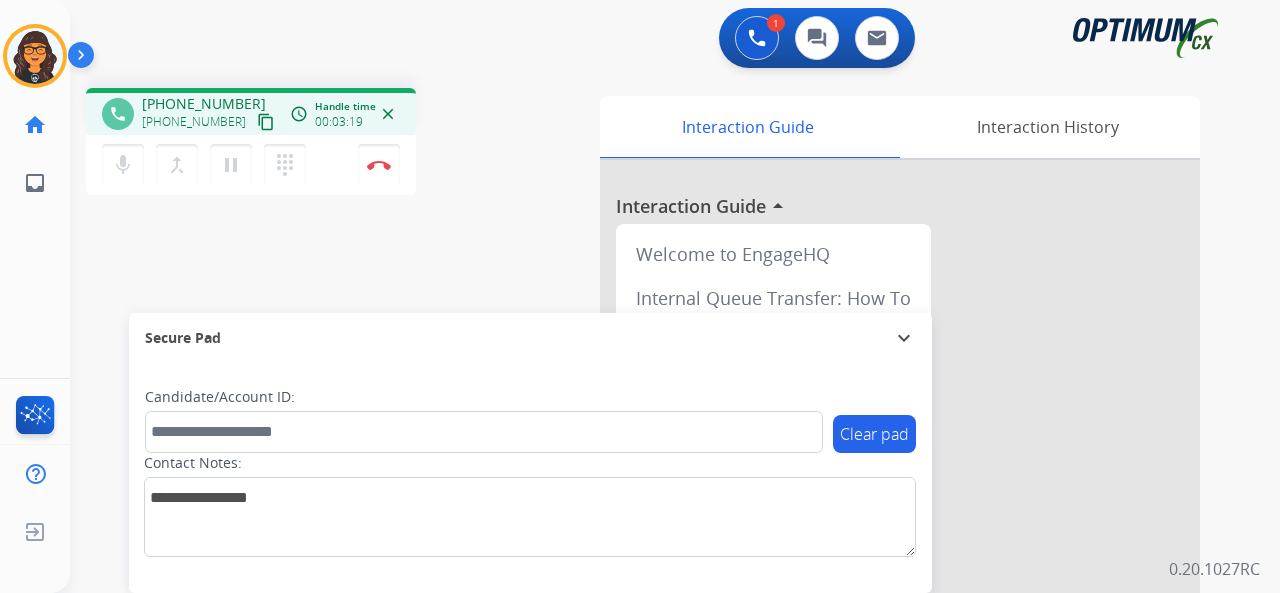 click on "content_copy" at bounding box center [266, 122] 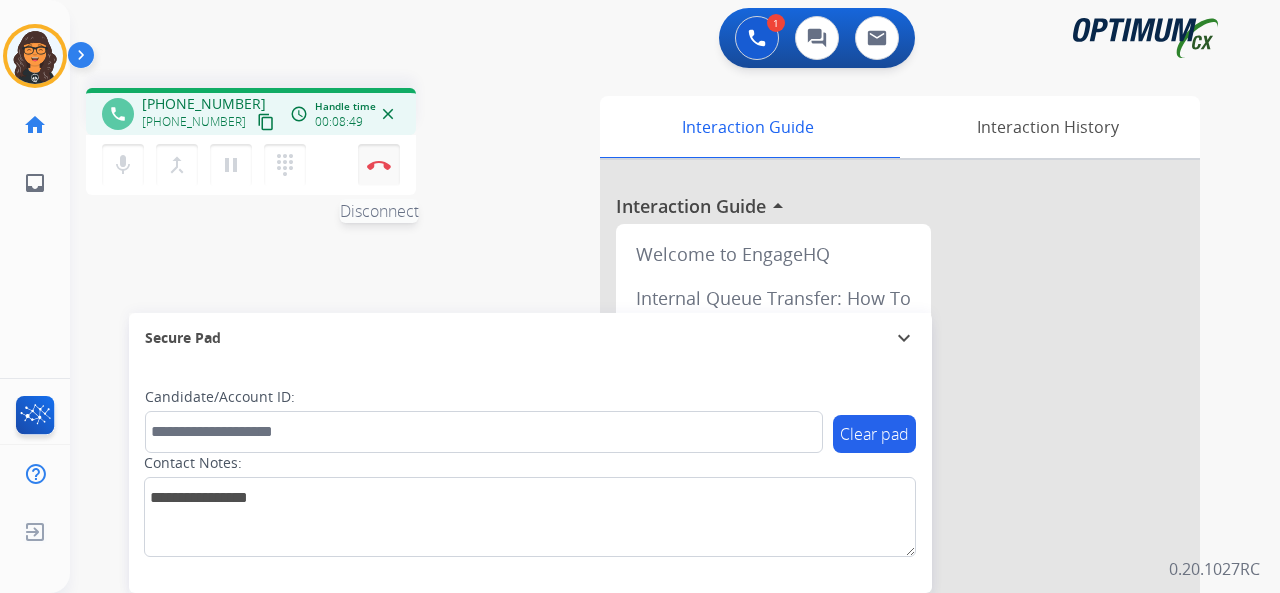 click on "Disconnect" at bounding box center [379, 165] 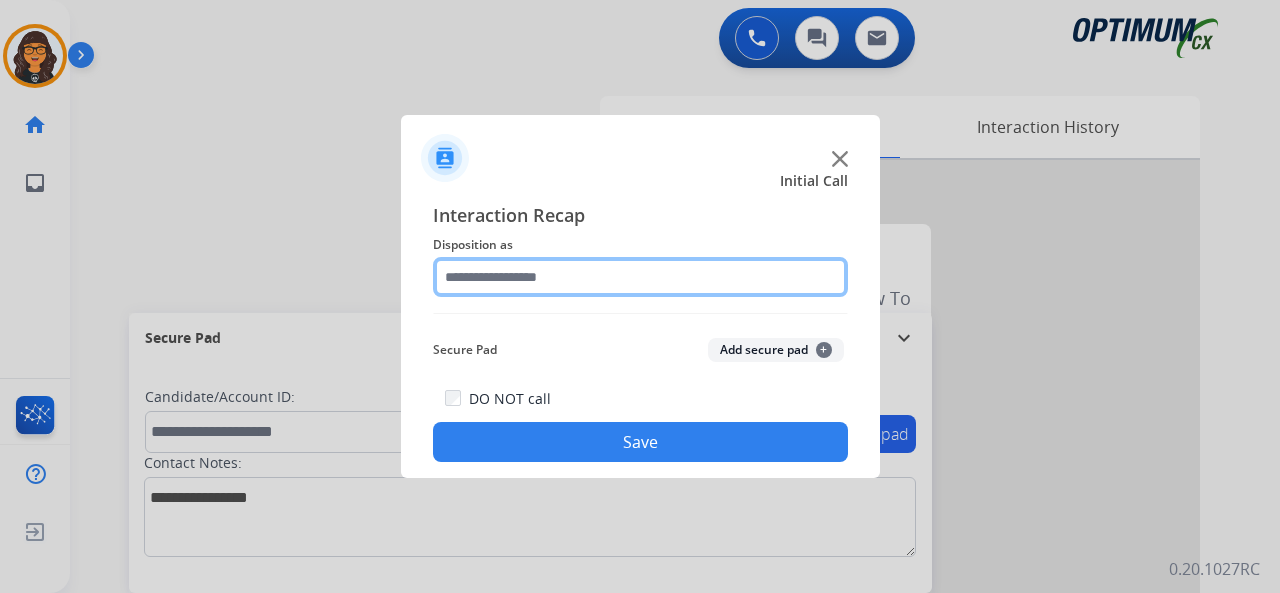 click 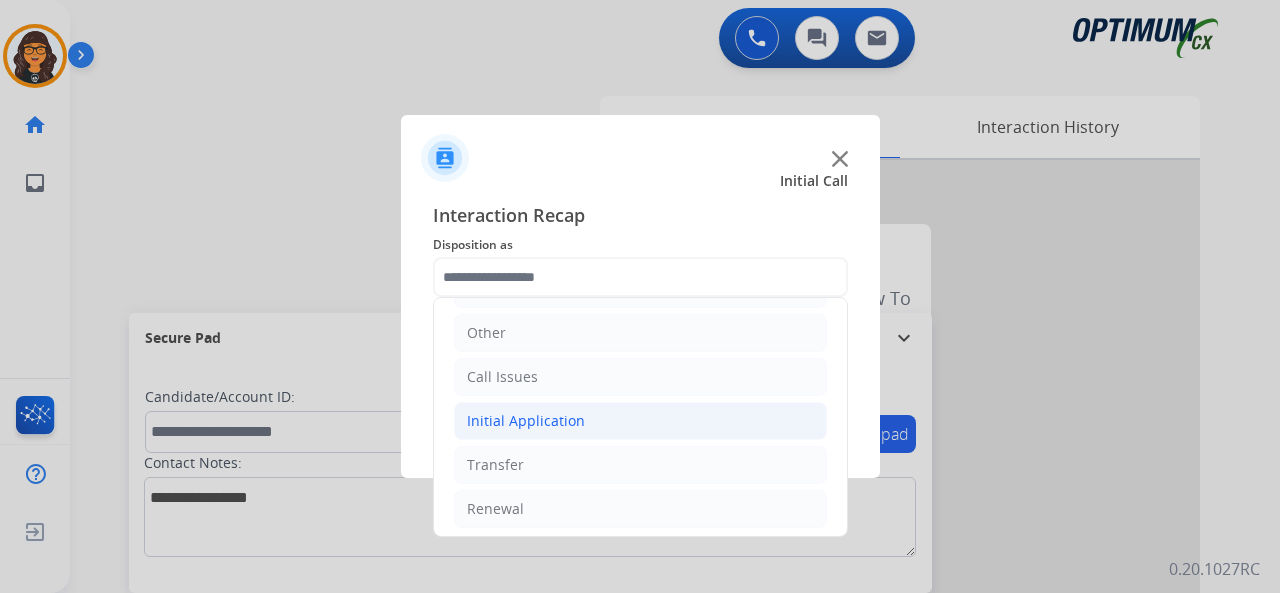 click on "Initial Application" 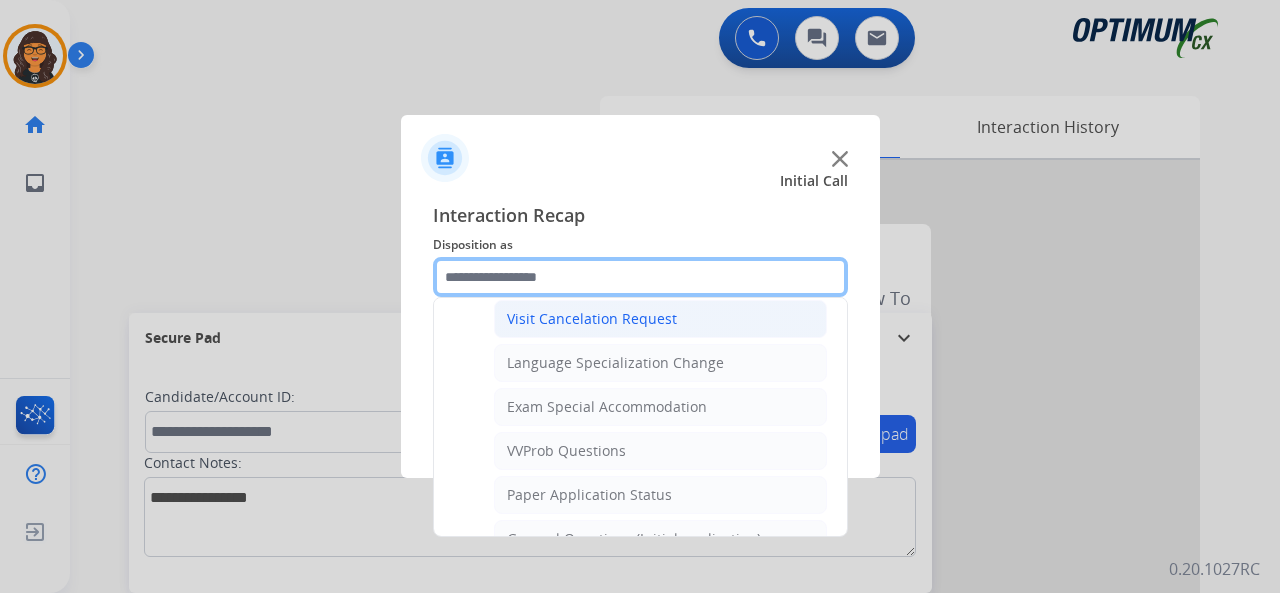 scroll, scrollTop: 1030, scrollLeft: 0, axis: vertical 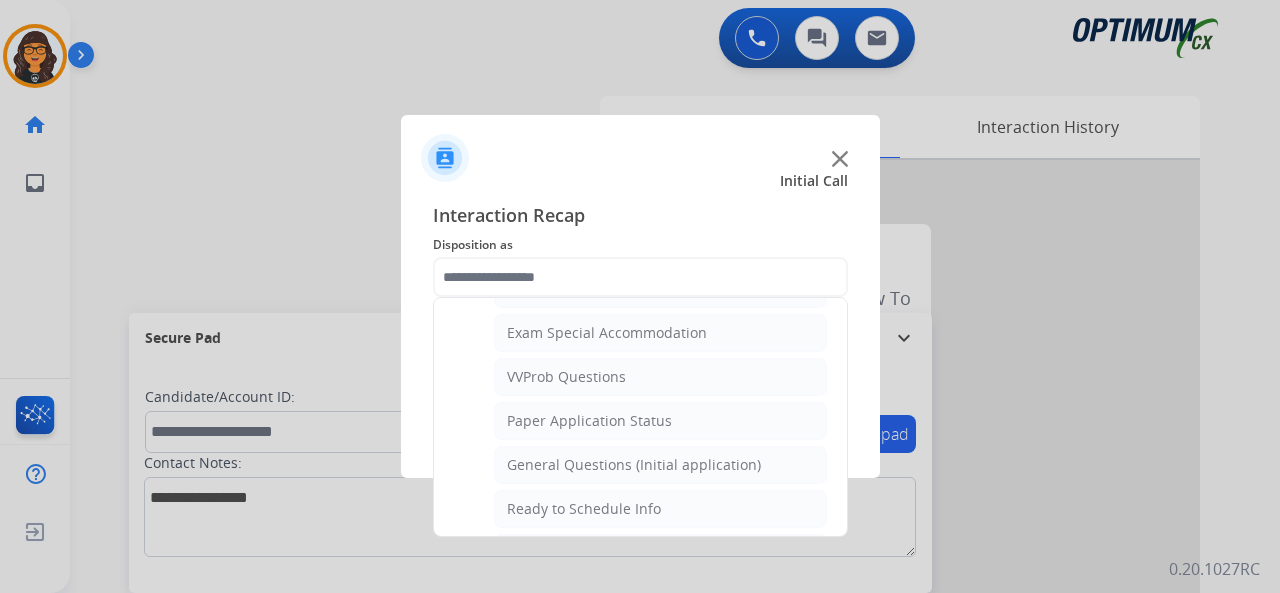 click on "General Questions (Initial application)" 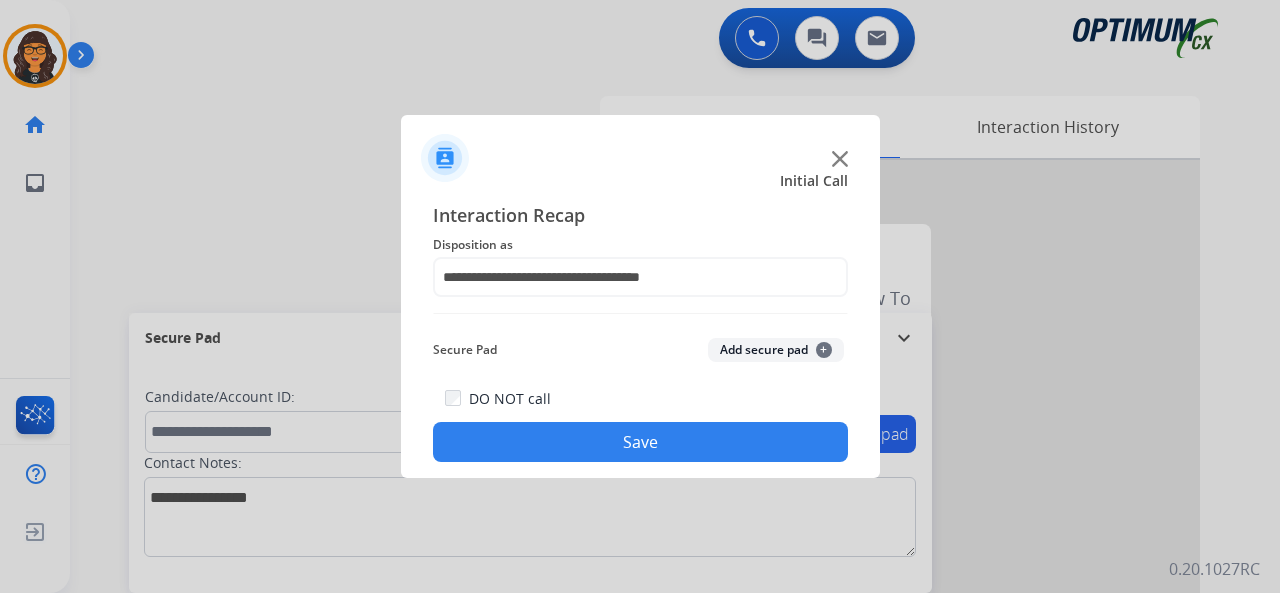 click on "Save" 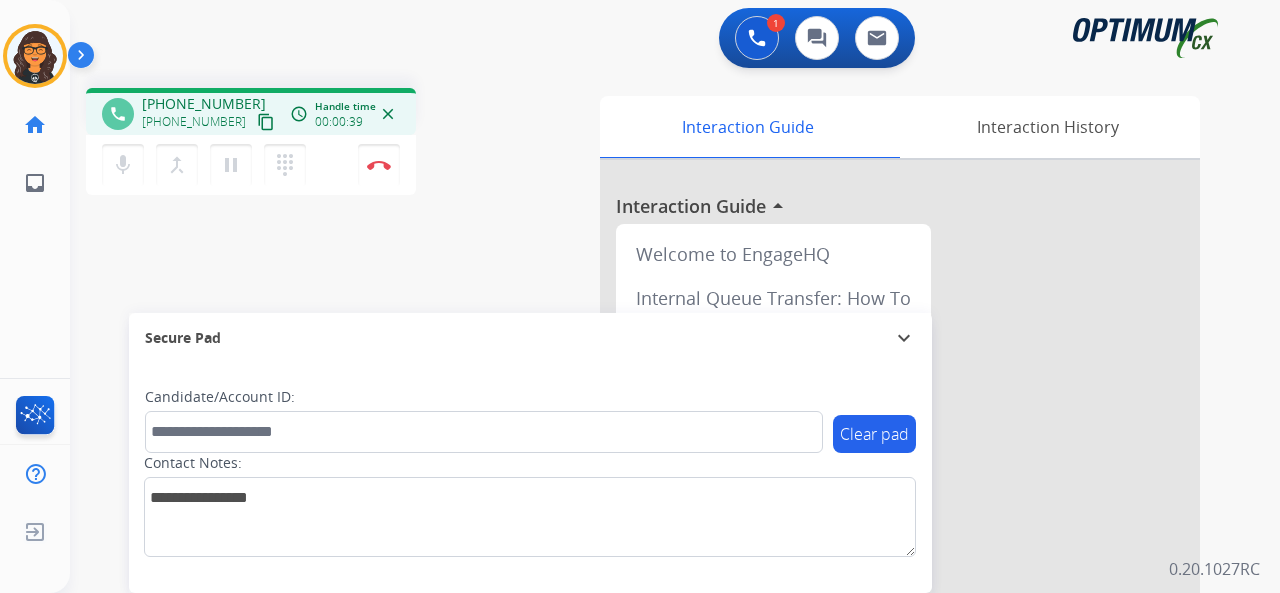click on "content_copy" at bounding box center [266, 122] 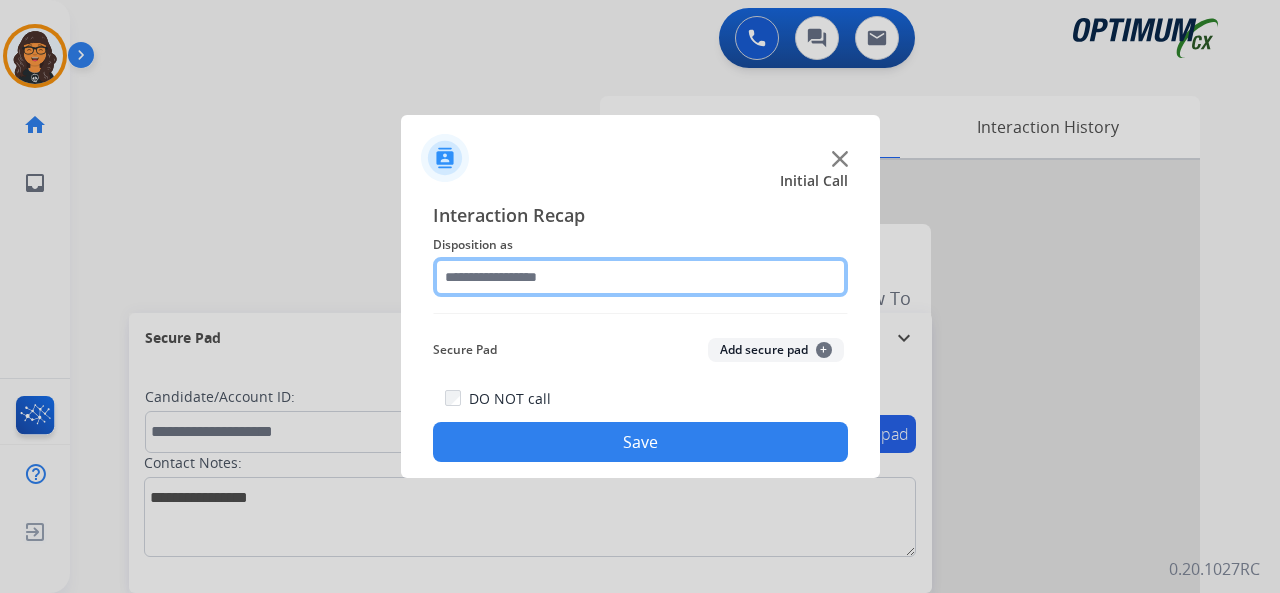 click 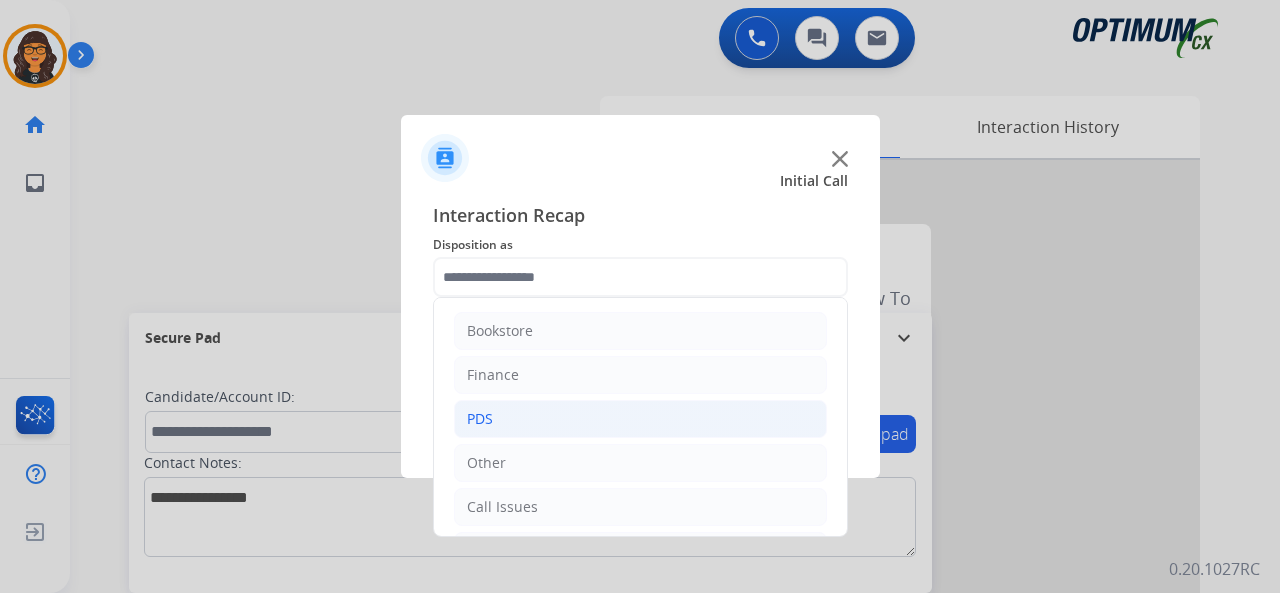 click on "PDS" 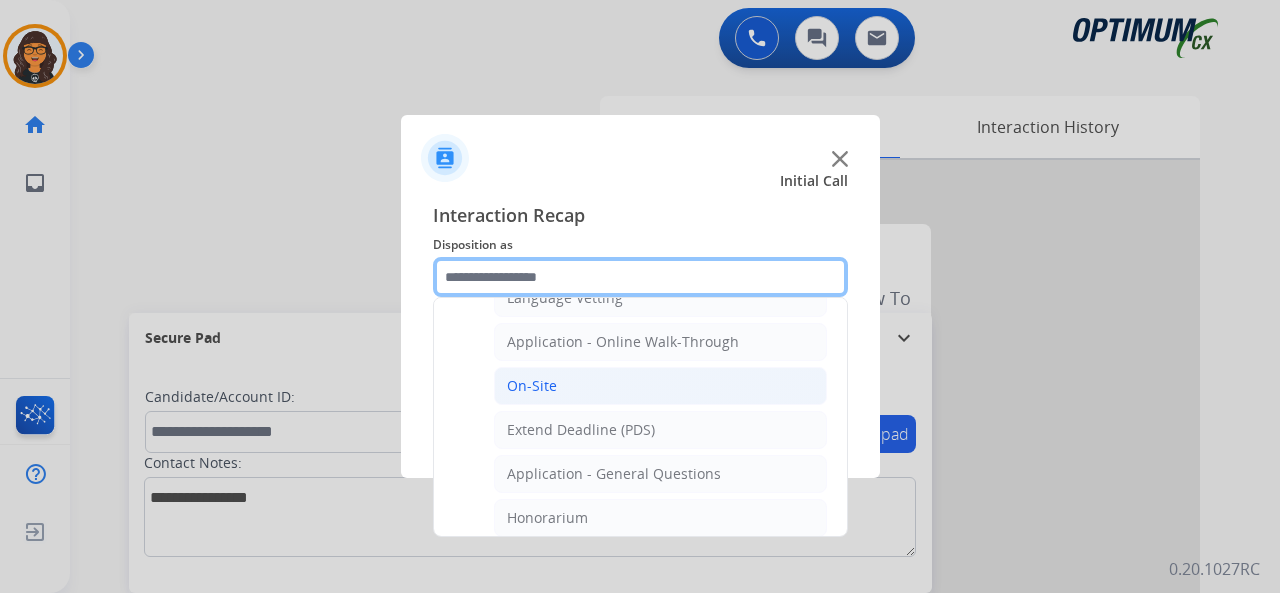 scroll, scrollTop: 500, scrollLeft: 0, axis: vertical 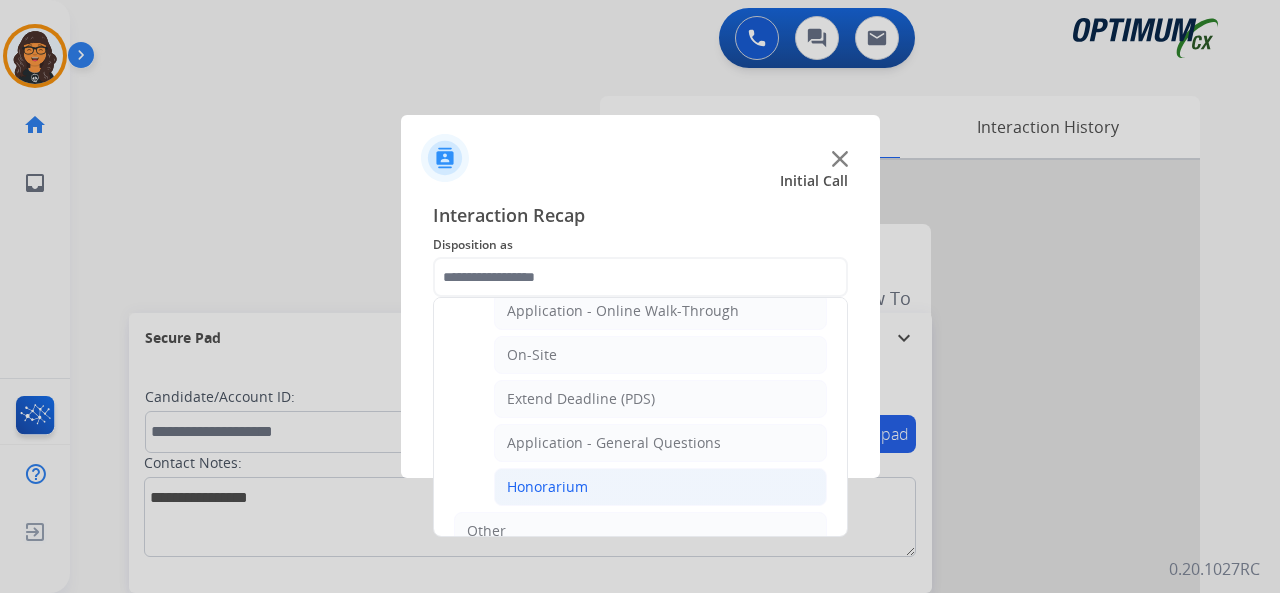 click on "Honorarium" 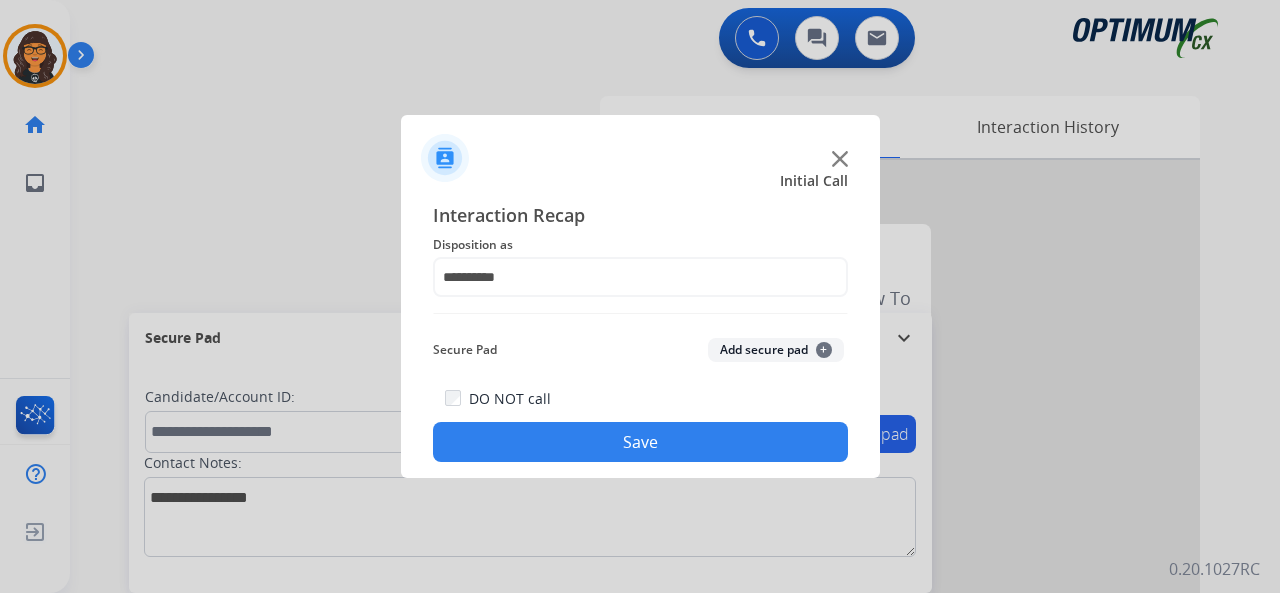 click on "Save" 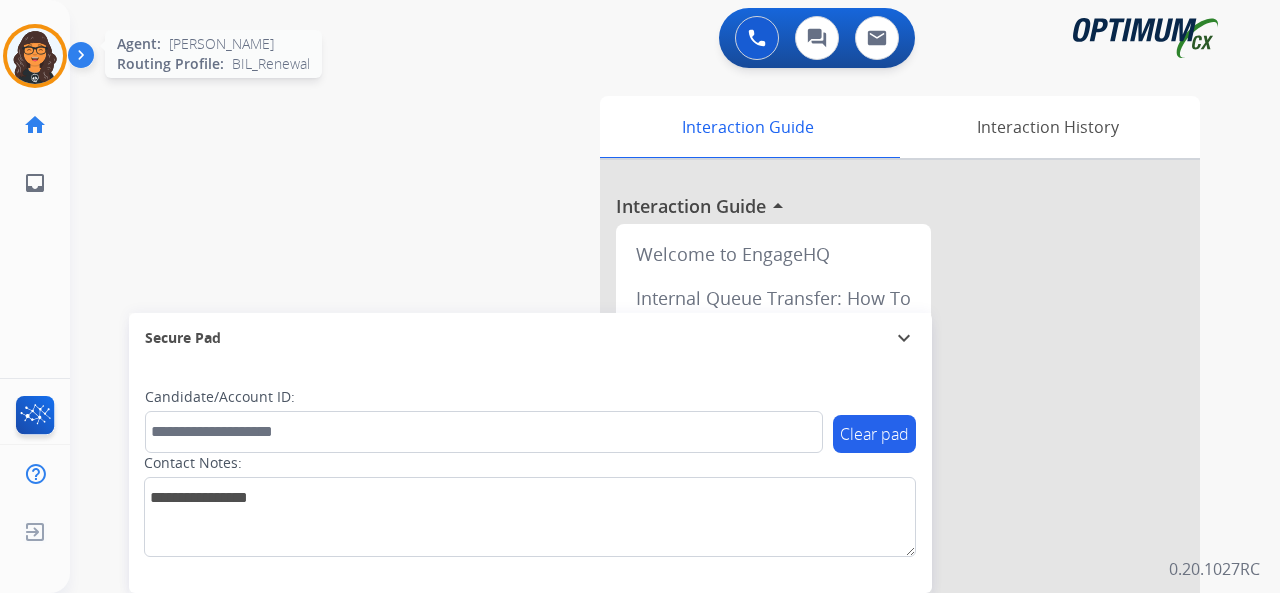 click at bounding box center [35, 56] 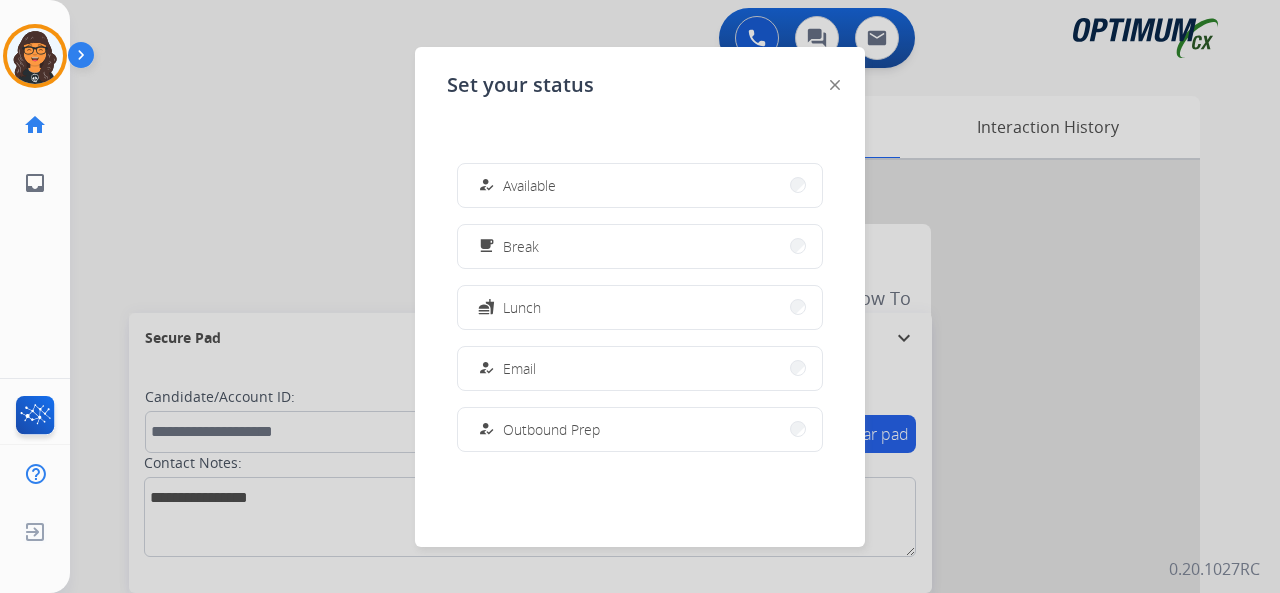 click on "Available" at bounding box center [529, 185] 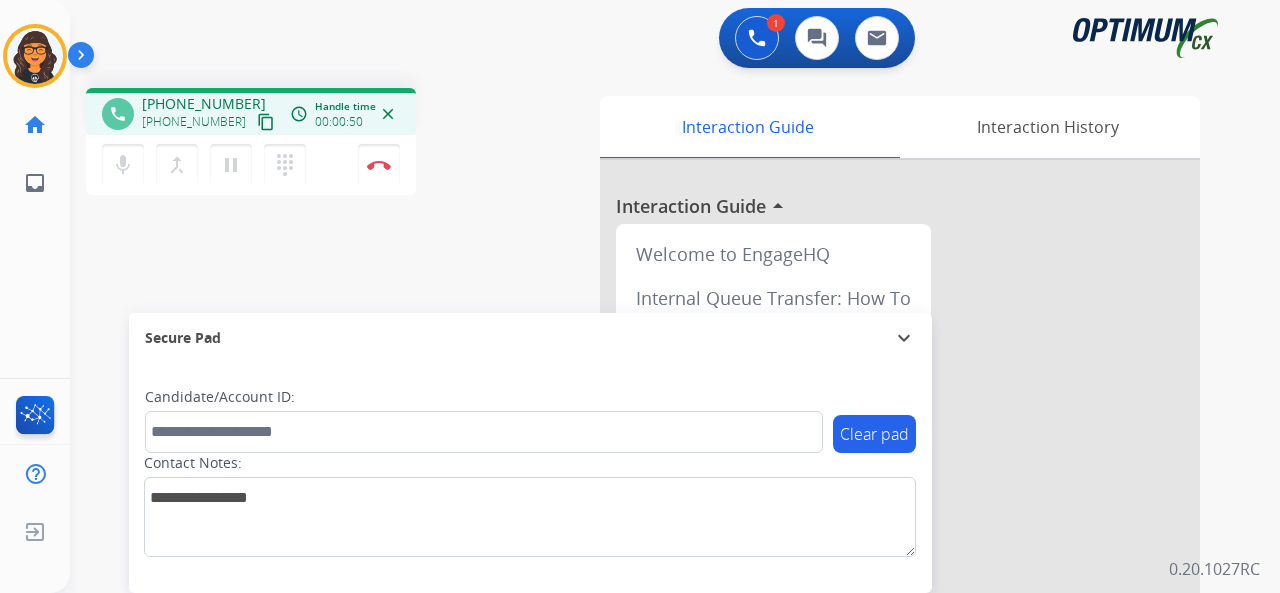 click on "content_copy" at bounding box center (266, 122) 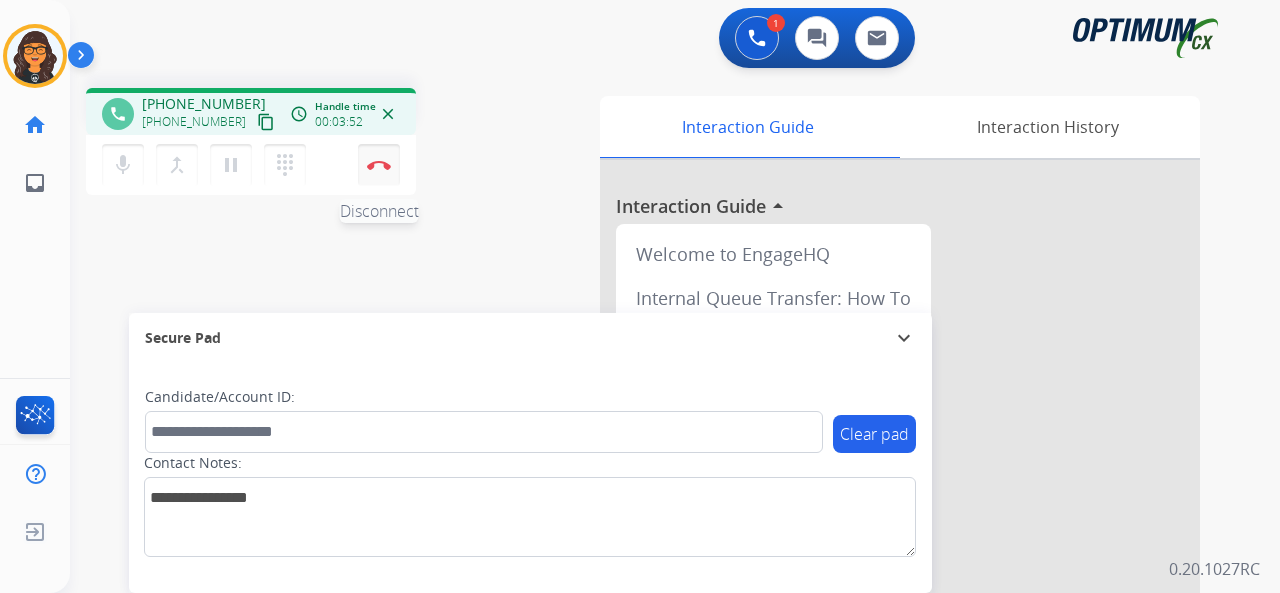 click on "Disconnect" at bounding box center (379, 165) 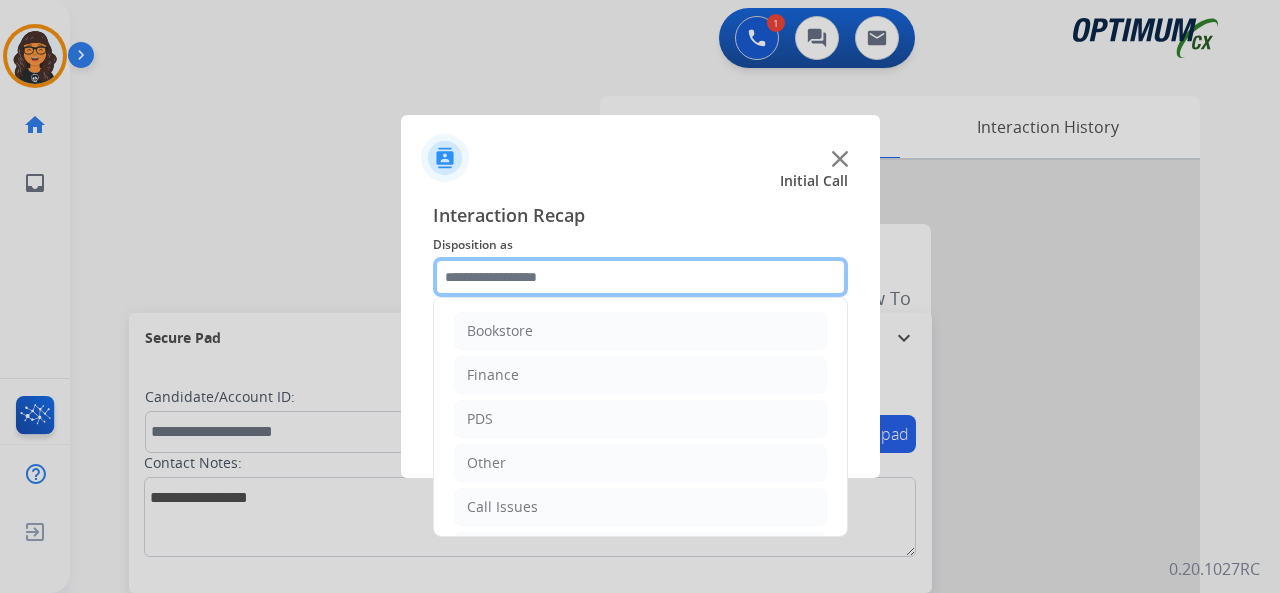 click 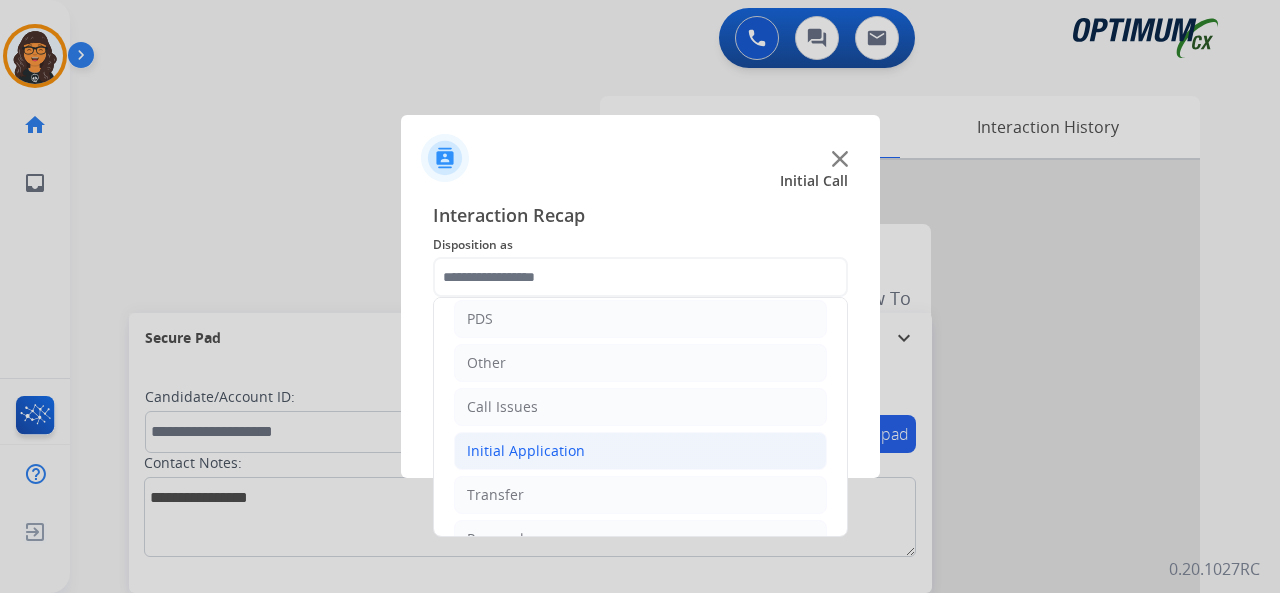 drag, startPoint x: 530, startPoint y: 454, endPoint x: 590, endPoint y: 460, distance: 60.299255 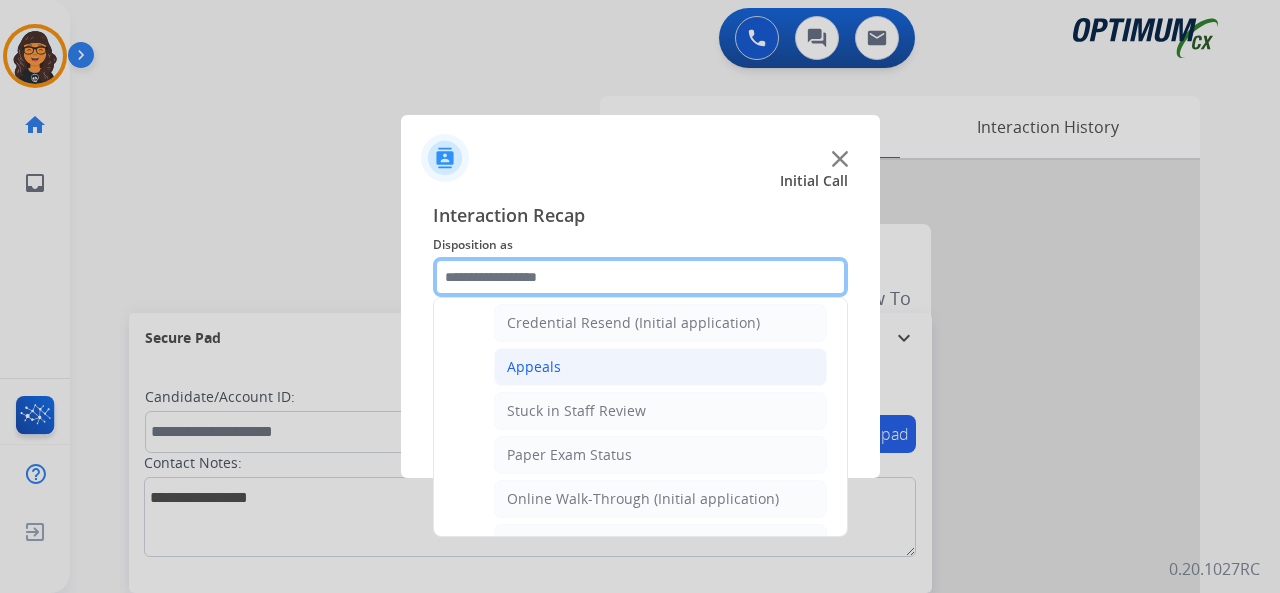 scroll, scrollTop: 200, scrollLeft: 0, axis: vertical 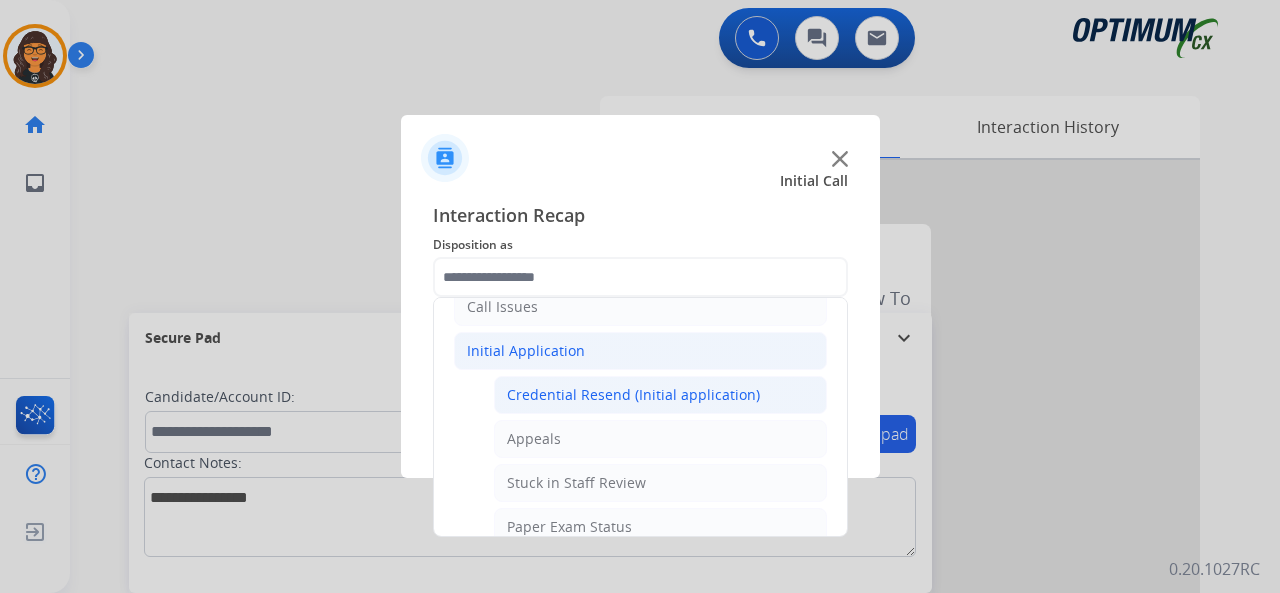 click on "Credential Resend (Initial application)" 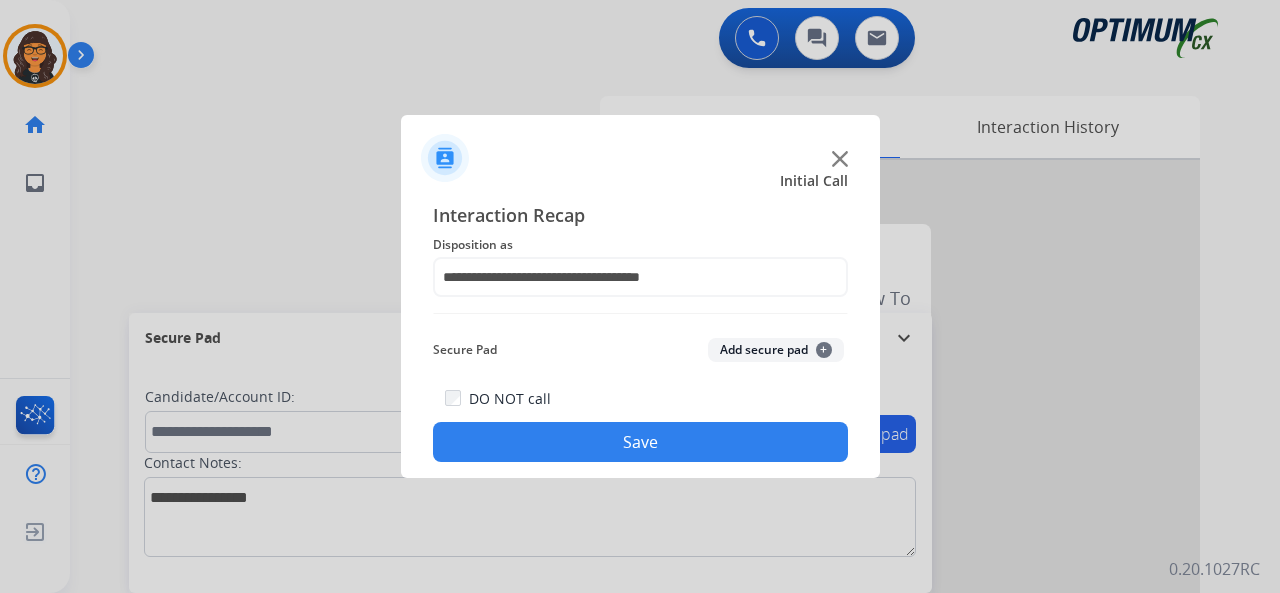 drag, startPoint x: 654, startPoint y: 438, endPoint x: 646, endPoint y: 410, distance: 29.12044 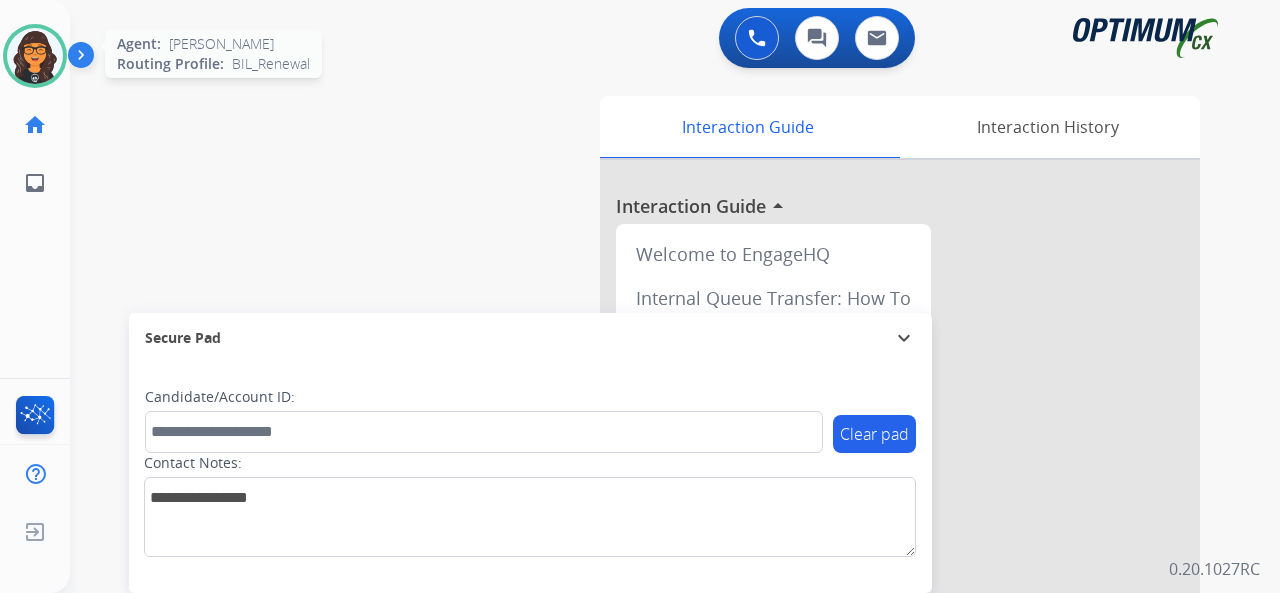 click at bounding box center (35, 56) 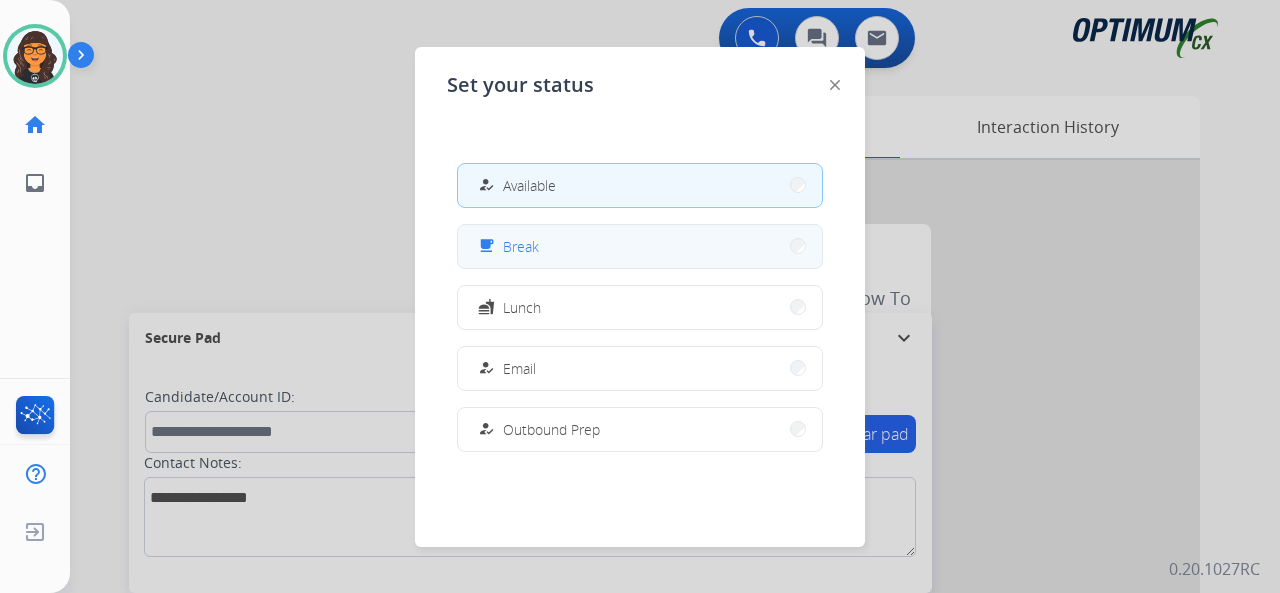 click on "free_breakfast Break" at bounding box center [640, 246] 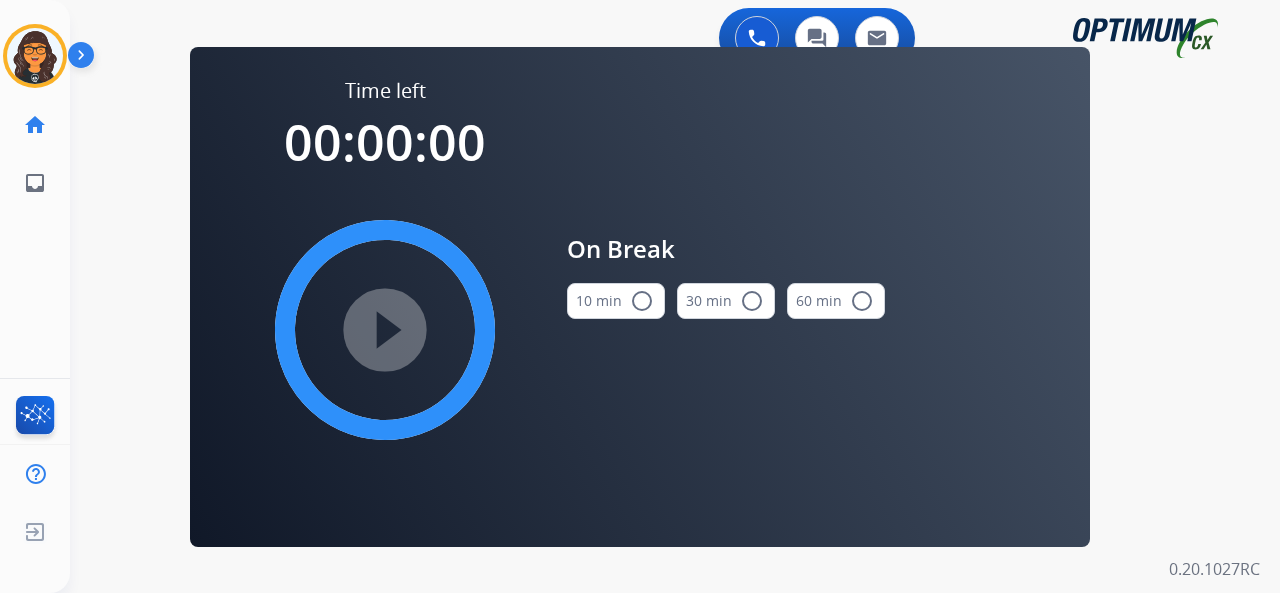 click on "10 min  radio_button_unchecked" at bounding box center [616, 301] 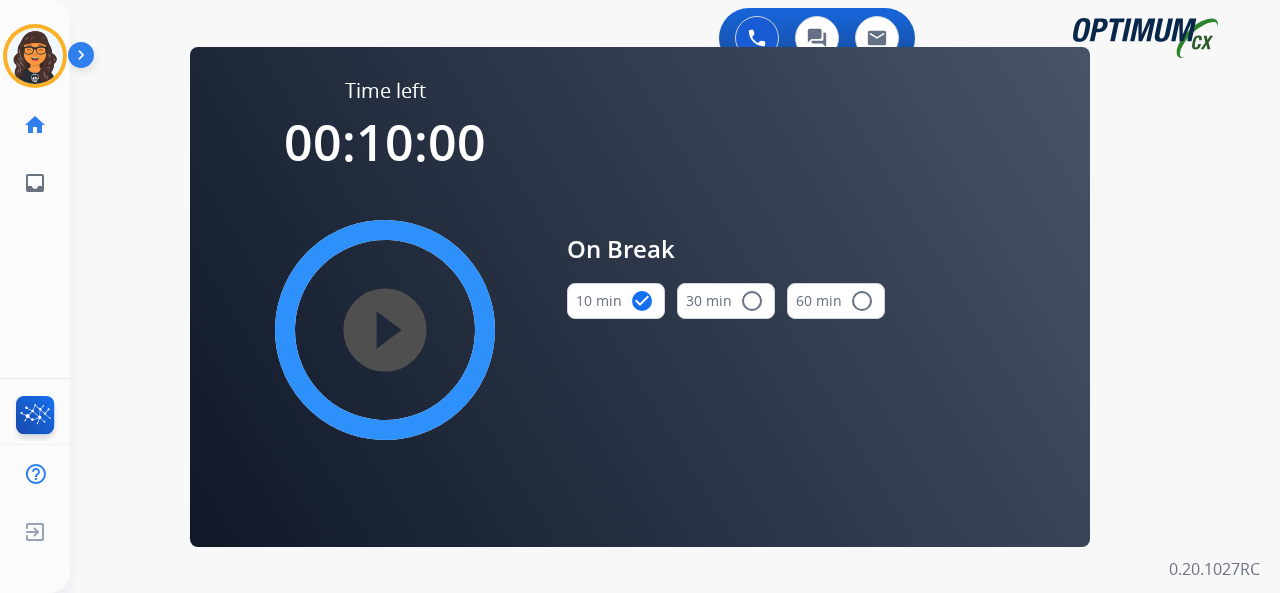 click on "play_circle_filled" at bounding box center [385, 330] 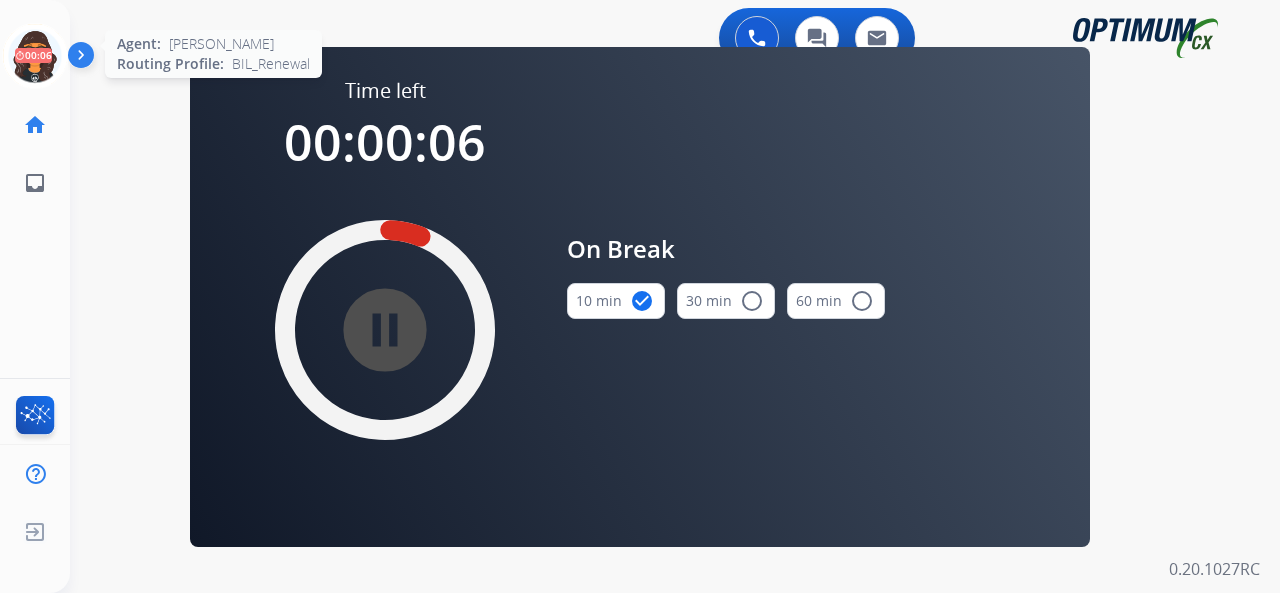 click 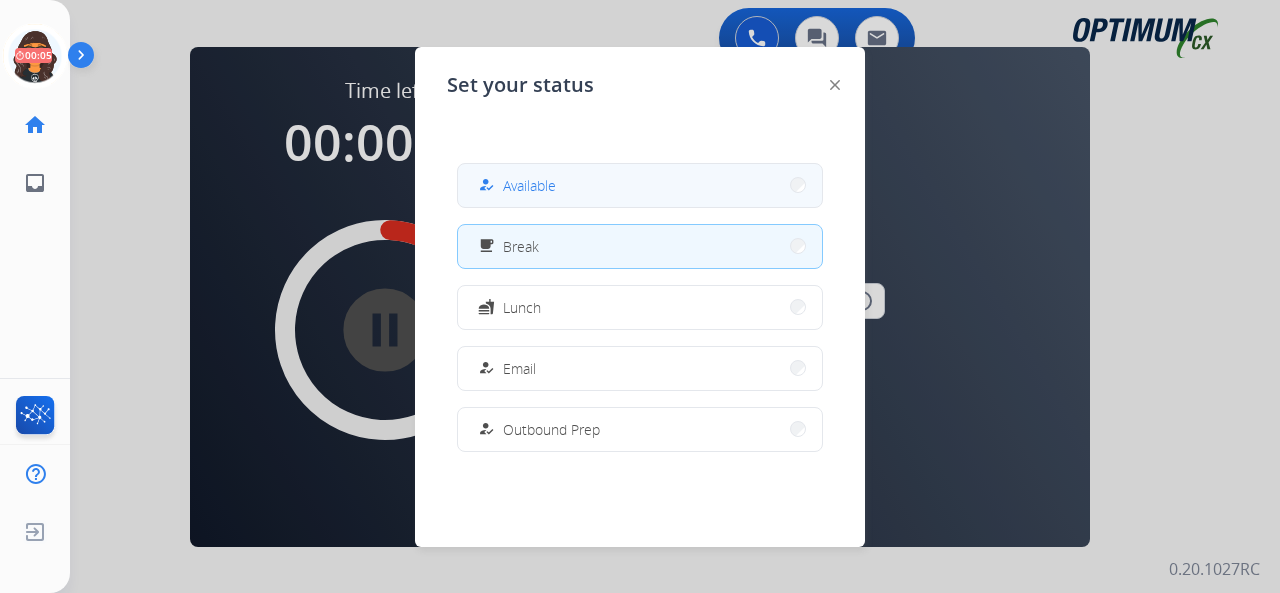 click on "Available" at bounding box center (529, 185) 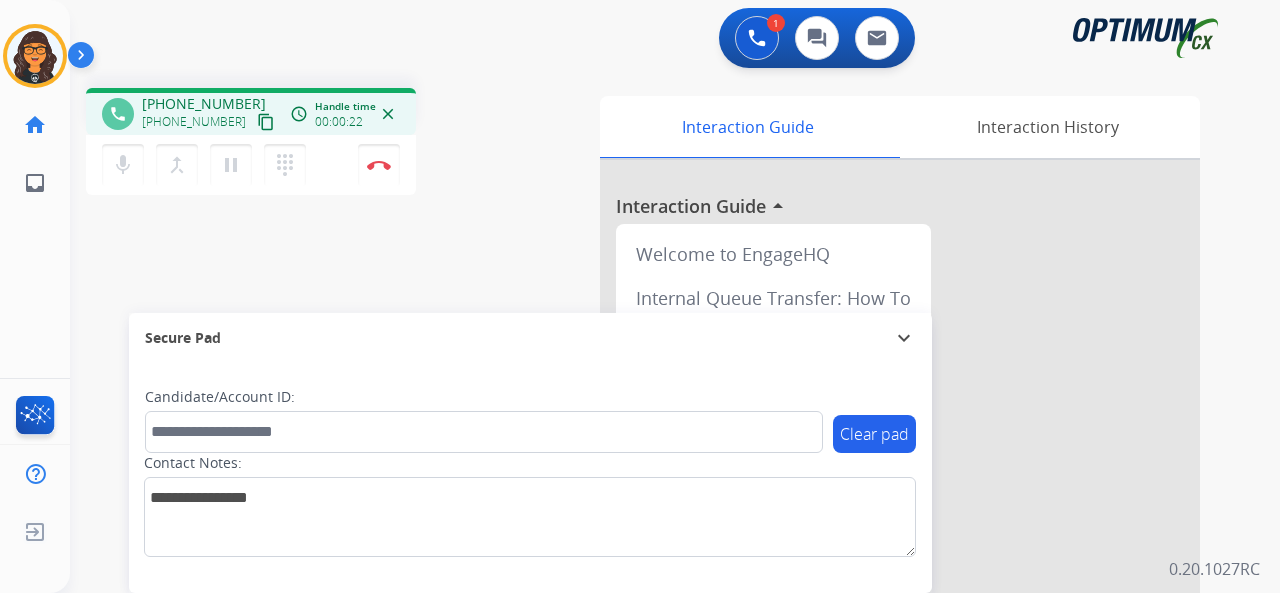 drag, startPoint x: 240, startPoint y: 116, endPoint x: 240, endPoint y: 77, distance: 39 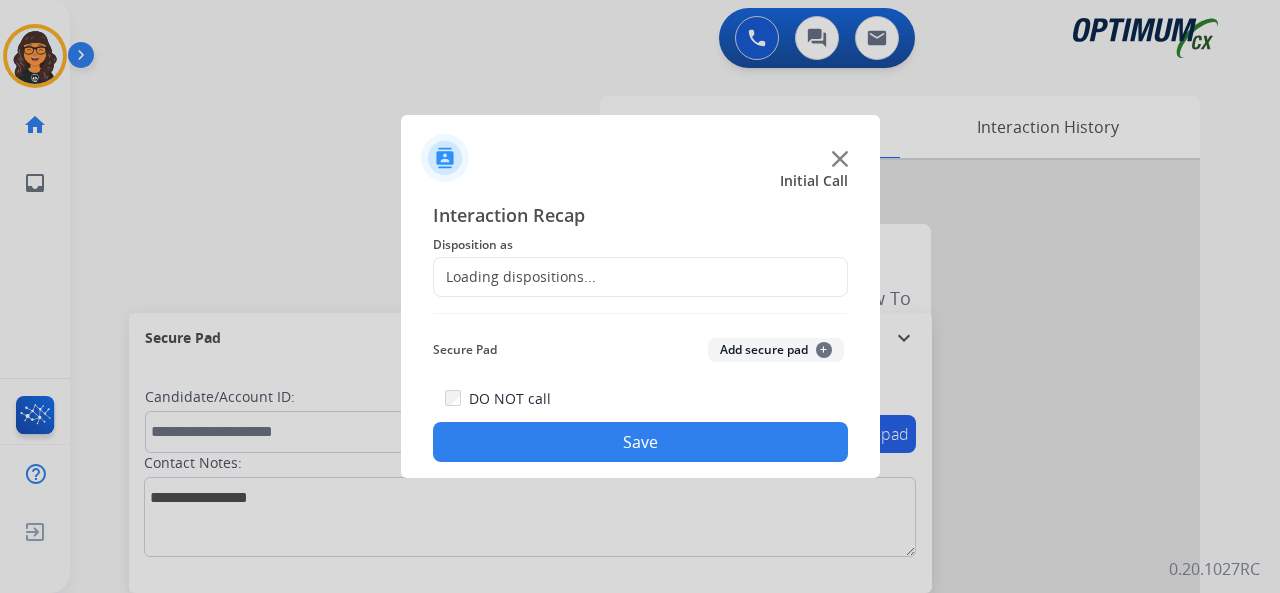 click at bounding box center [640, 296] 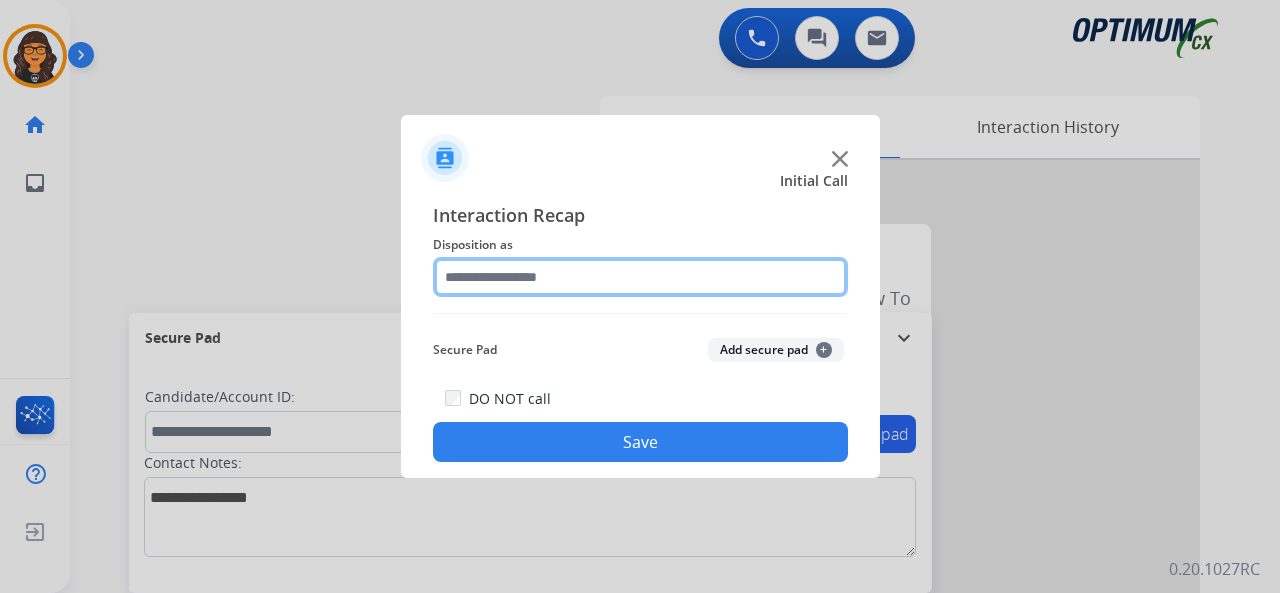 click 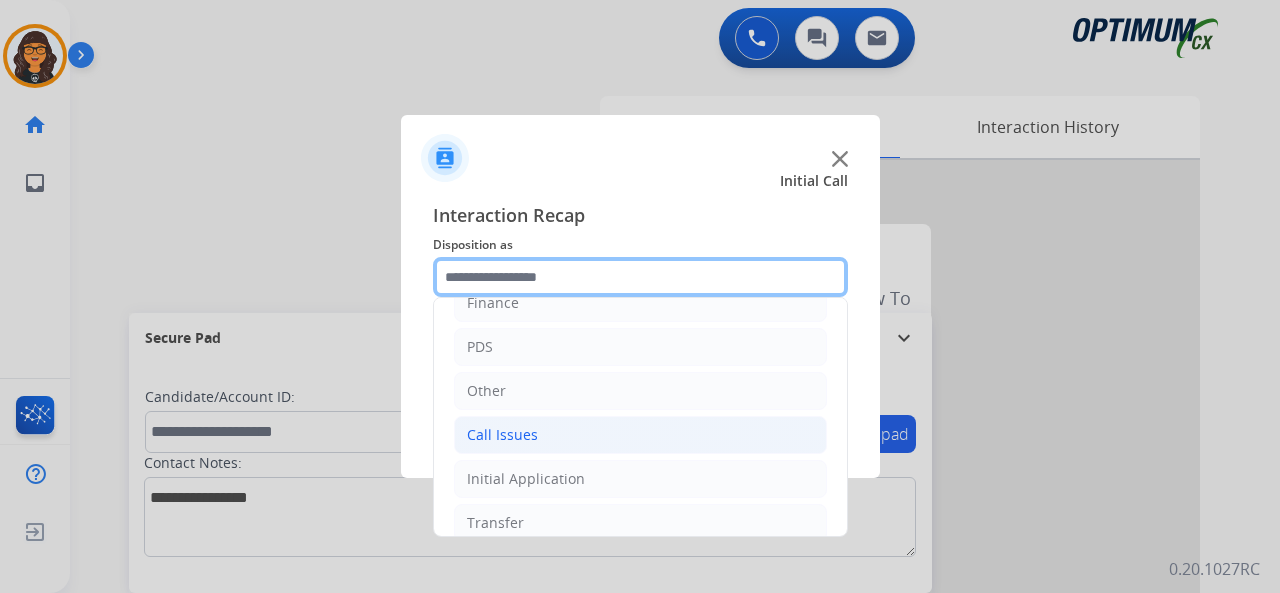 scroll, scrollTop: 100, scrollLeft: 0, axis: vertical 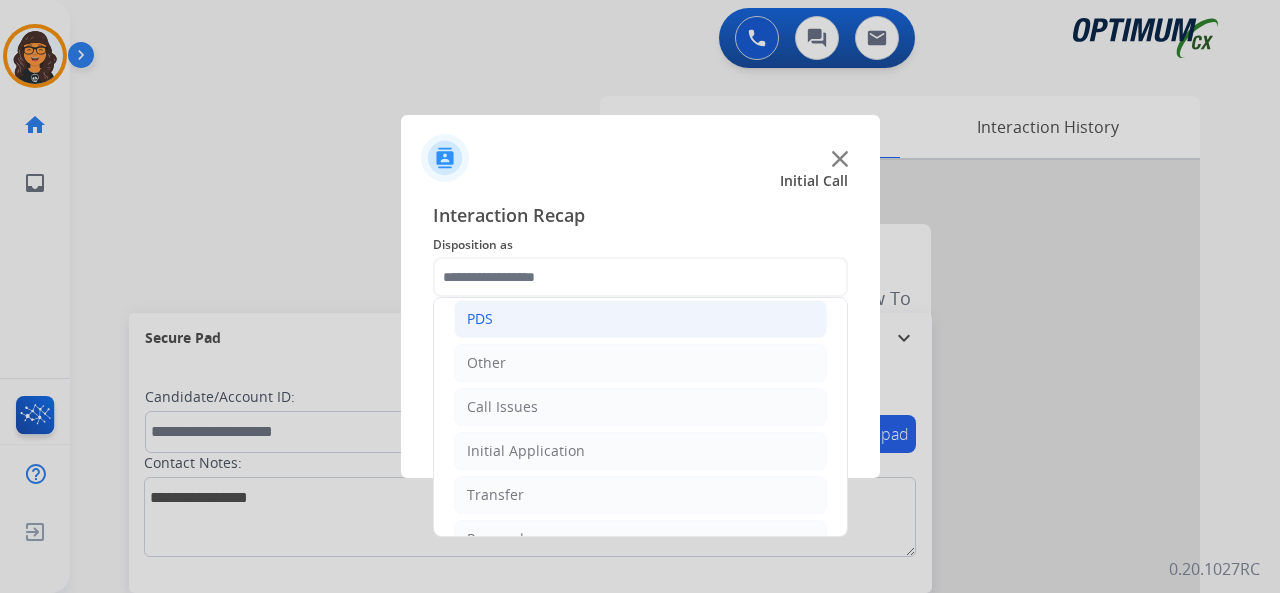 click on "PDS" 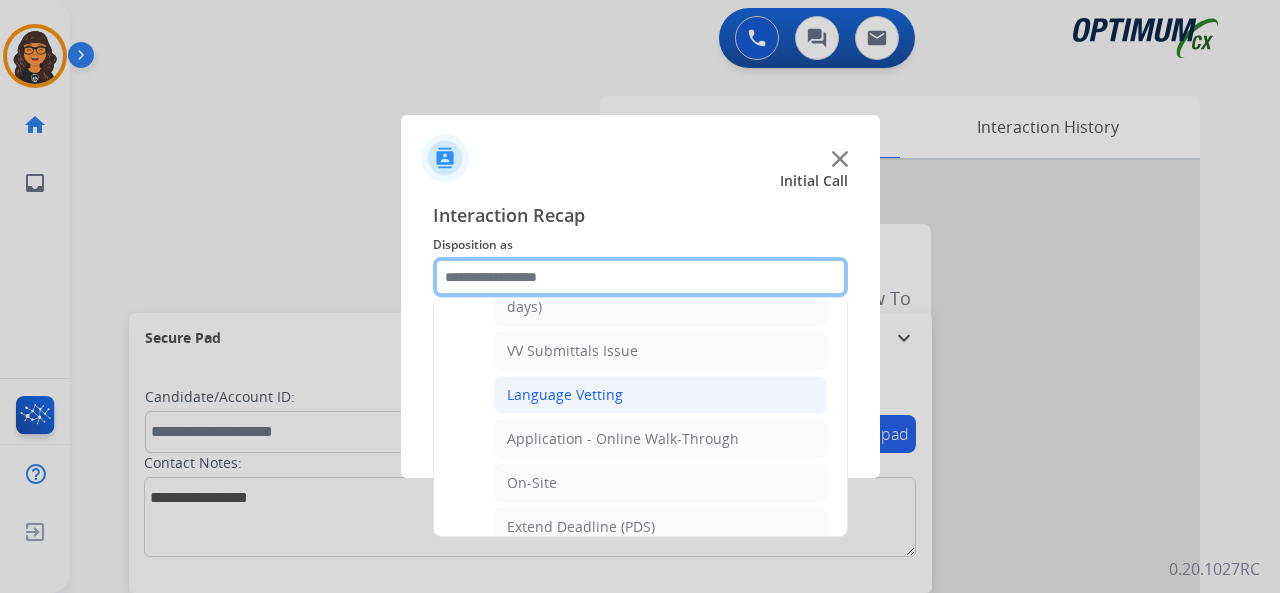 scroll, scrollTop: 500, scrollLeft: 0, axis: vertical 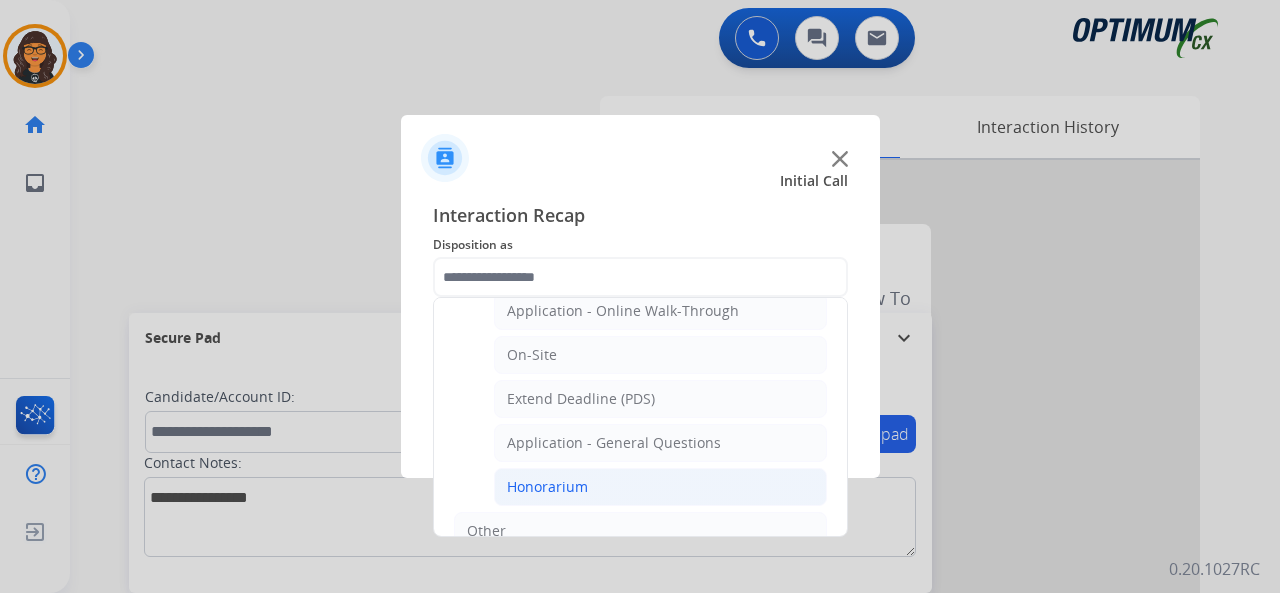 click on "Honorarium" 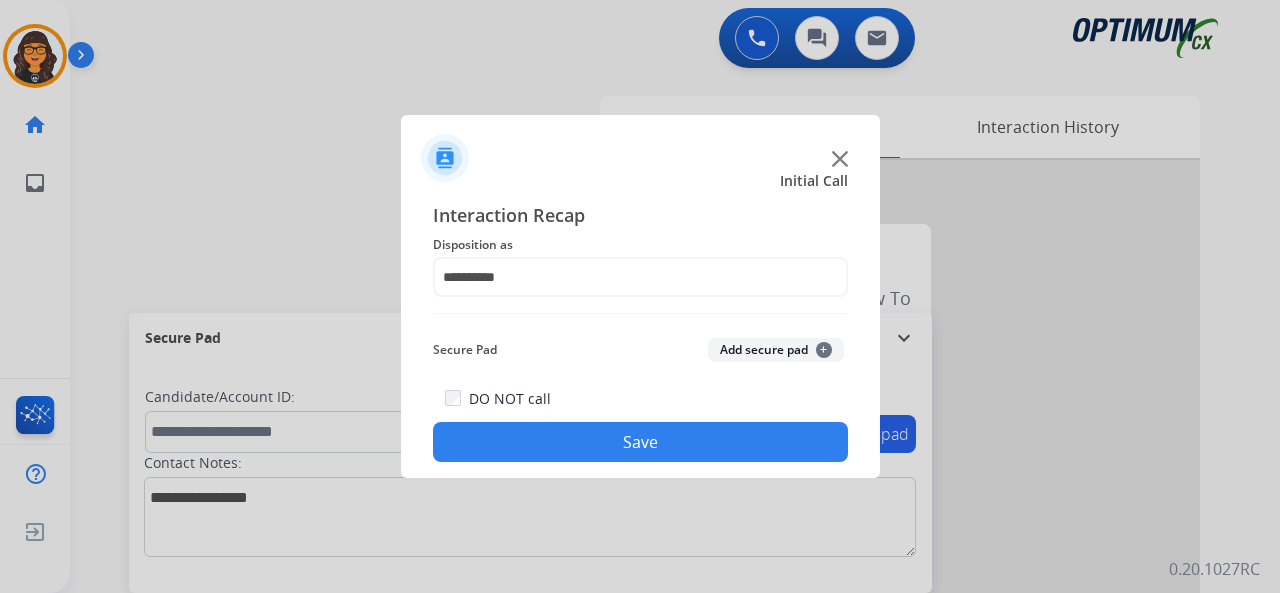 click on "Save" 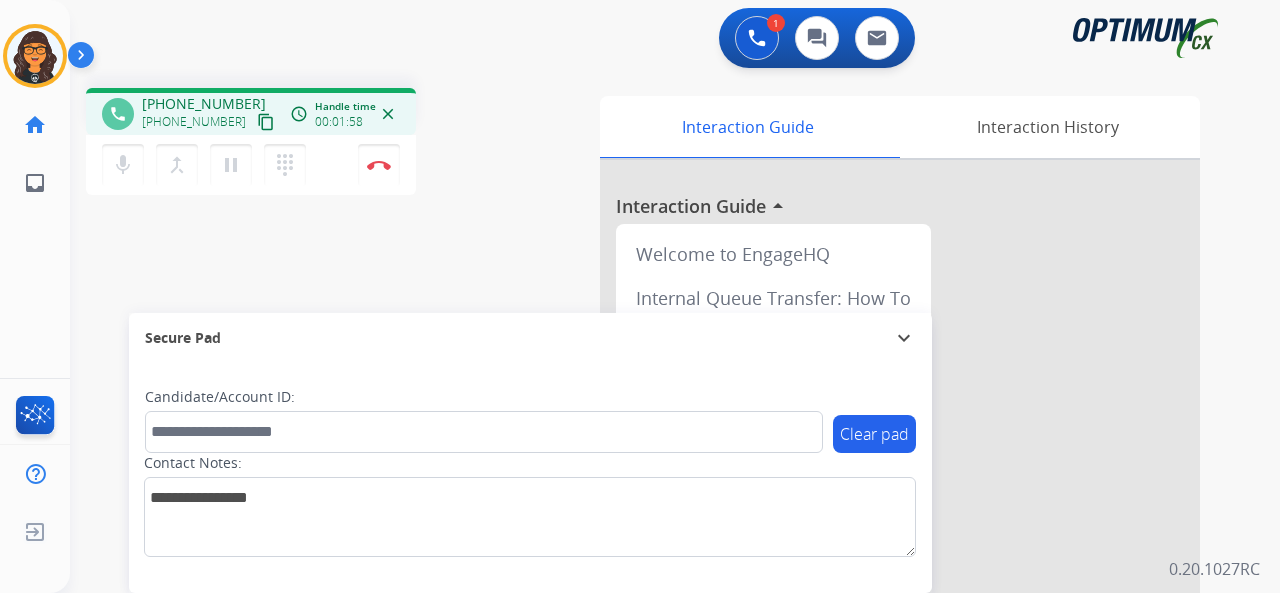 click on "content_copy" at bounding box center (266, 122) 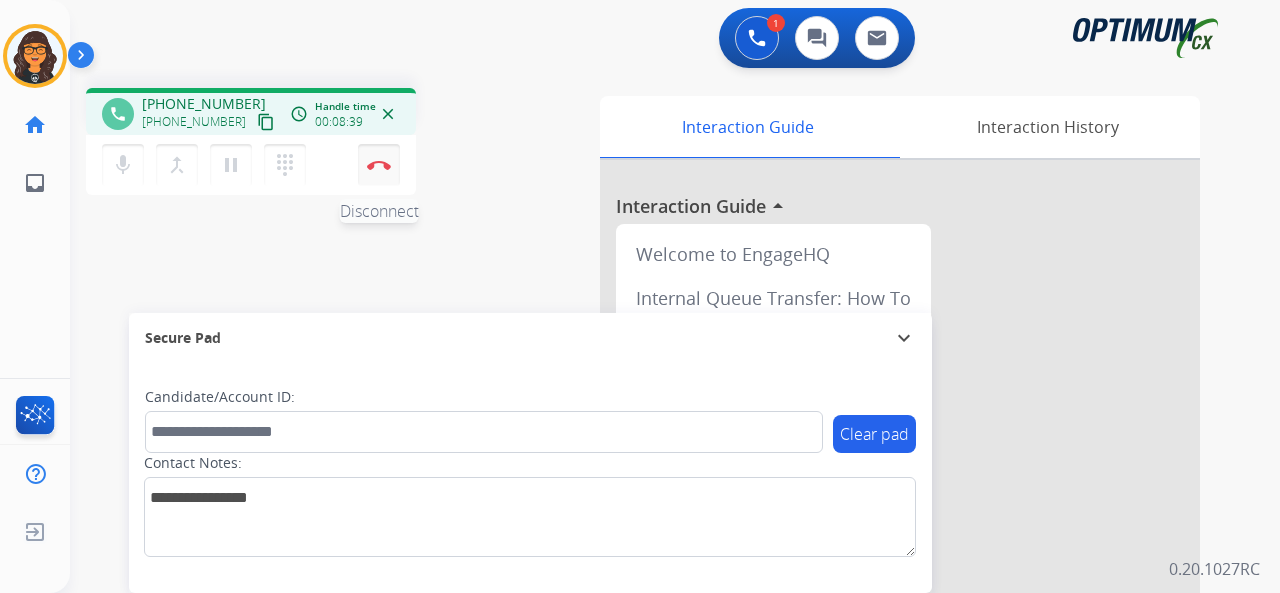 click on "Disconnect" at bounding box center [379, 165] 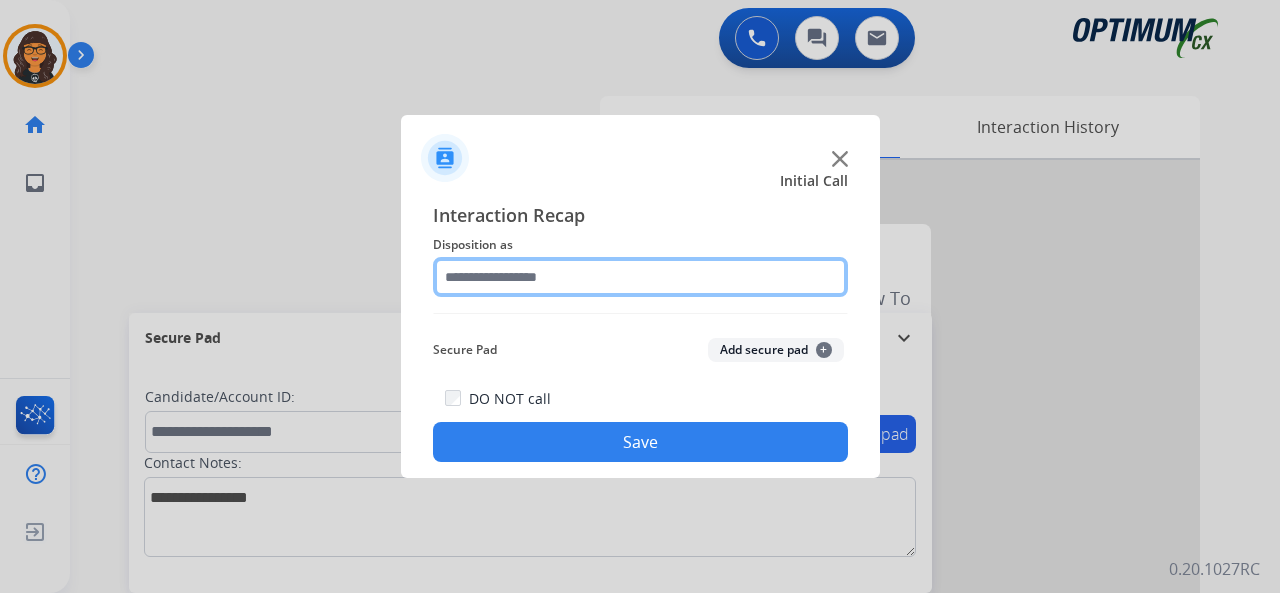 click 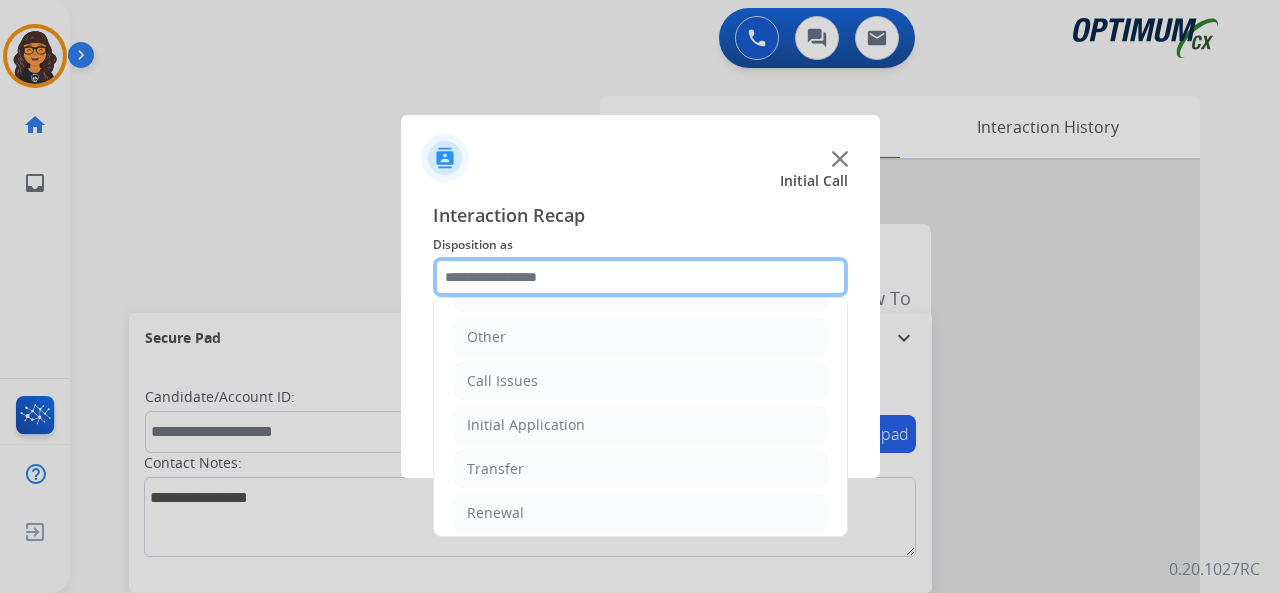 scroll, scrollTop: 130, scrollLeft: 0, axis: vertical 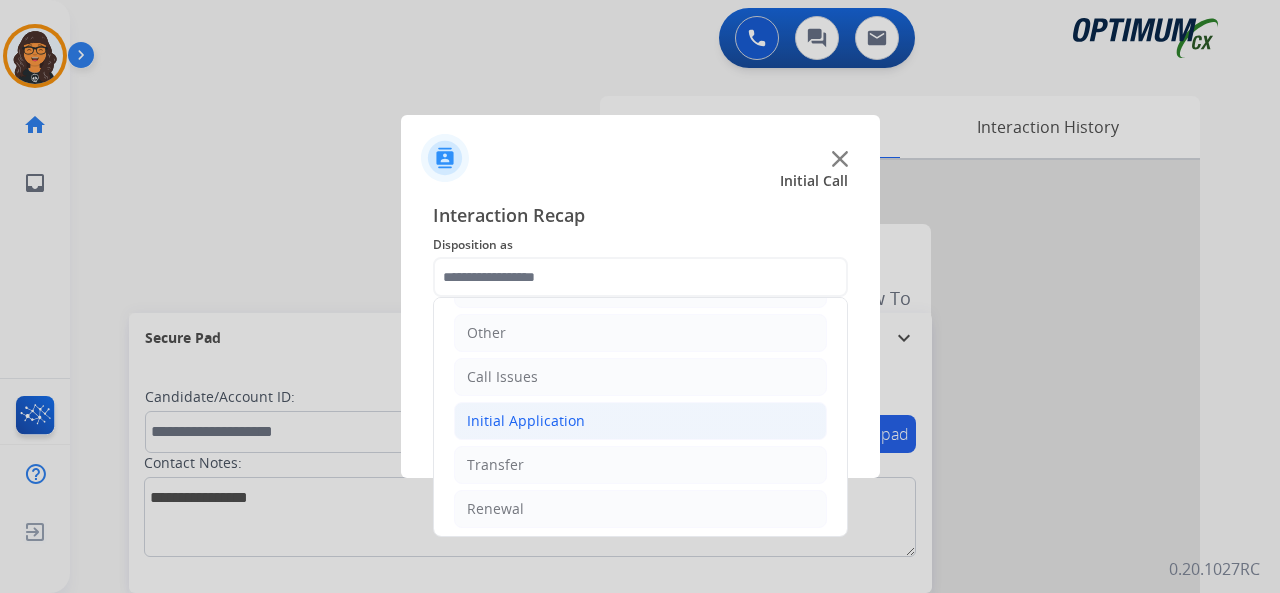 click on "Initial Application" 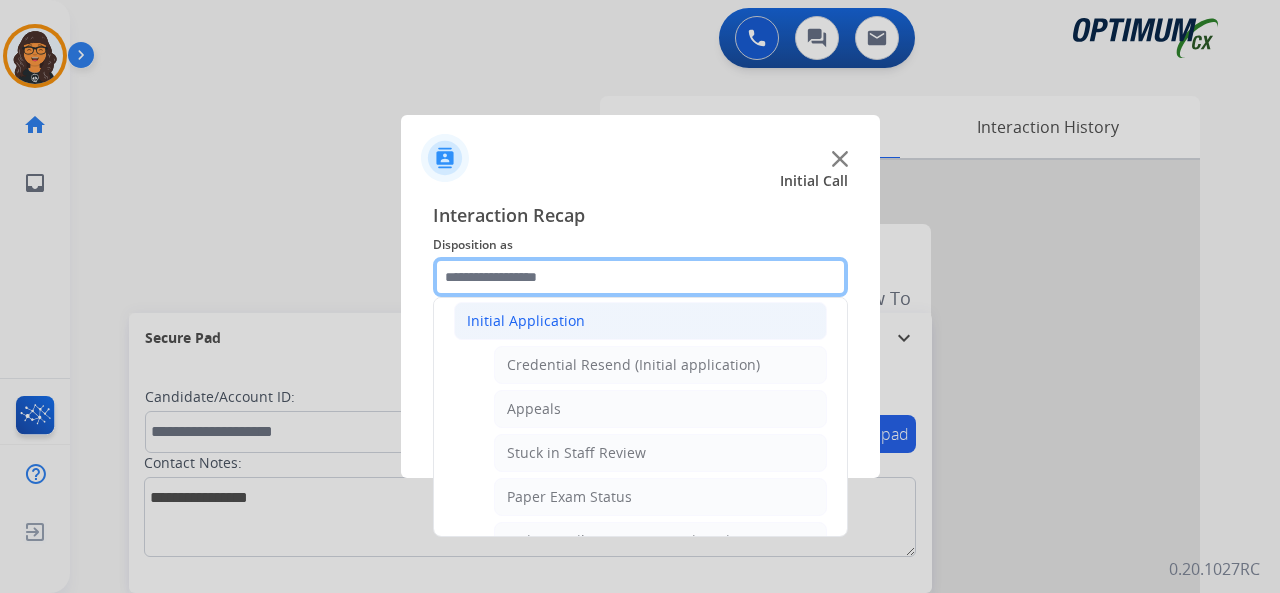 scroll, scrollTop: 30, scrollLeft: 0, axis: vertical 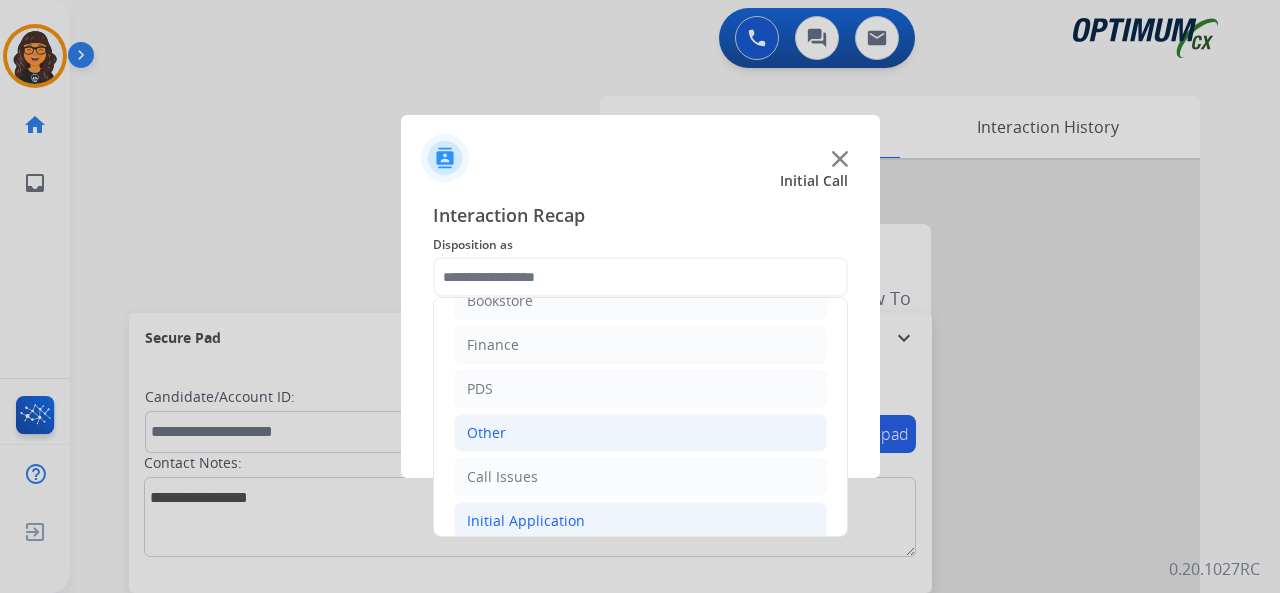 click on "Other" 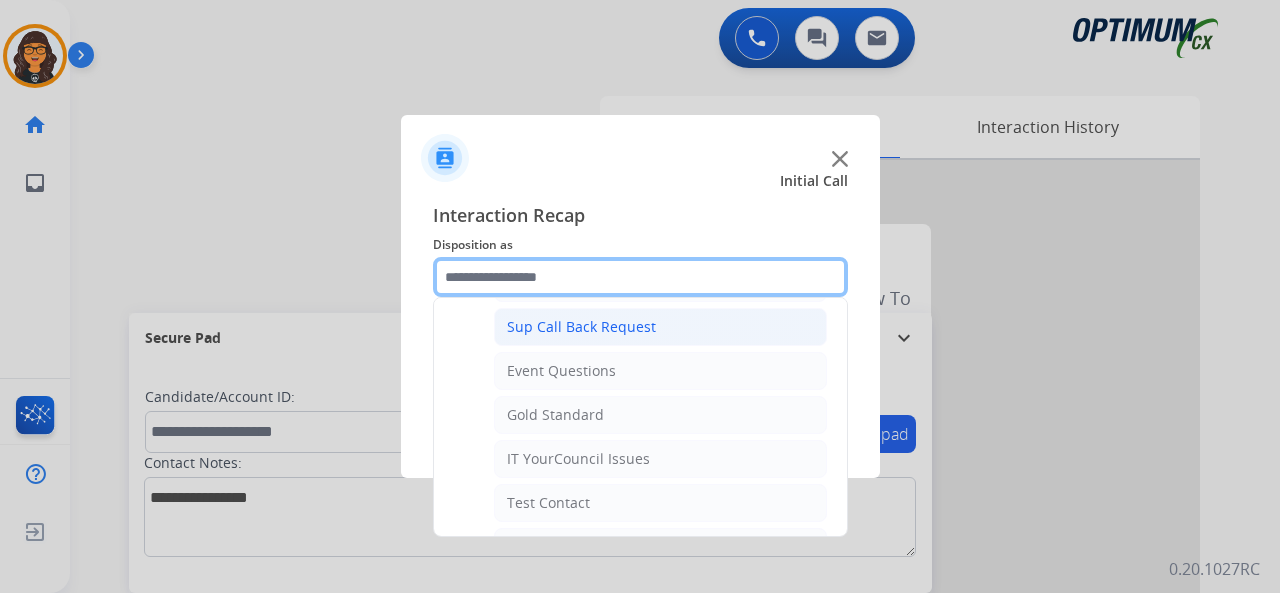 scroll, scrollTop: 330, scrollLeft: 0, axis: vertical 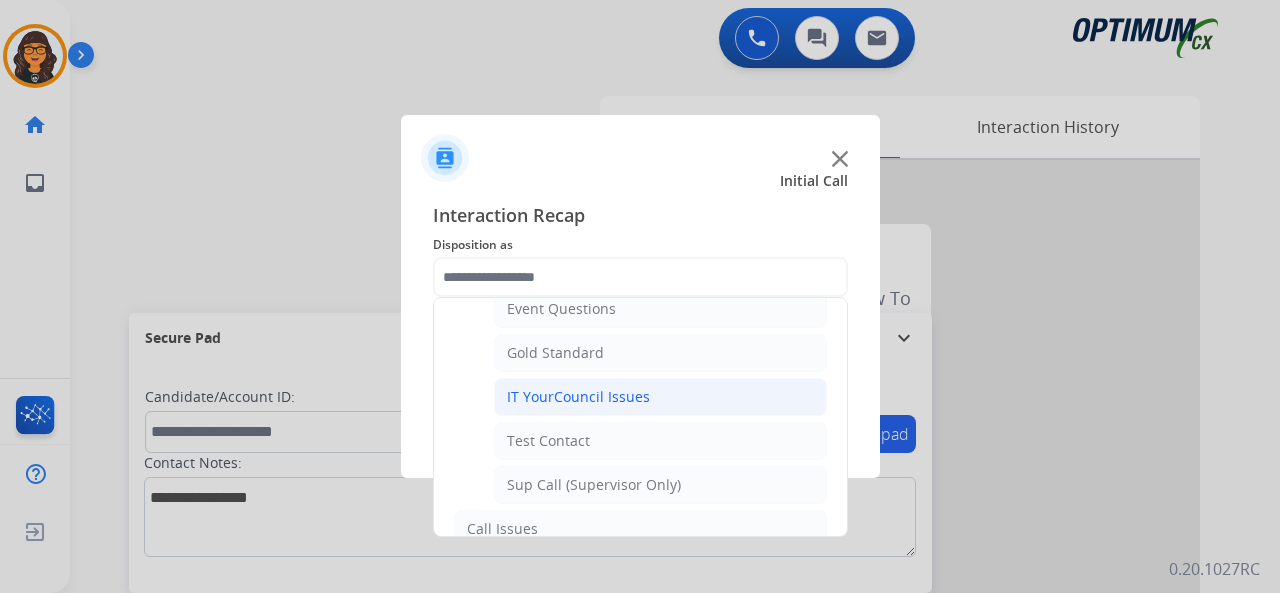click on "IT YourCouncil Issues" 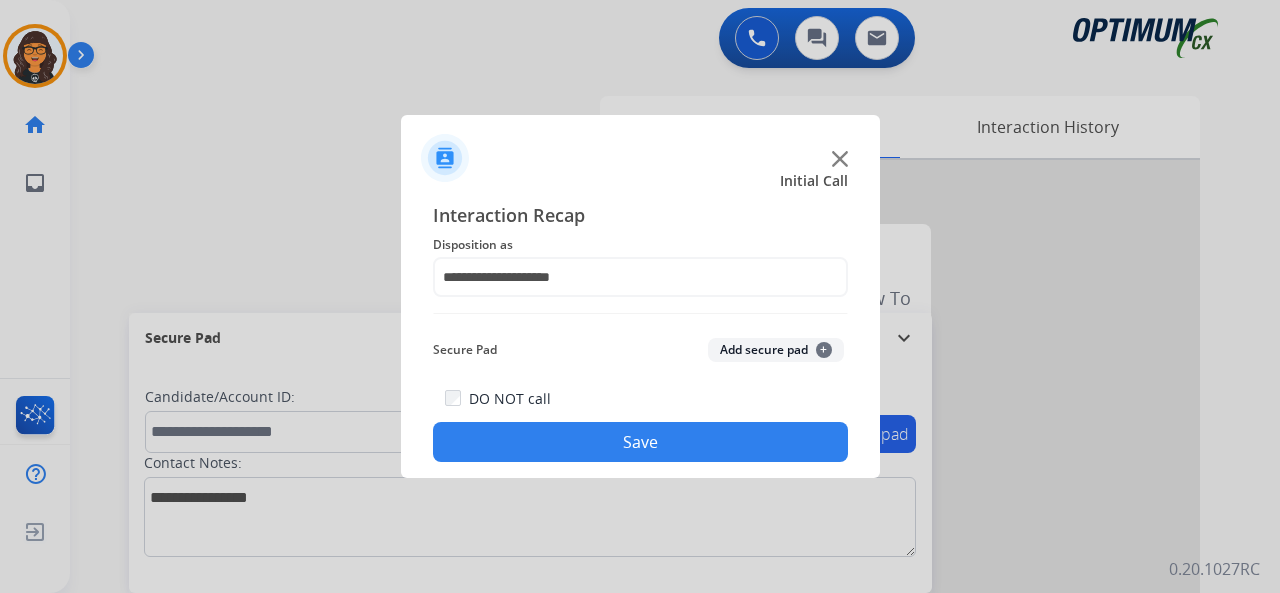 click on "Save" 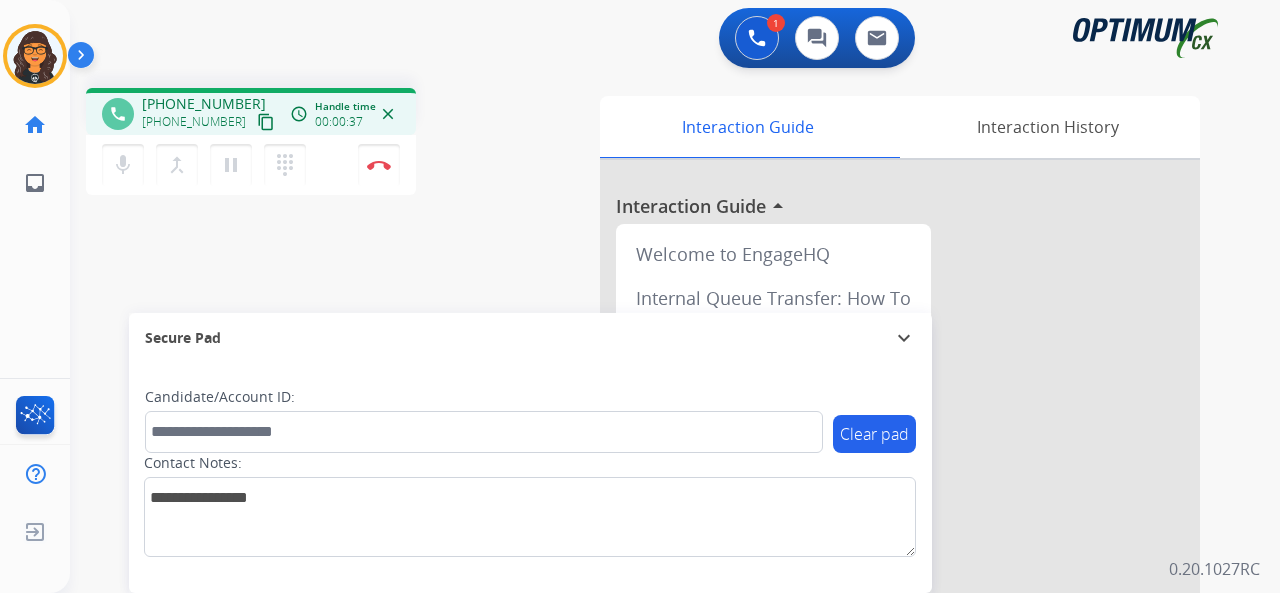 click on "content_copy" at bounding box center [266, 122] 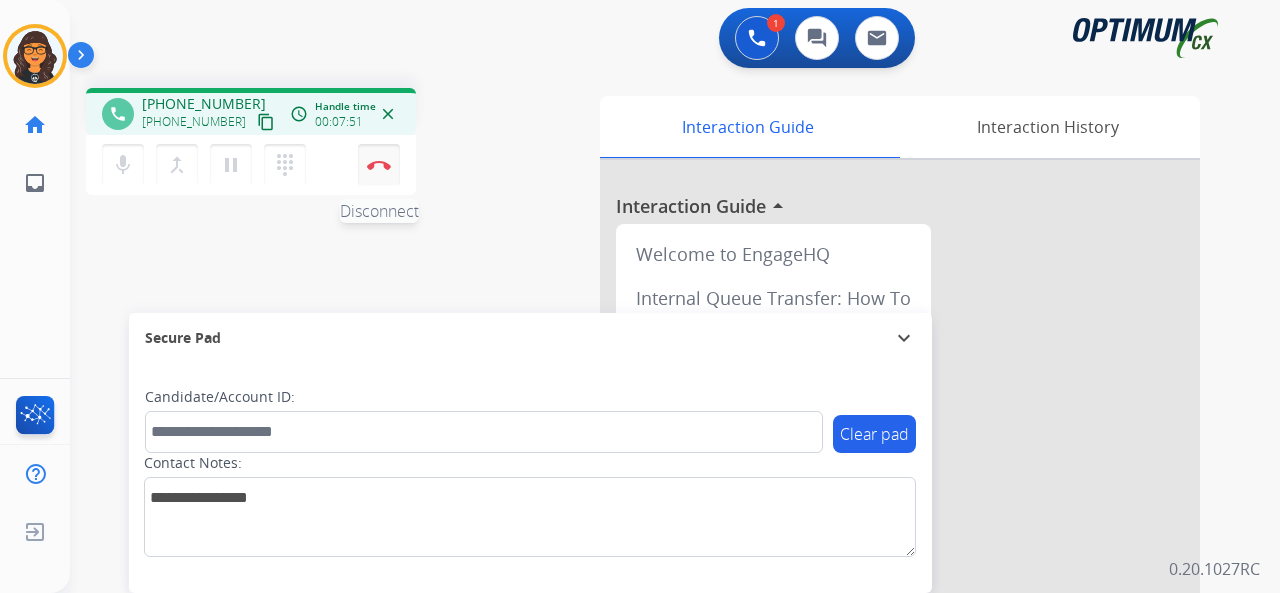 click at bounding box center (379, 165) 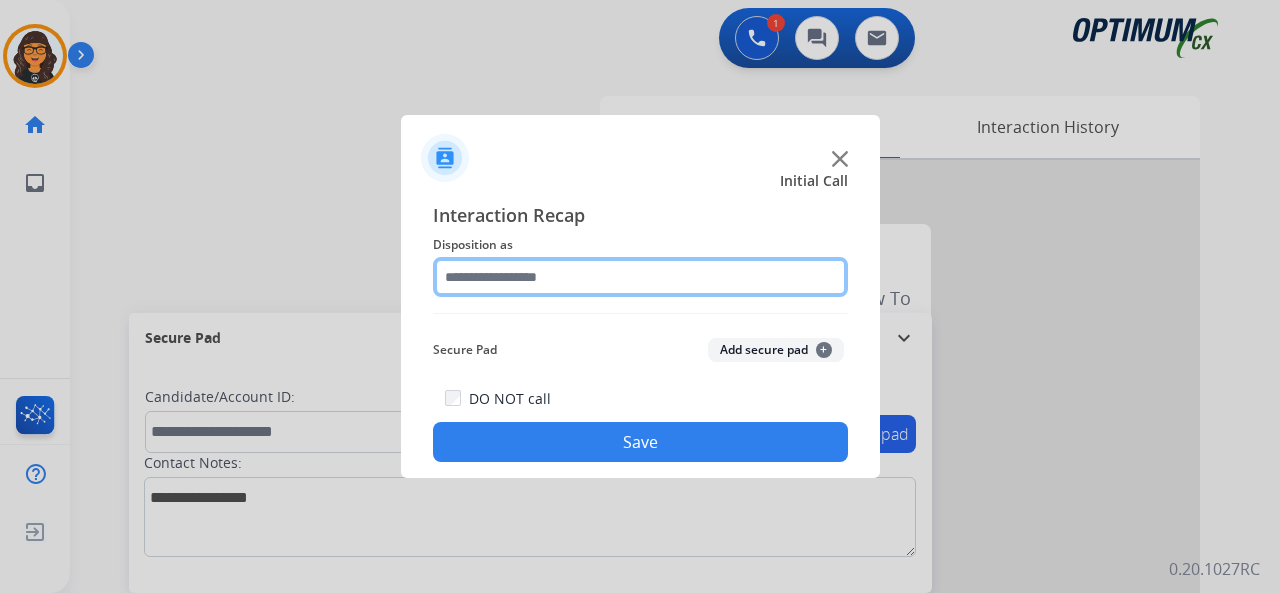 click 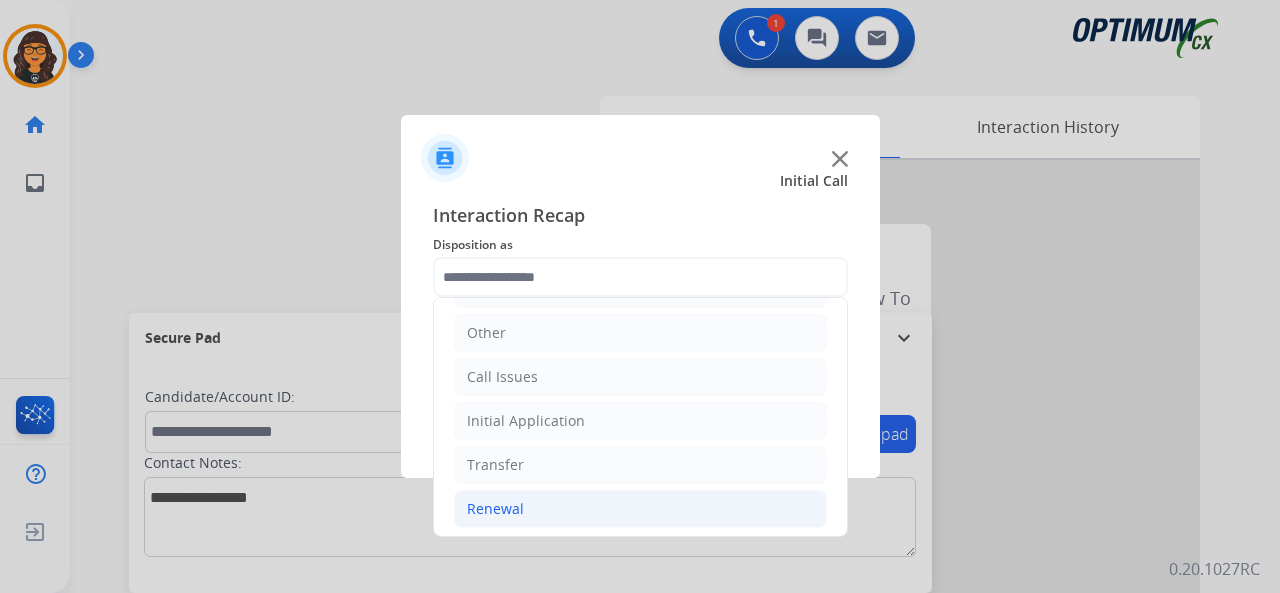 drag, startPoint x: 497, startPoint y: 490, endPoint x: 560, endPoint y: 490, distance: 63 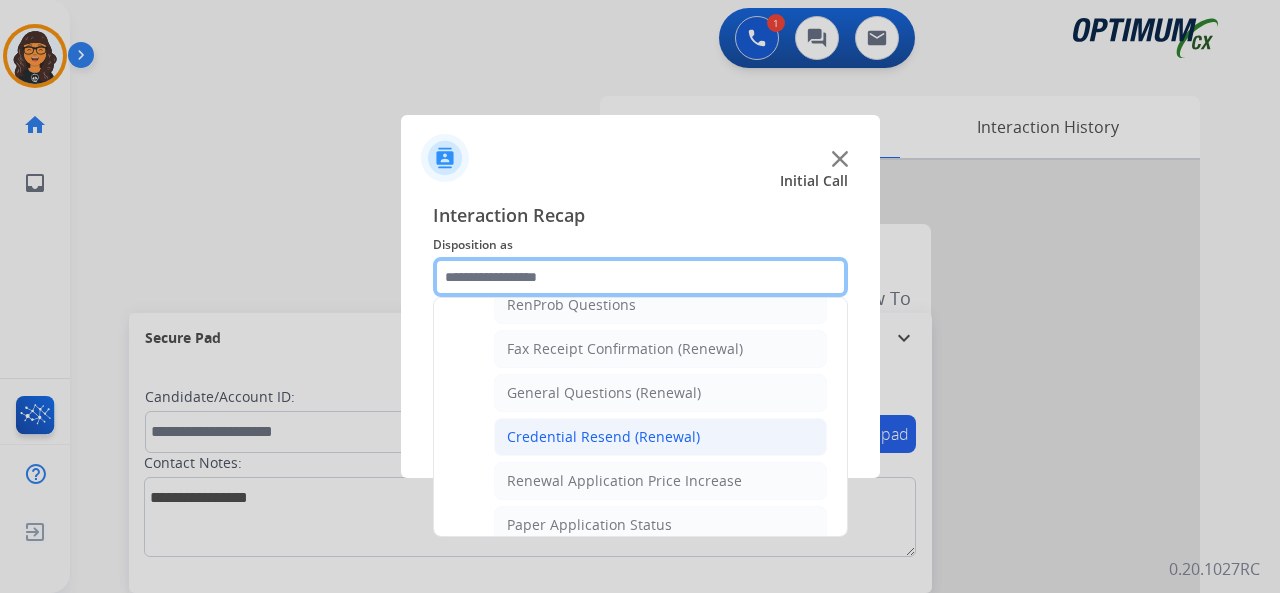 scroll, scrollTop: 630, scrollLeft: 0, axis: vertical 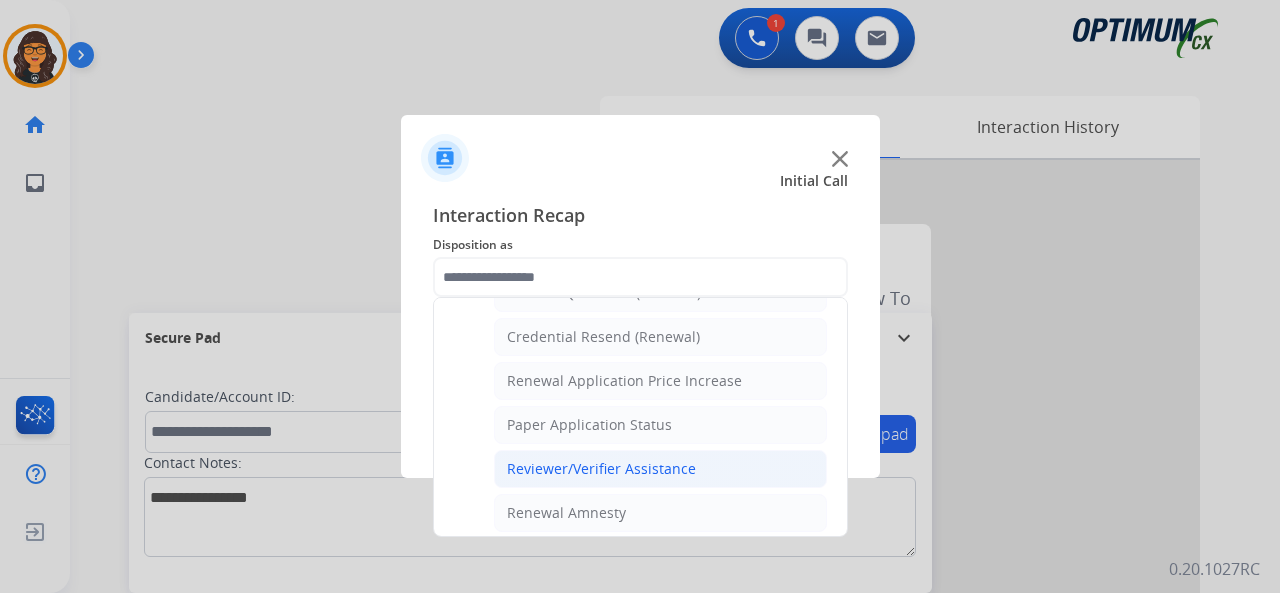 click on "Reviewer/Verifier Assistance" 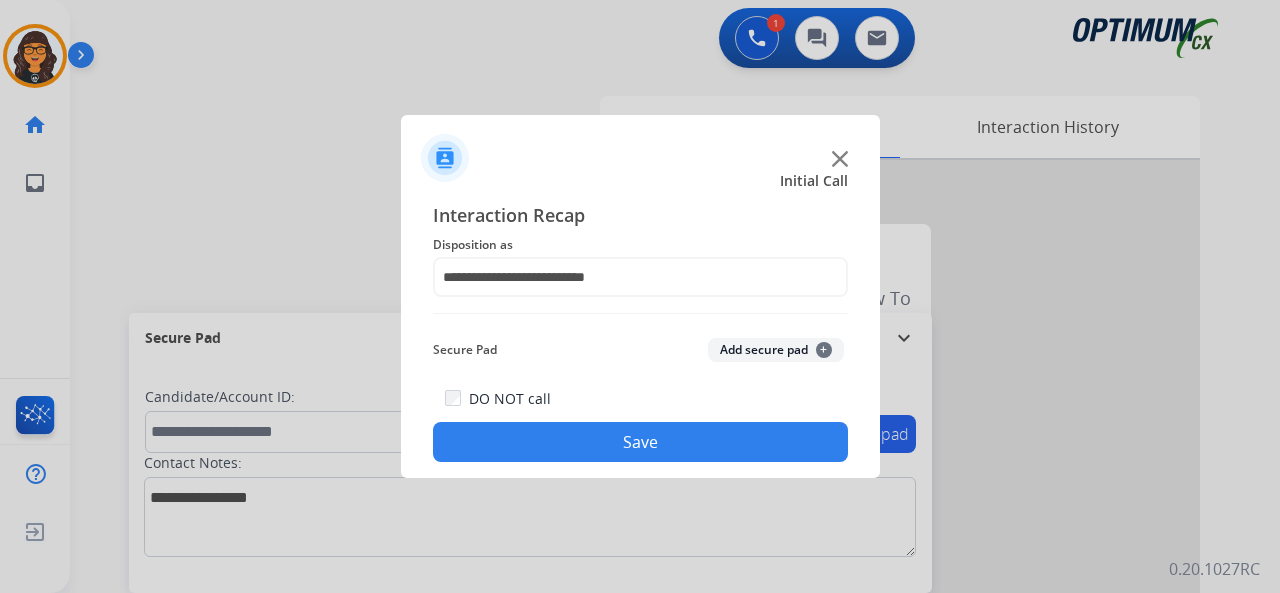 click on "Save" 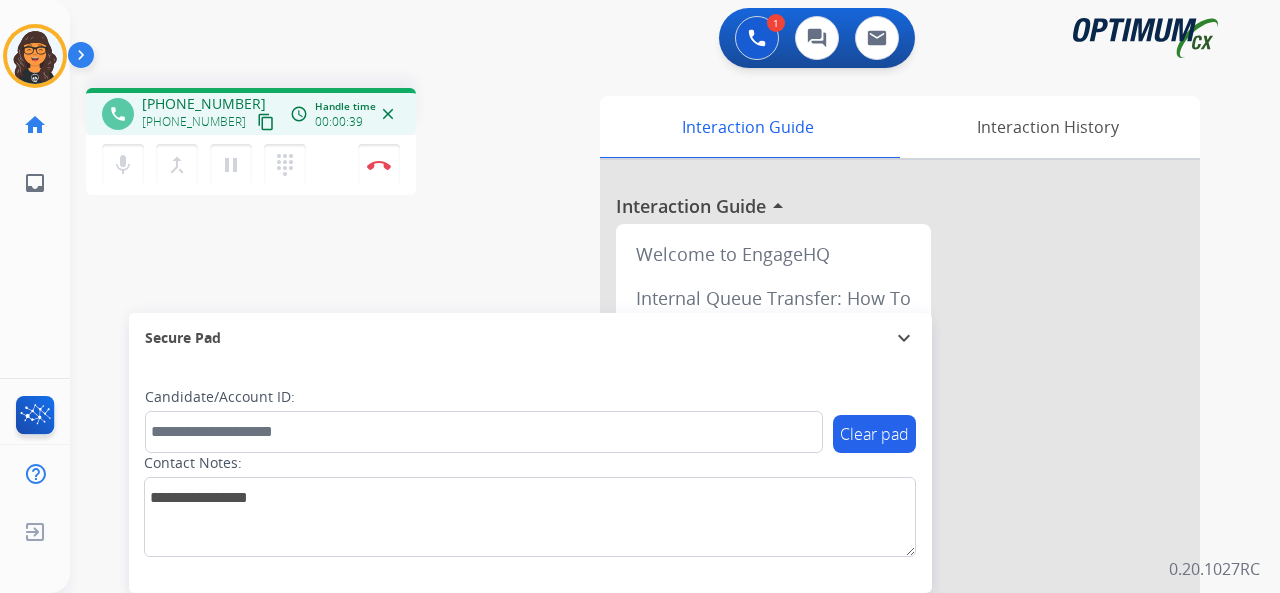 click on "content_copy" at bounding box center (266, 122) 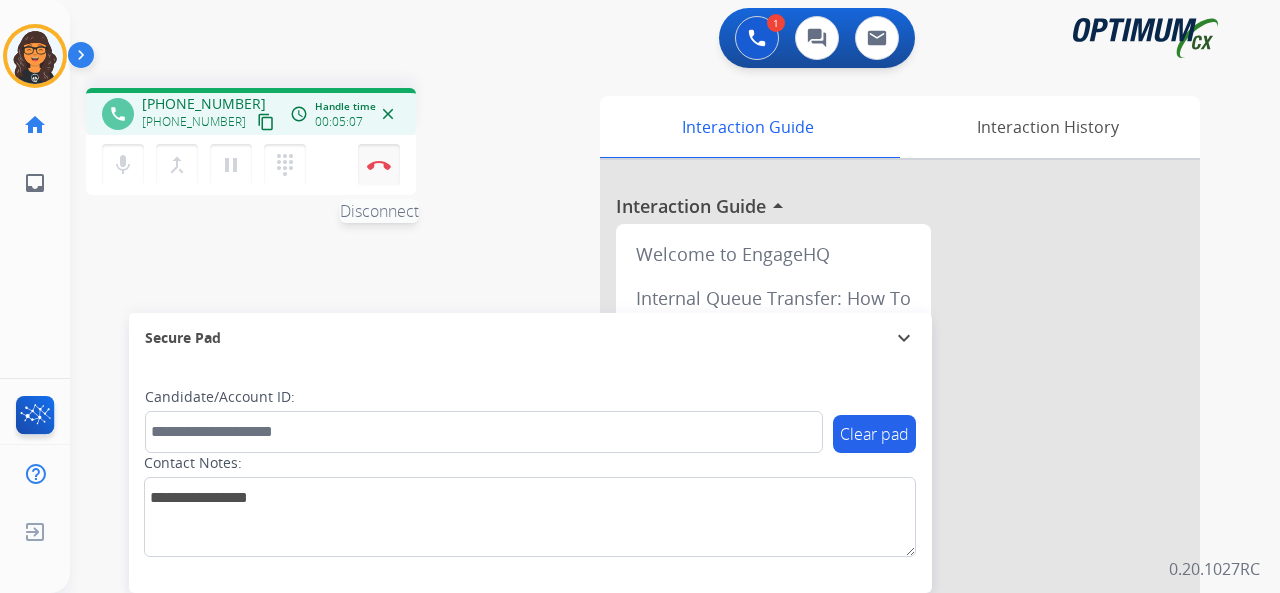 click at bounding box center [379, 165] 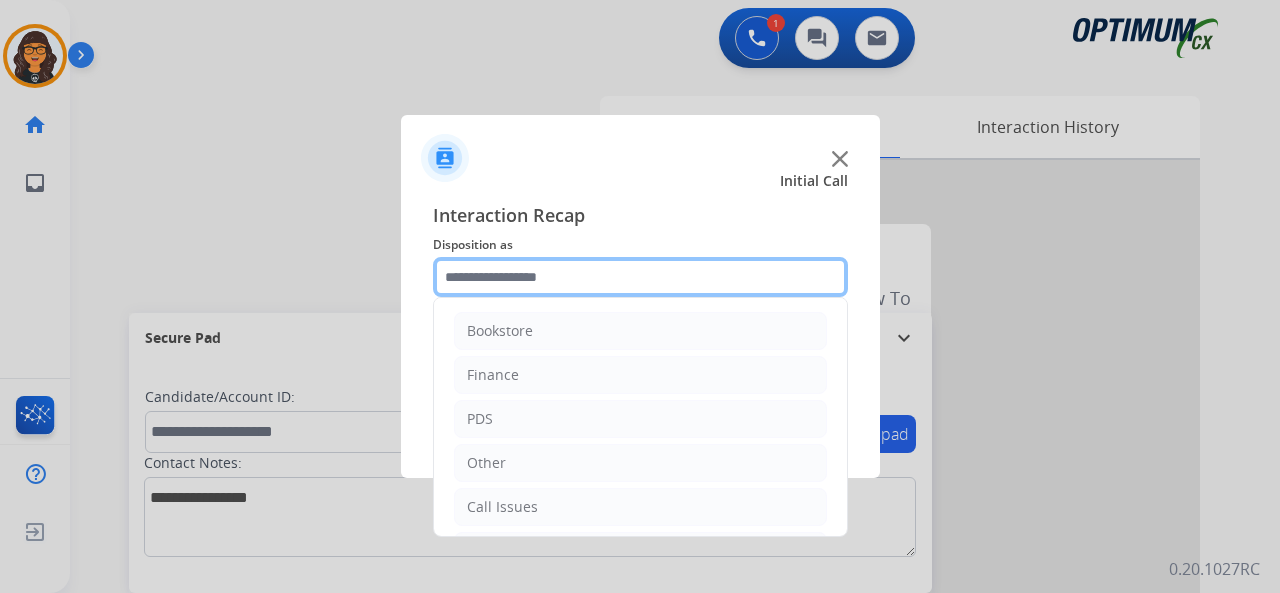 click 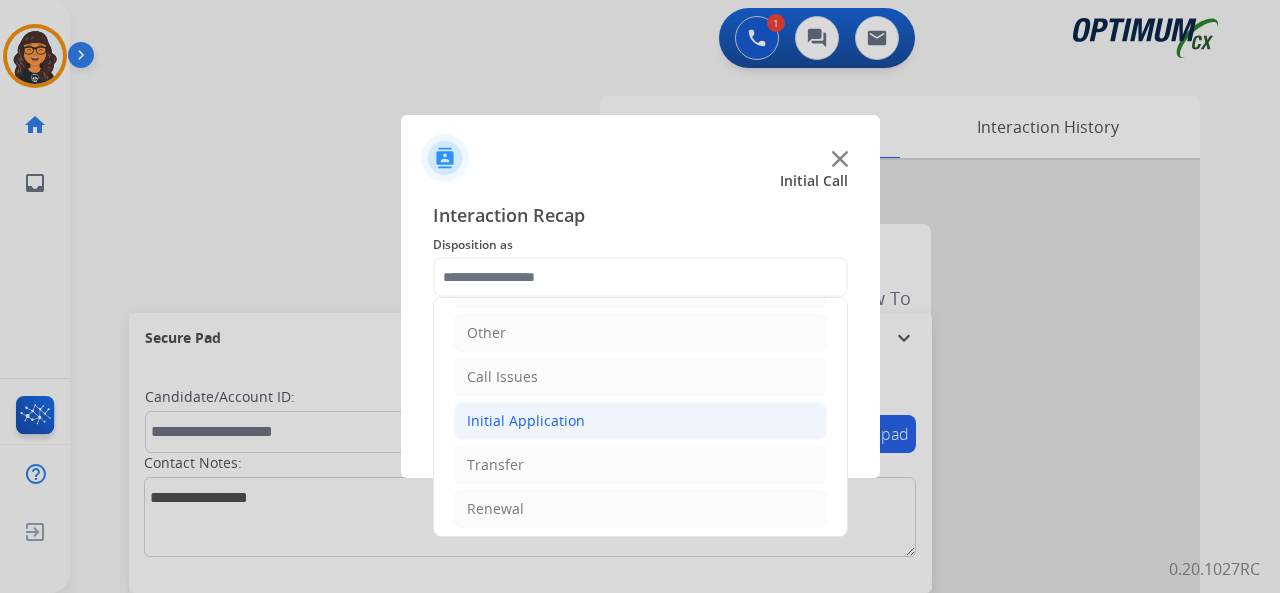 click on "Initial Application" 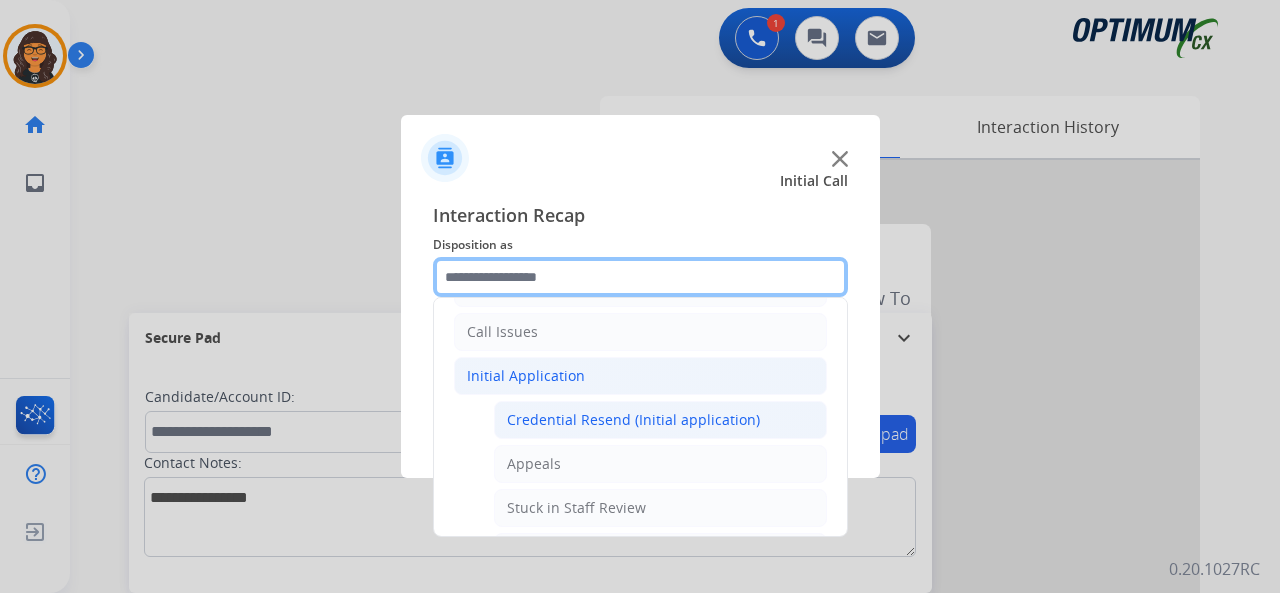 scroll, scrollTop: 130, scrollLeft: 0, axis: vertical 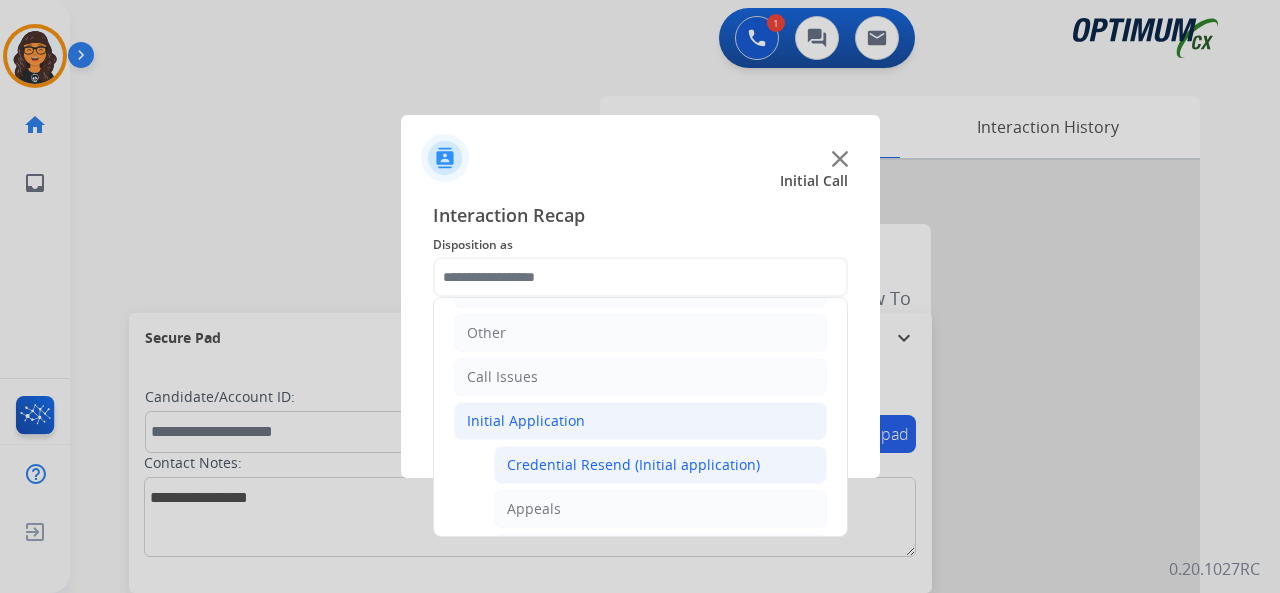 click on "Credential Resend (Initial application)" 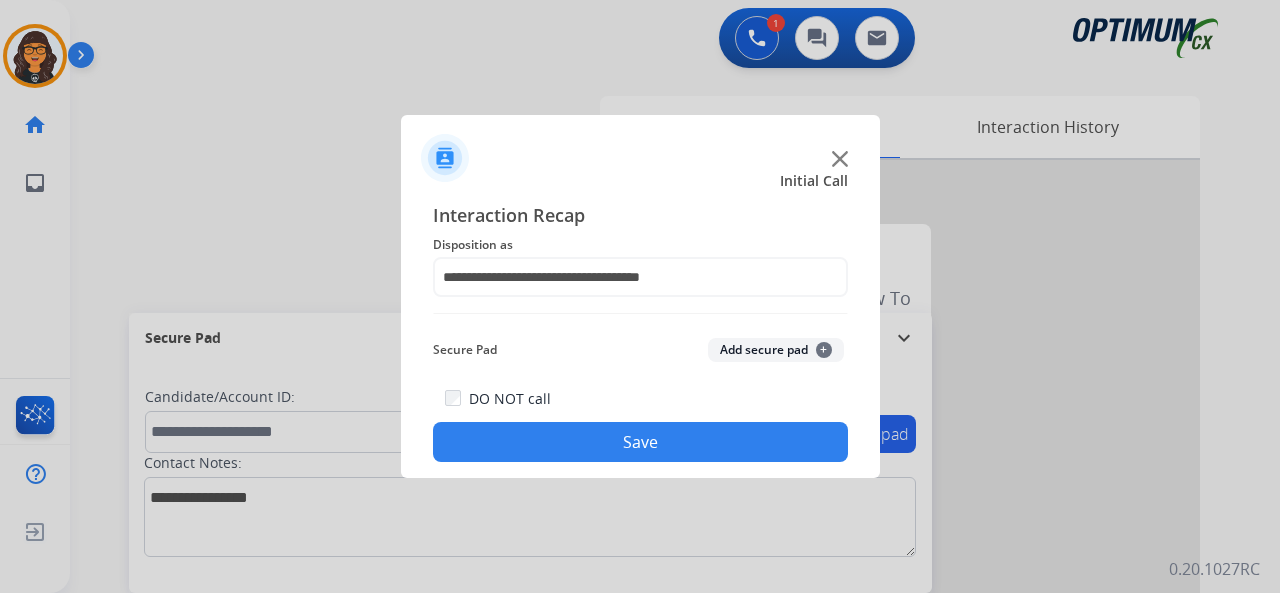 click on "Save" 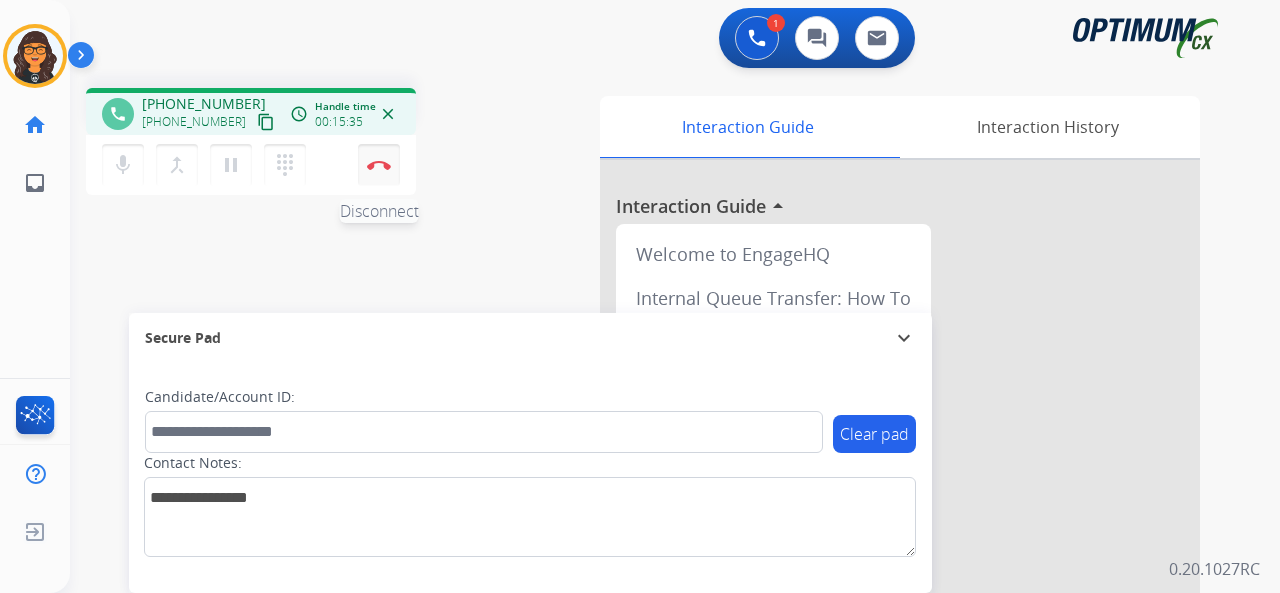 click at bounding box center [379, 165] 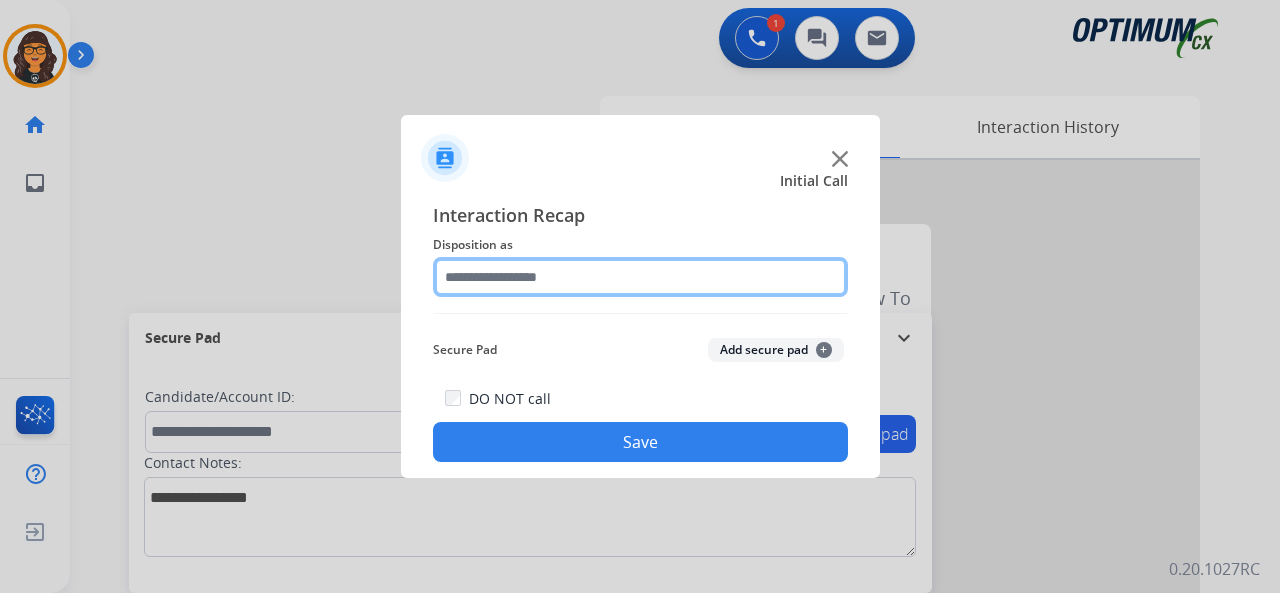 click 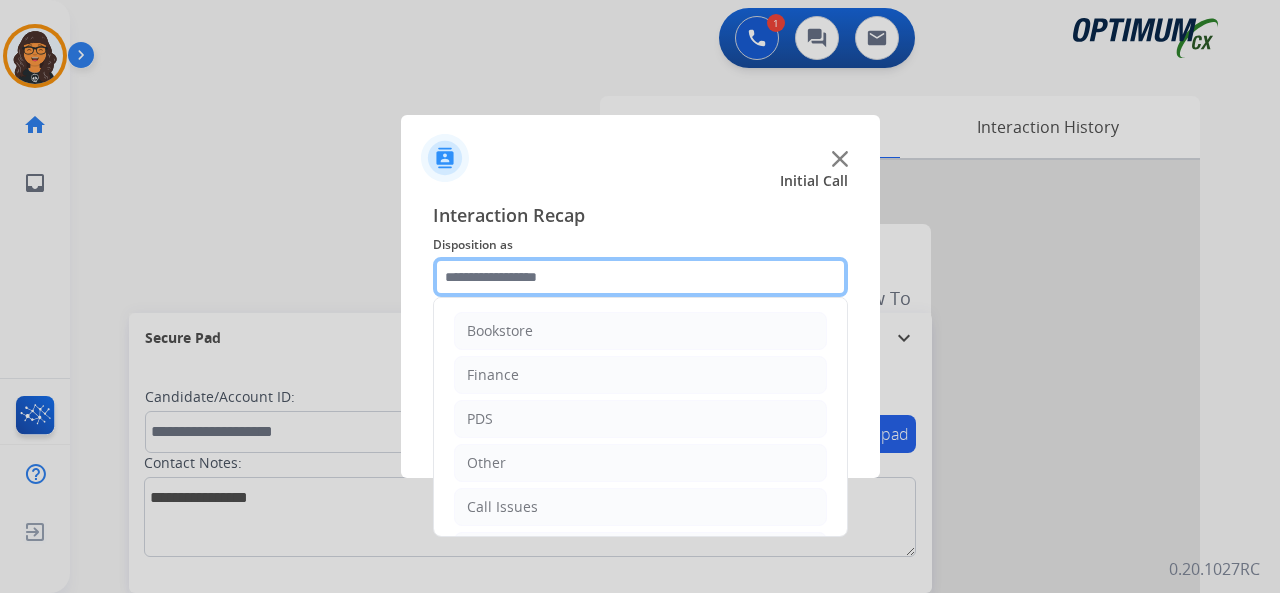 scroll, scrollTop: 100, scrollLeft: 0, axis: vertical 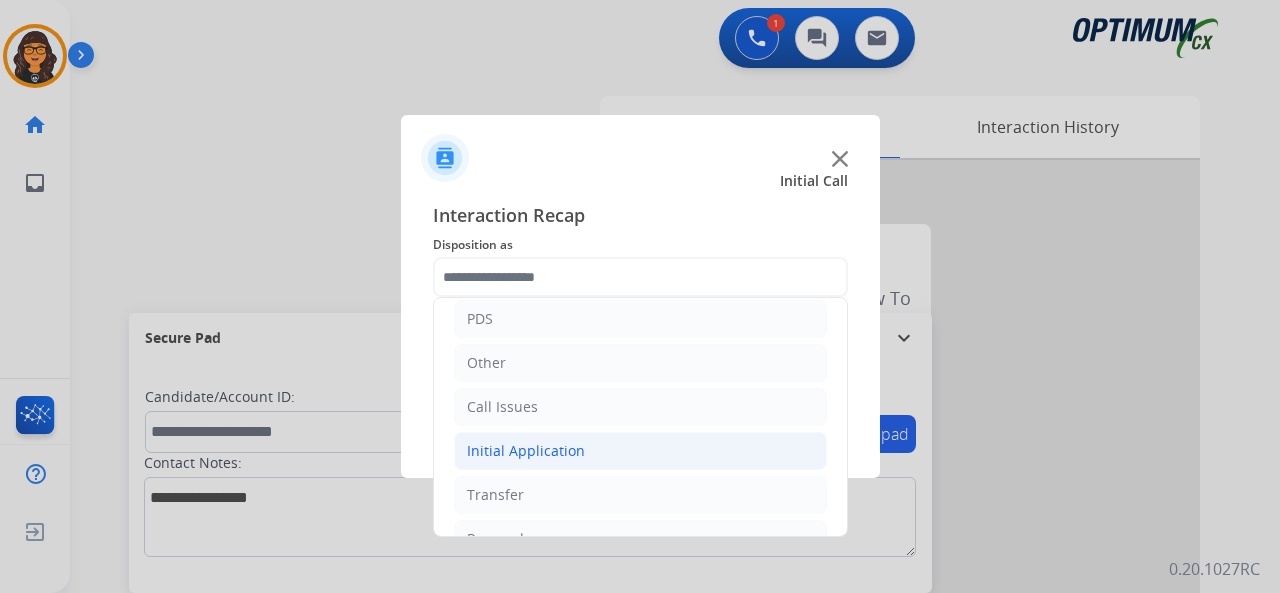 click on "Initial Application" 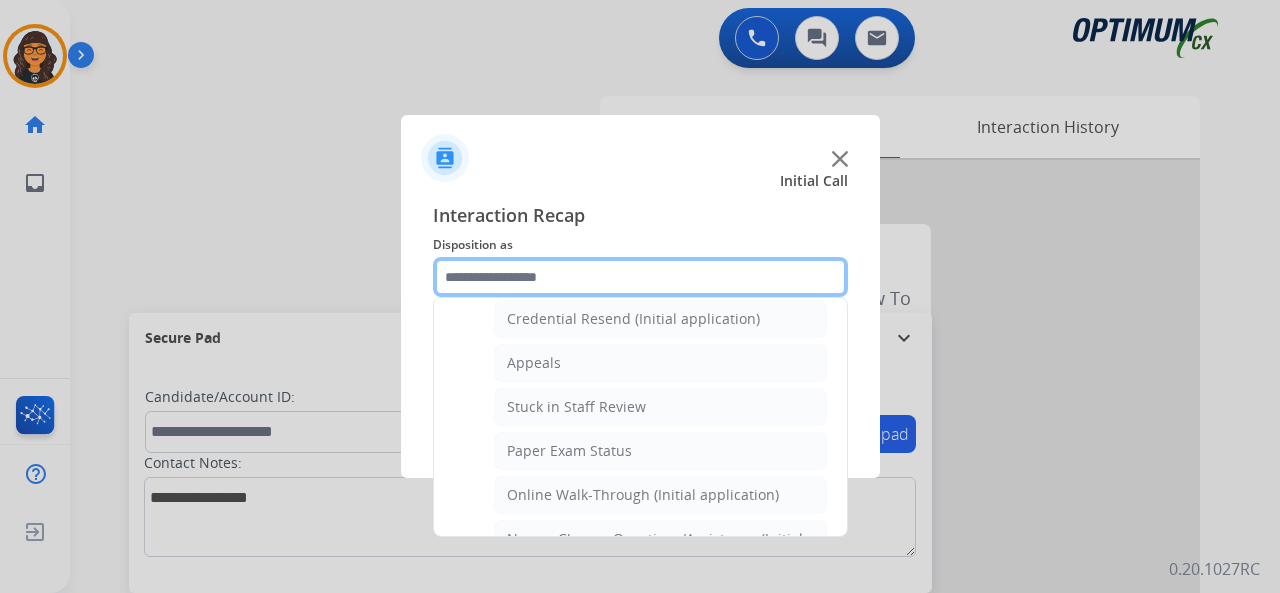 scroll, scrollTop: 200, scrollLeft: 0, axis: vertical 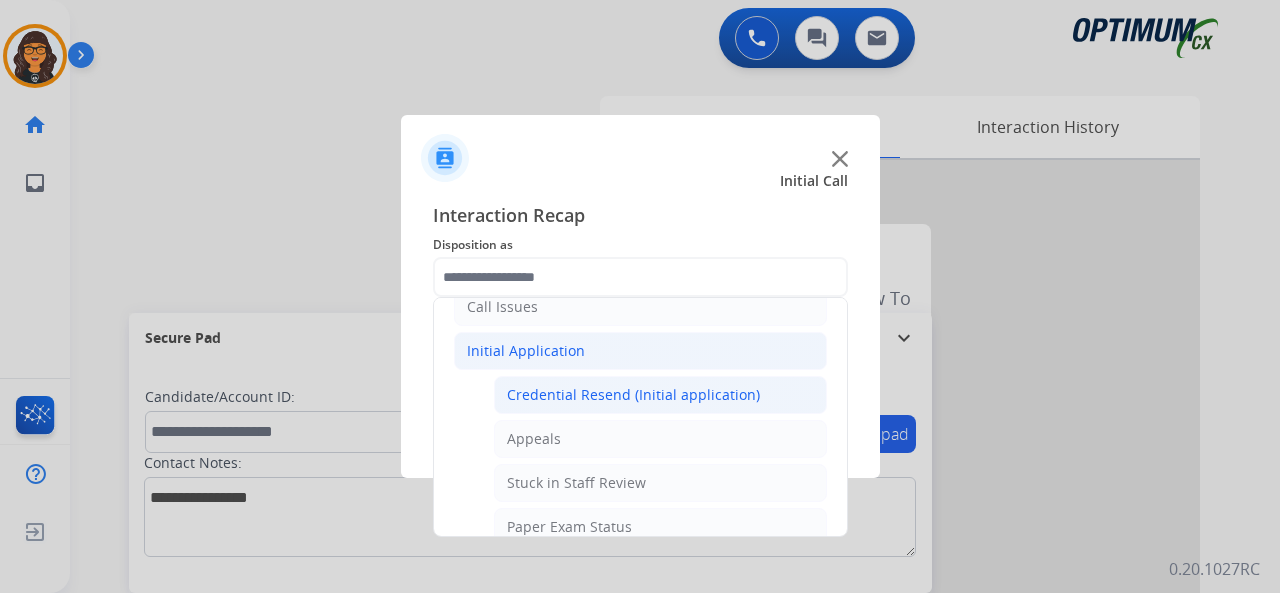 click on "Credential Resend (Initial application)" 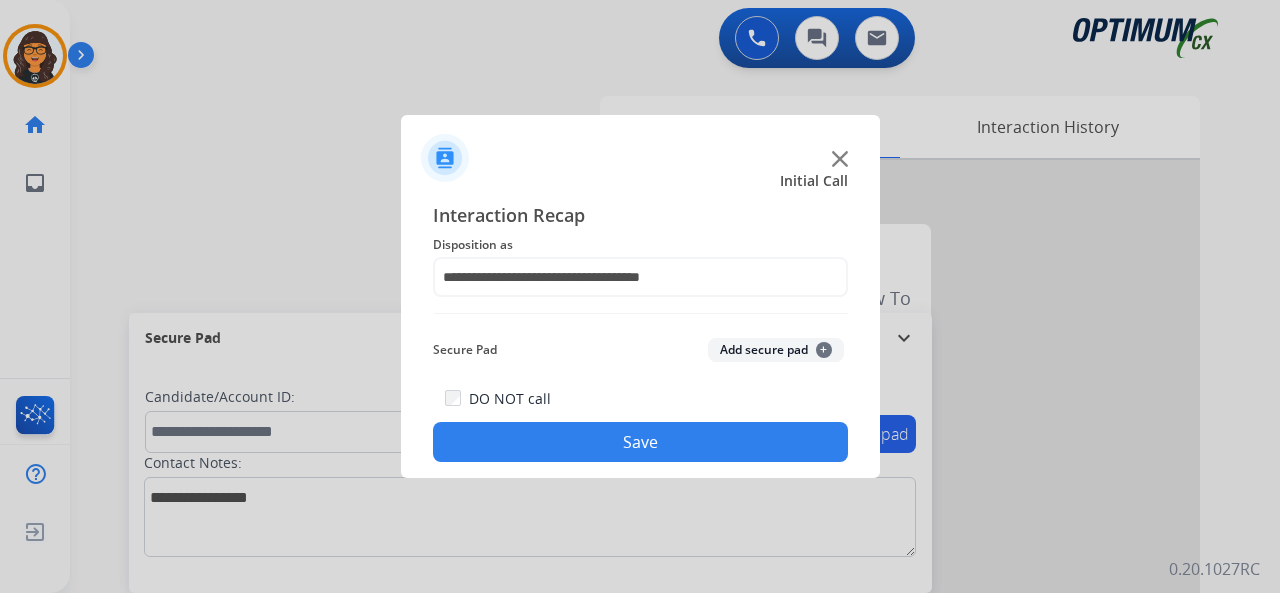 click on "Save" 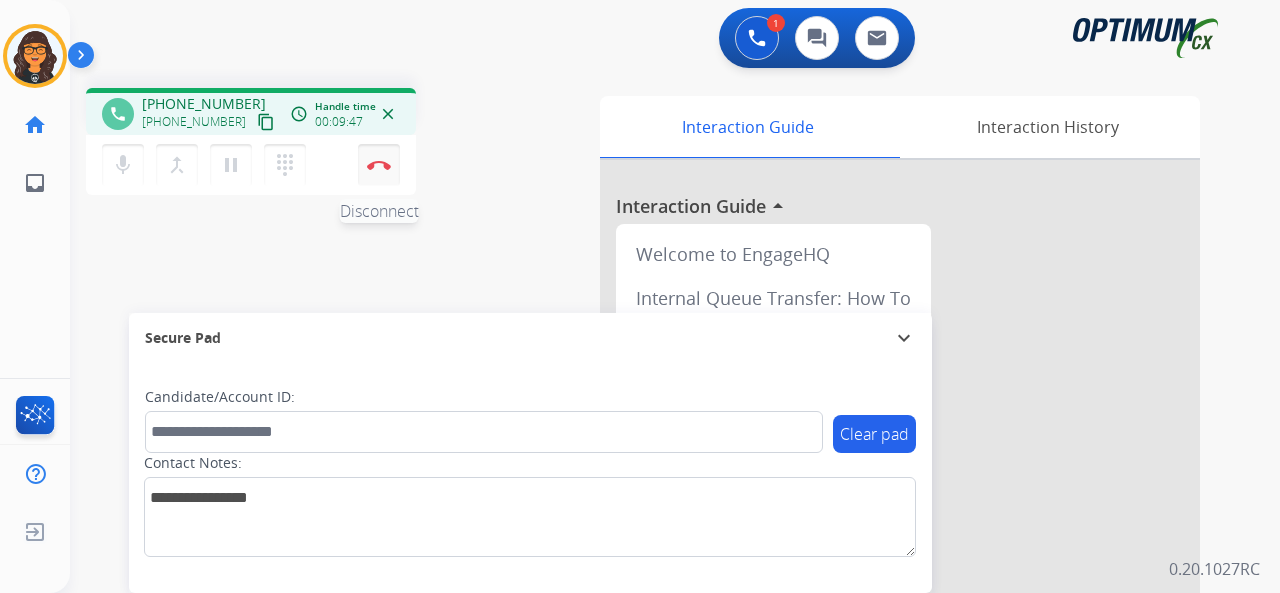click at bounding box center [379, 165] 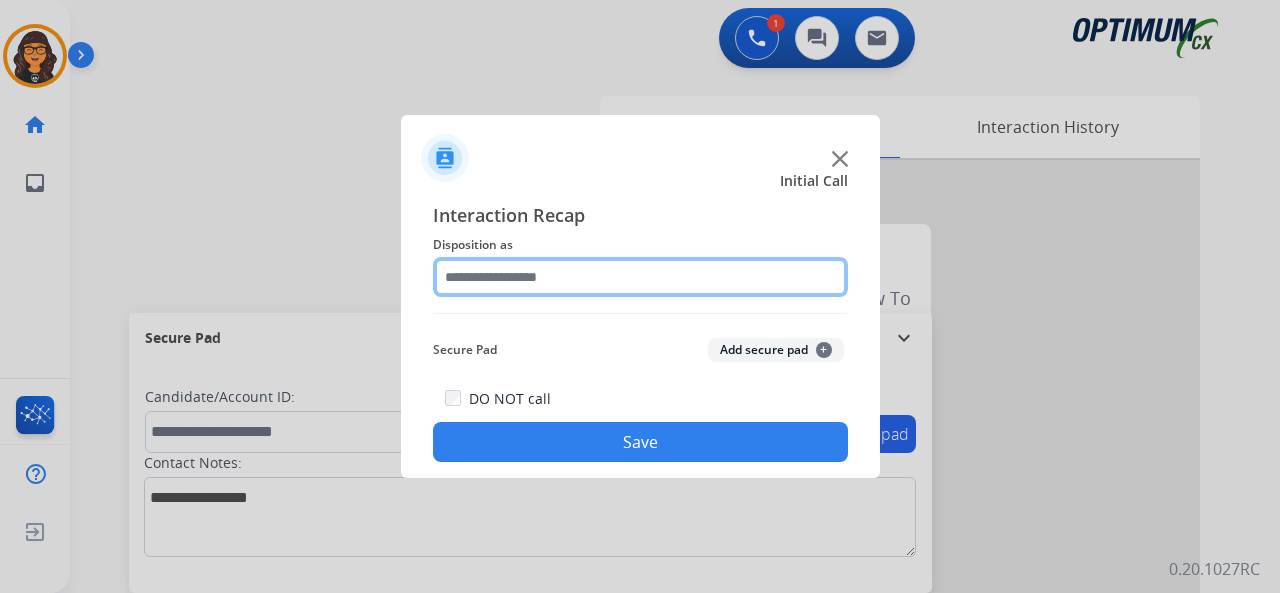 click 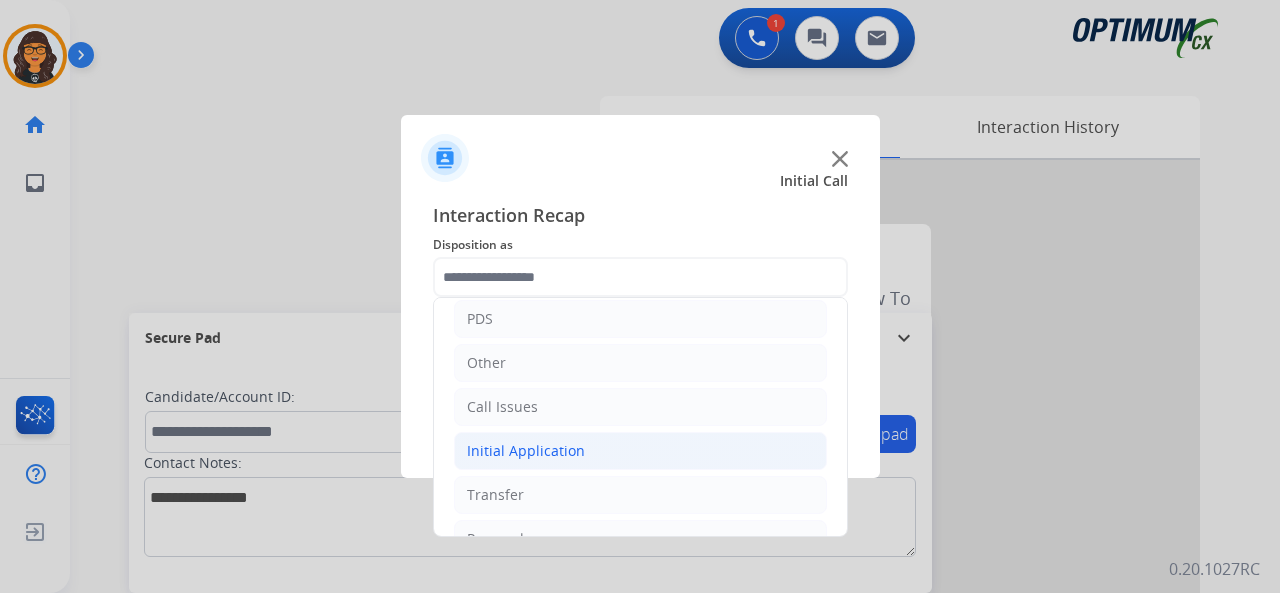 click on "Initial Application" 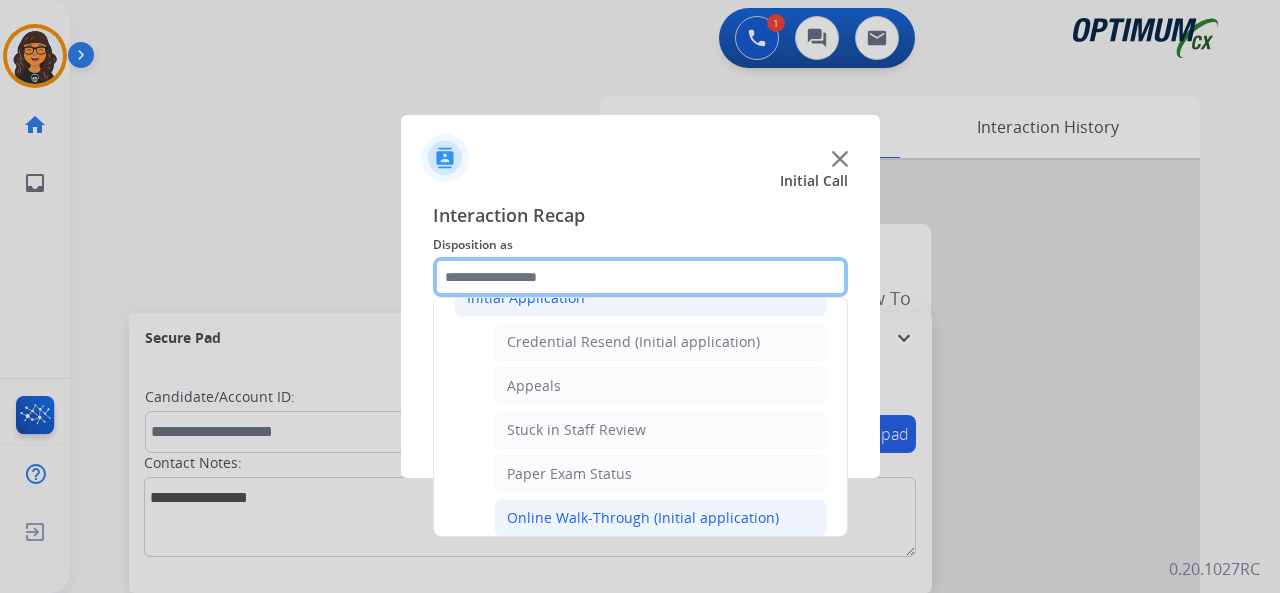 scroll, scrollTop: 300, scrollLeft: 0, axis: vertical 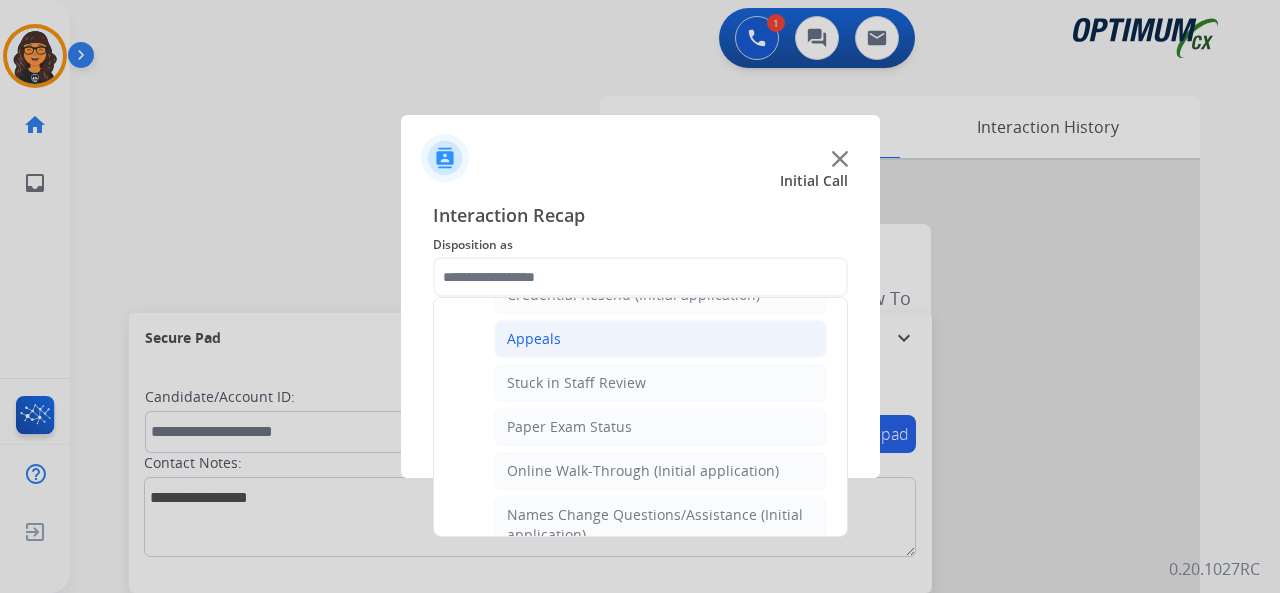 click on "Appeals" 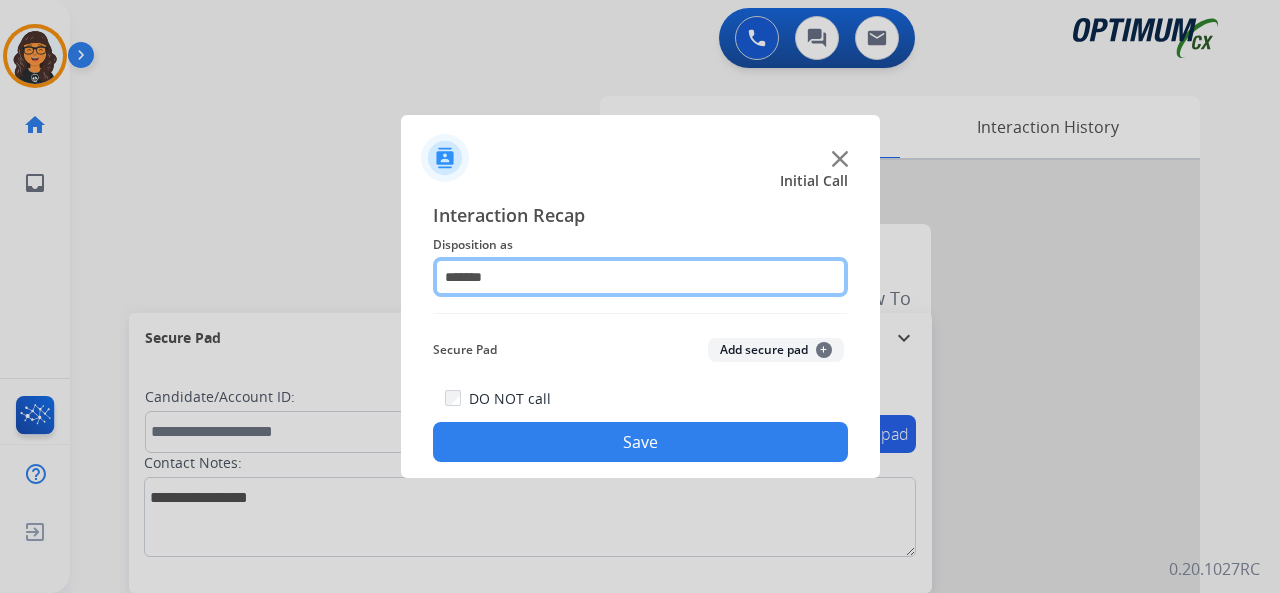 click on "*******" 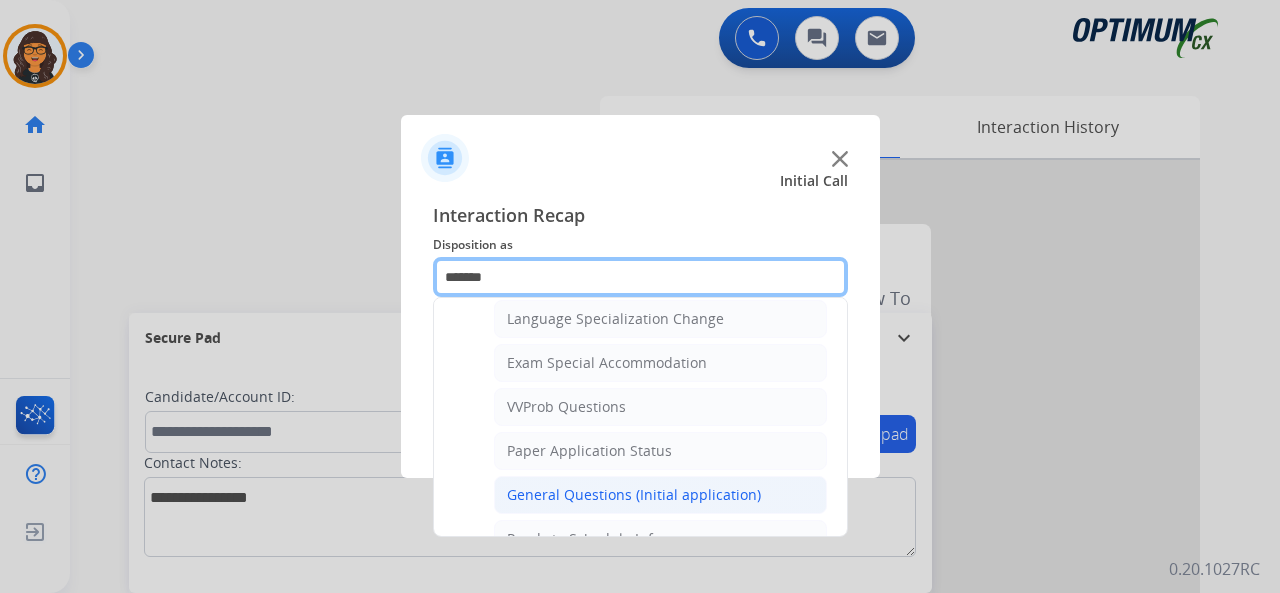 scroll, scrollTop: 1100, scrollLeft: 0, axis: vertical 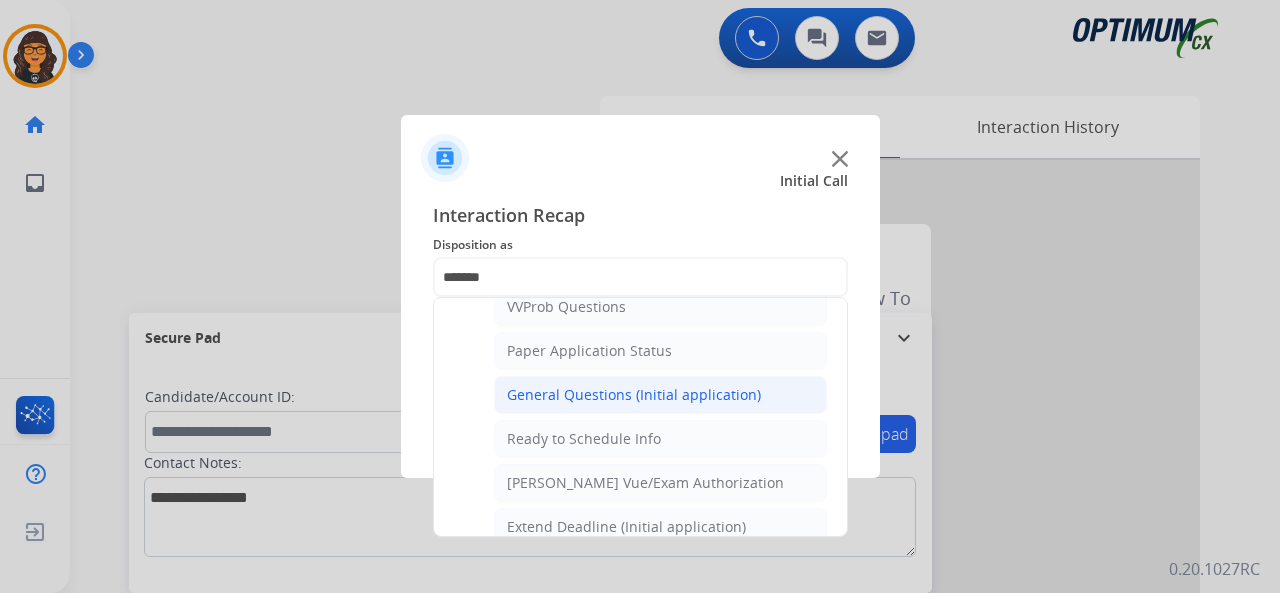 click on "Pearson Vue/Exam Authorization" 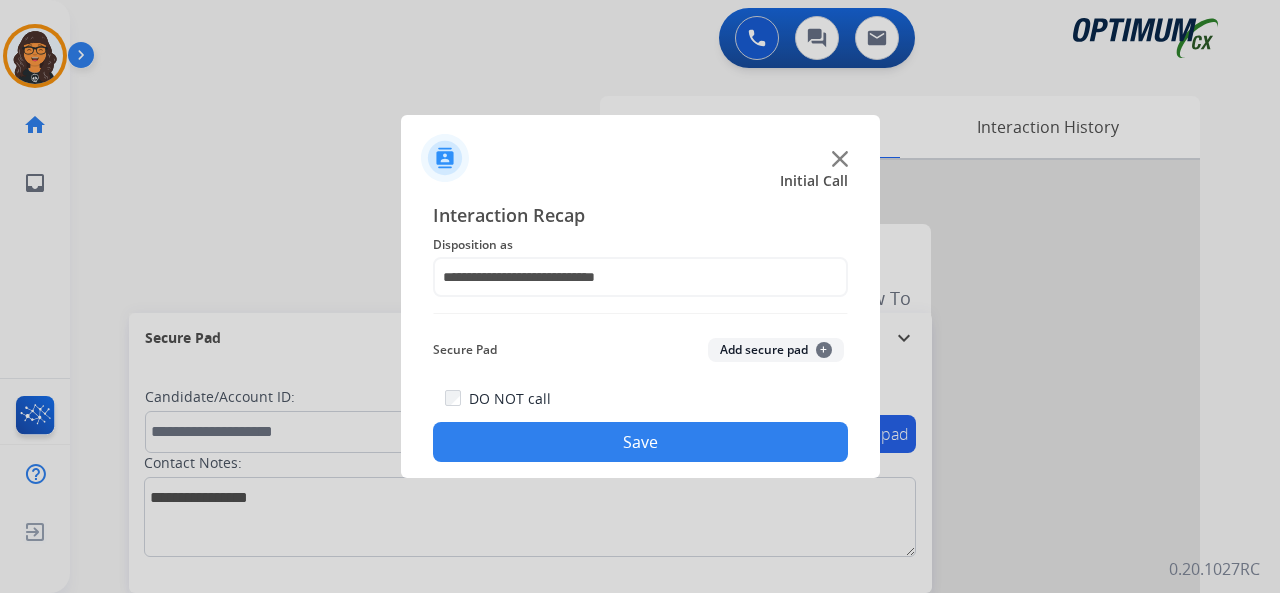 click on "Save" 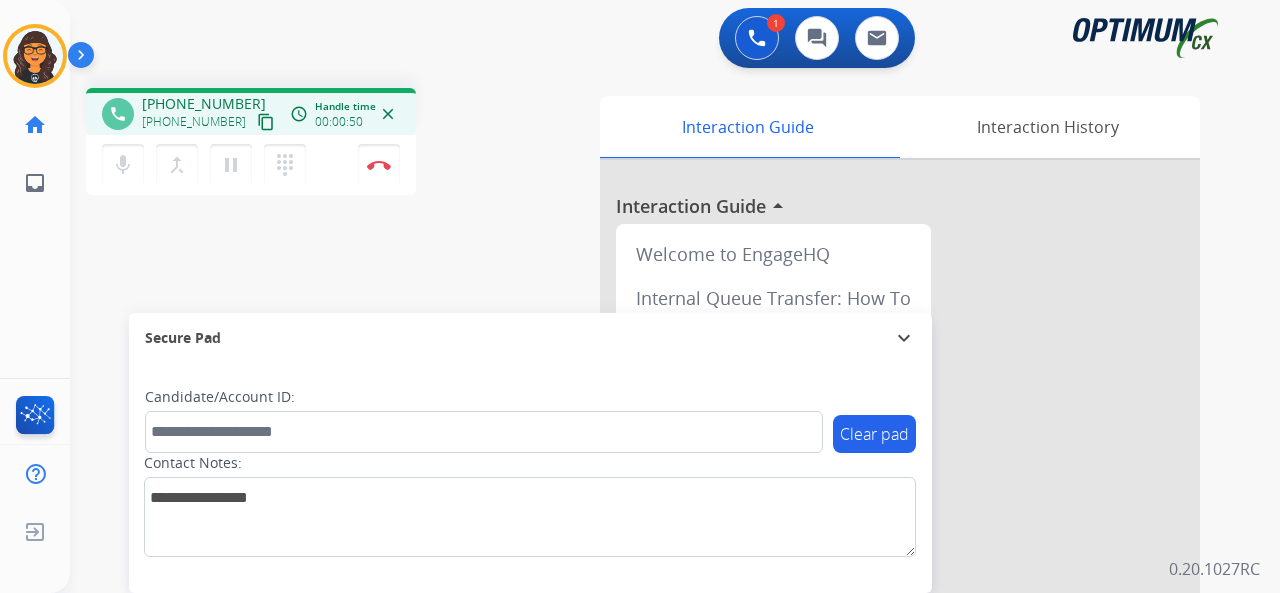 click on "content_copy" at bounding box center [266, 122] 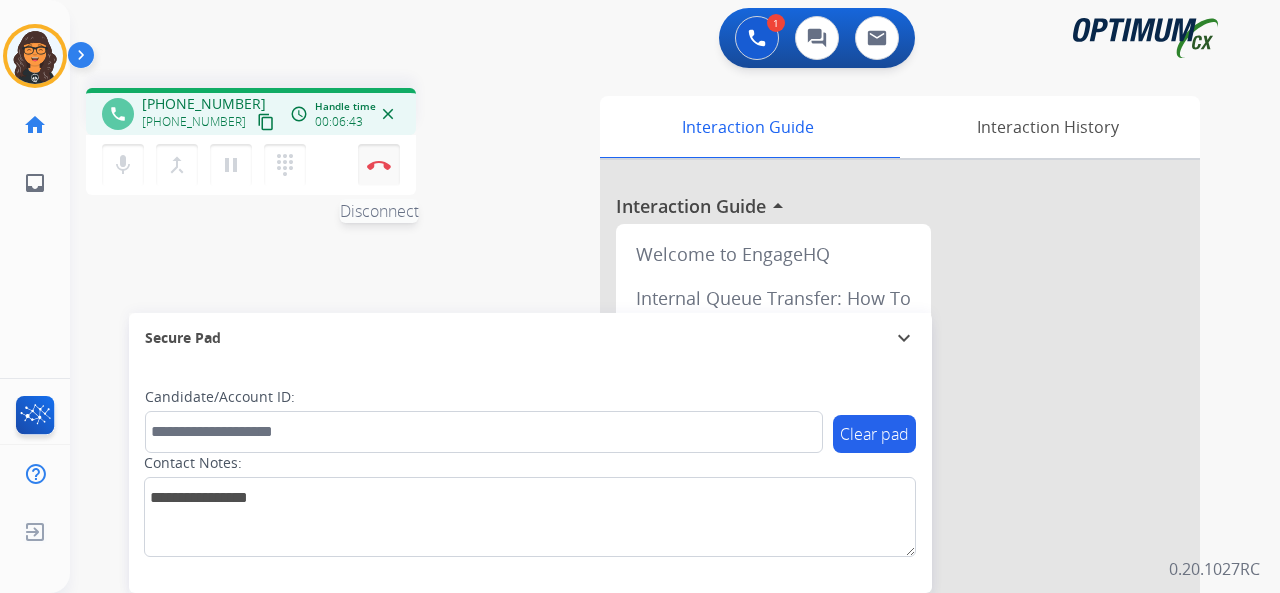 click at bounding box center (379, 165) 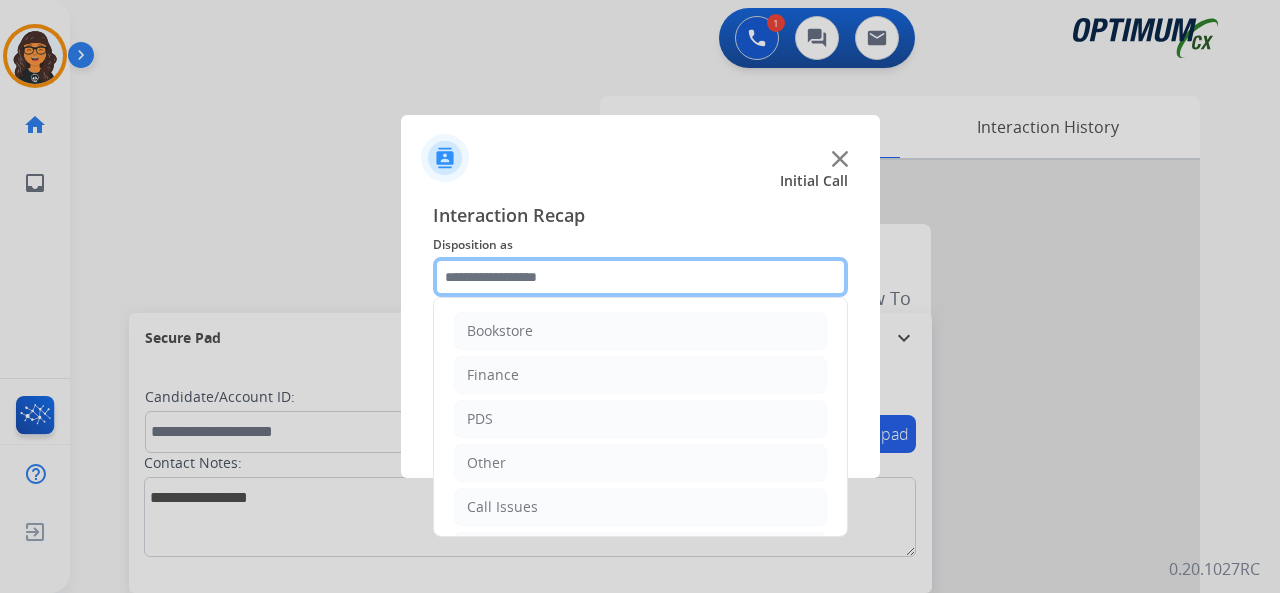 click 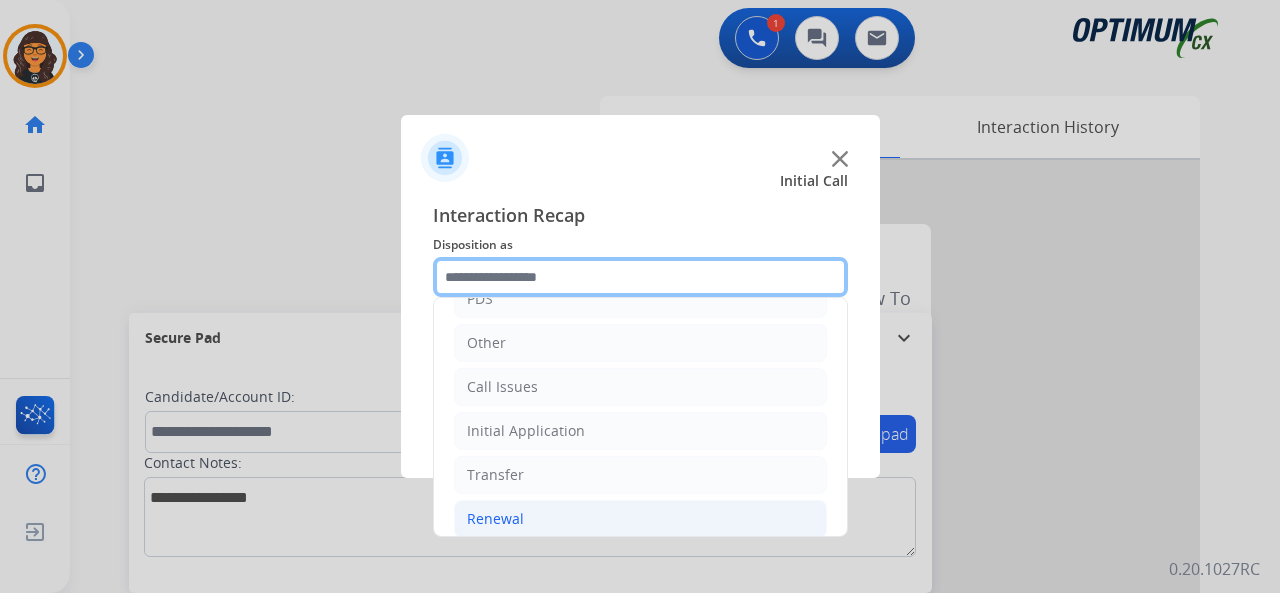 scroll, scrollTop: 130, scrollLeft: 0, axis: vertical 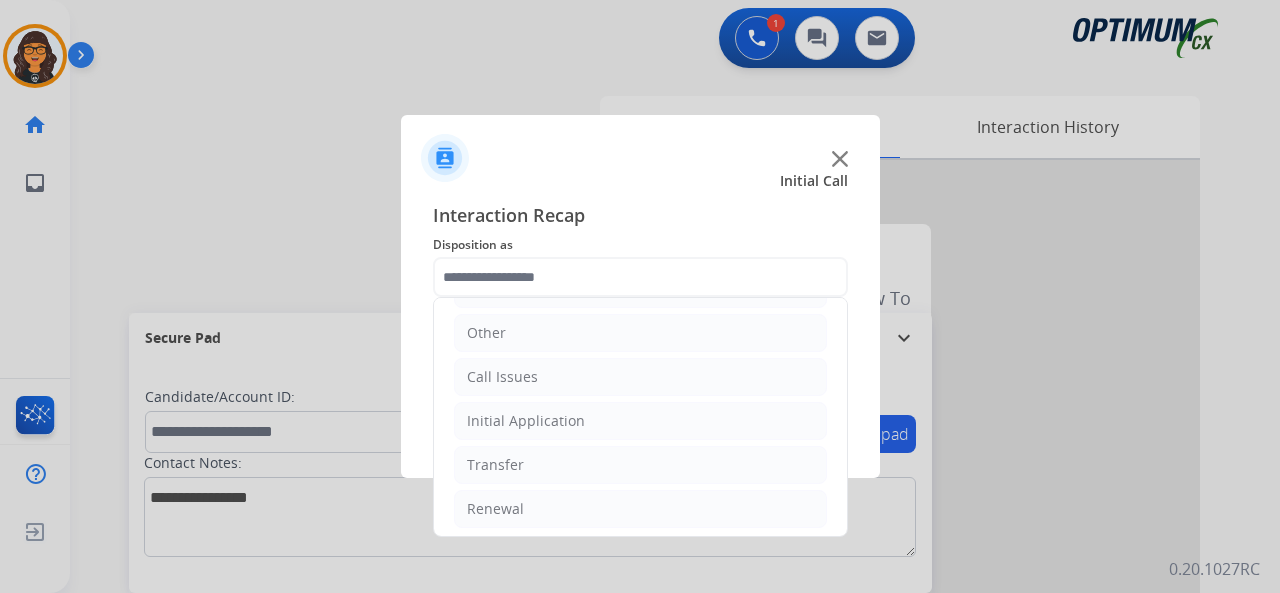 drag, startPoint x: 504, startPoint y: 471, endPoint x: 502, endPoint y: 481, distance: 10.198039 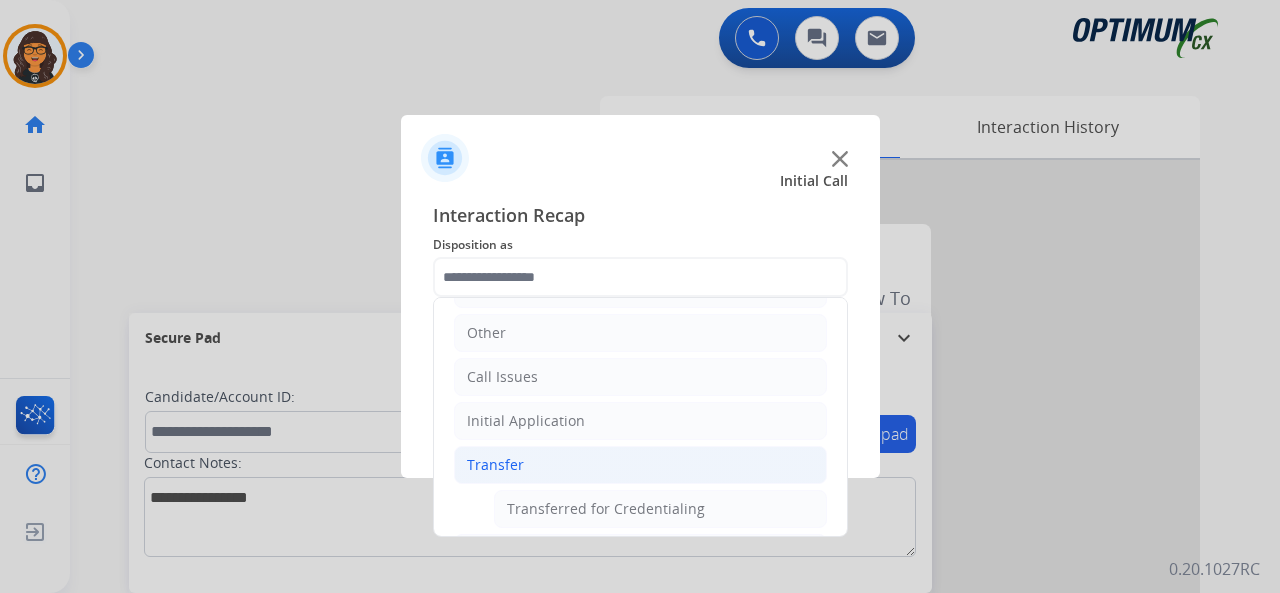 click on "Transfer" 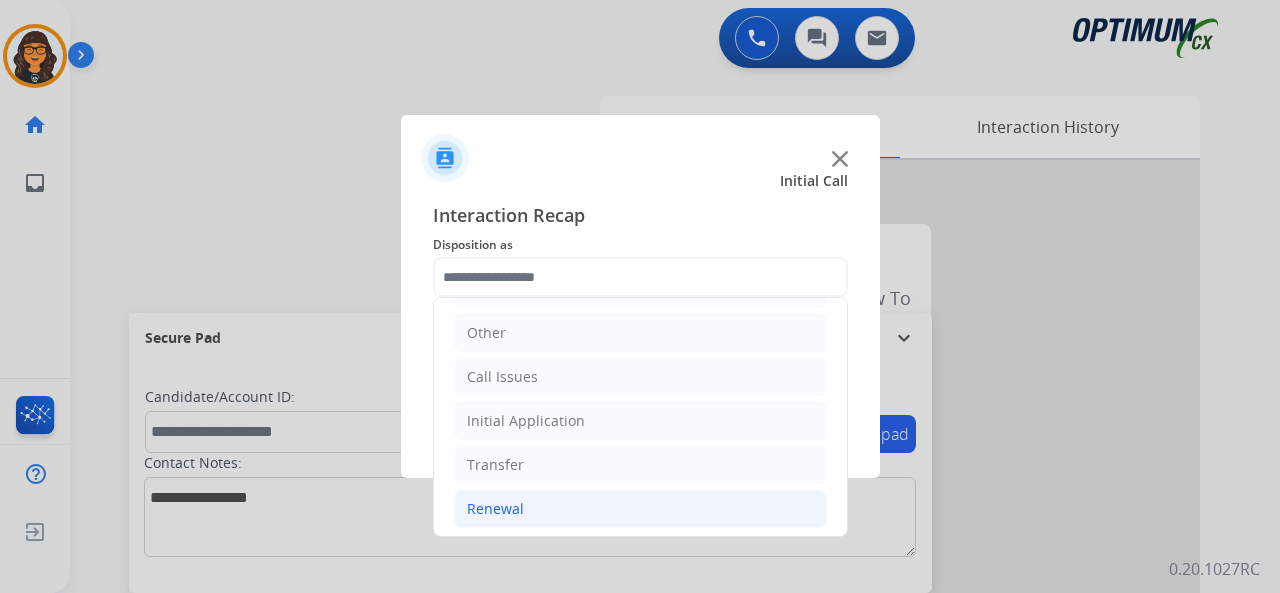 click on "Renewal" 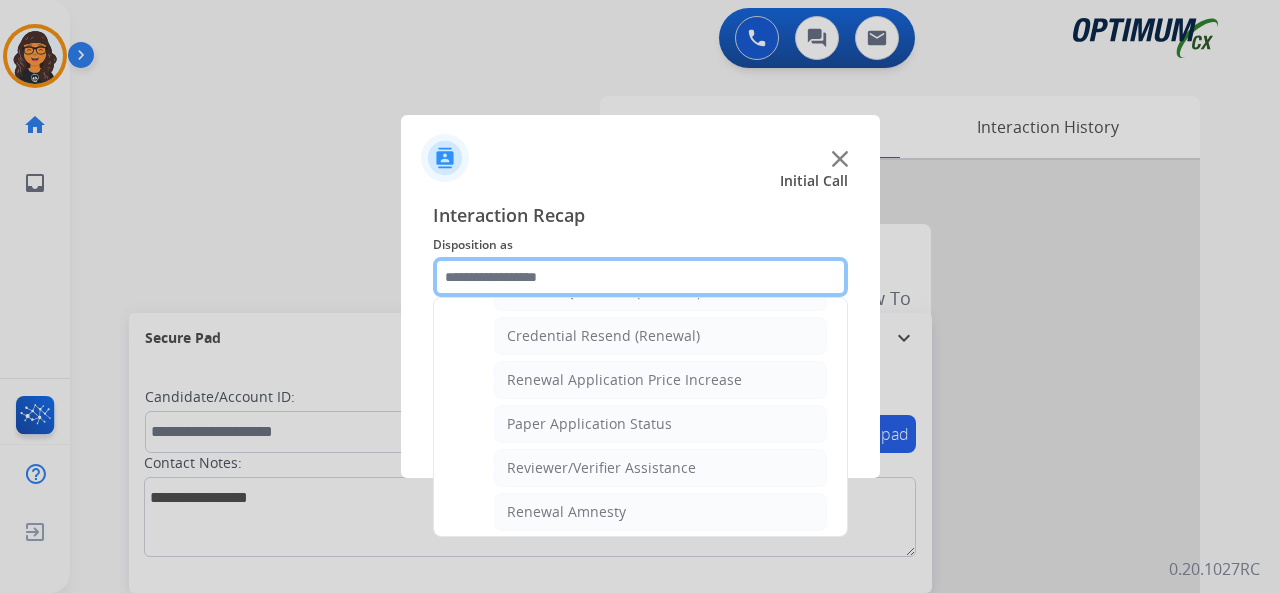scroll, scrollTop: 730, scrollLeft: 0, axis: vertical 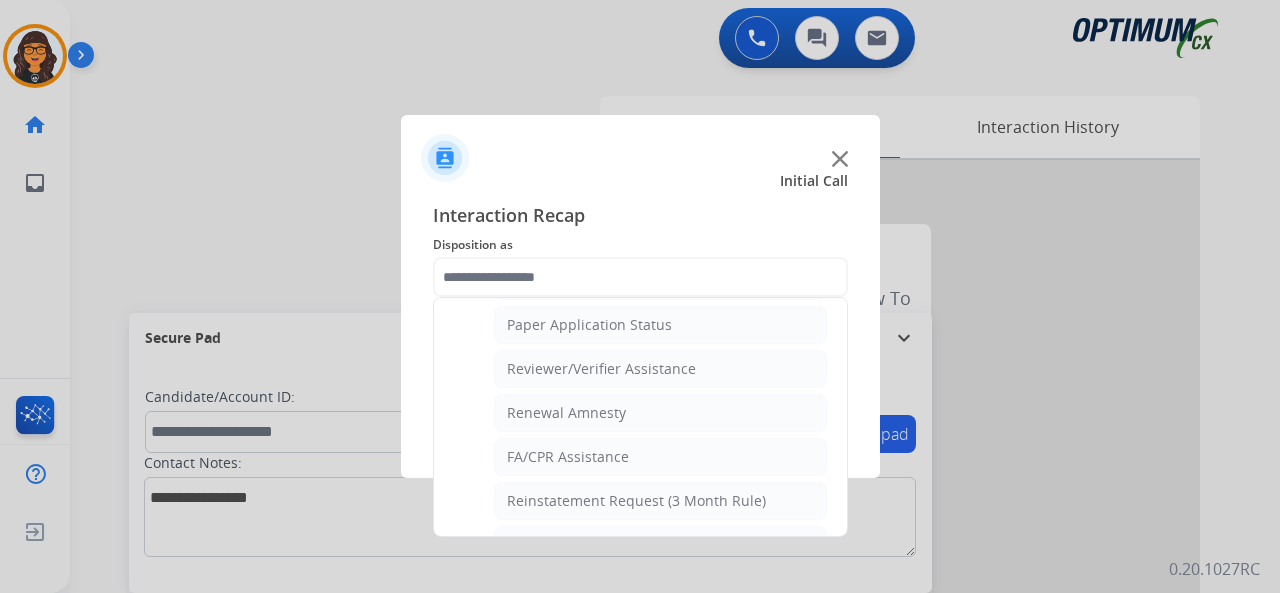 click on "Reviewer/Verifier Assistance" 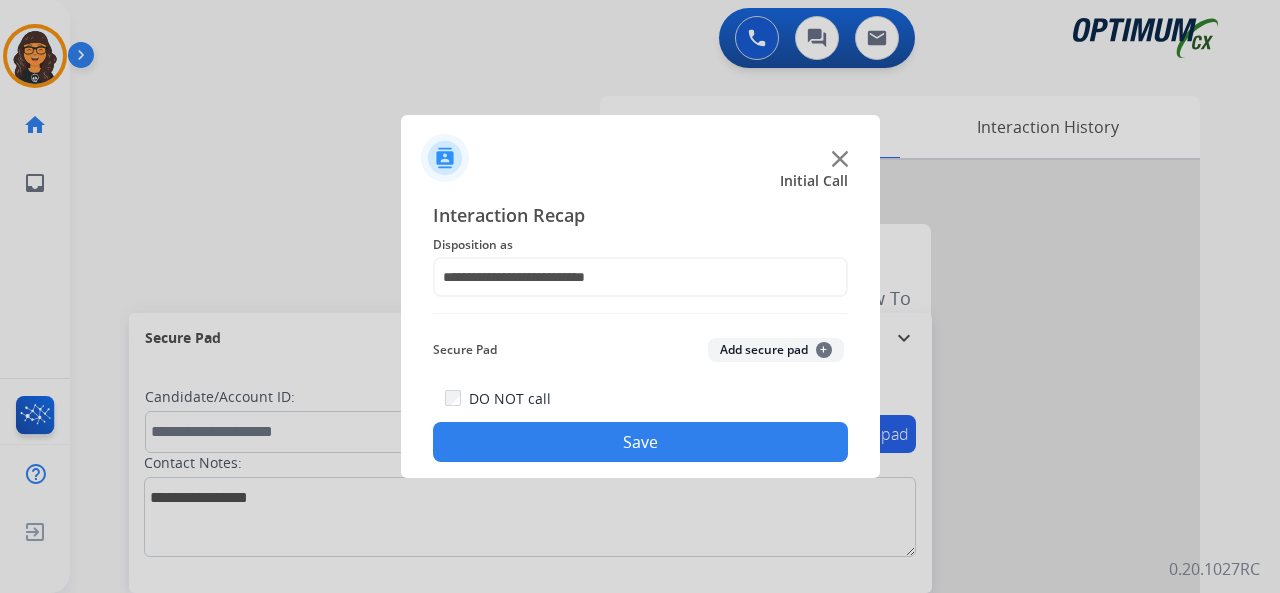 click on "Save" 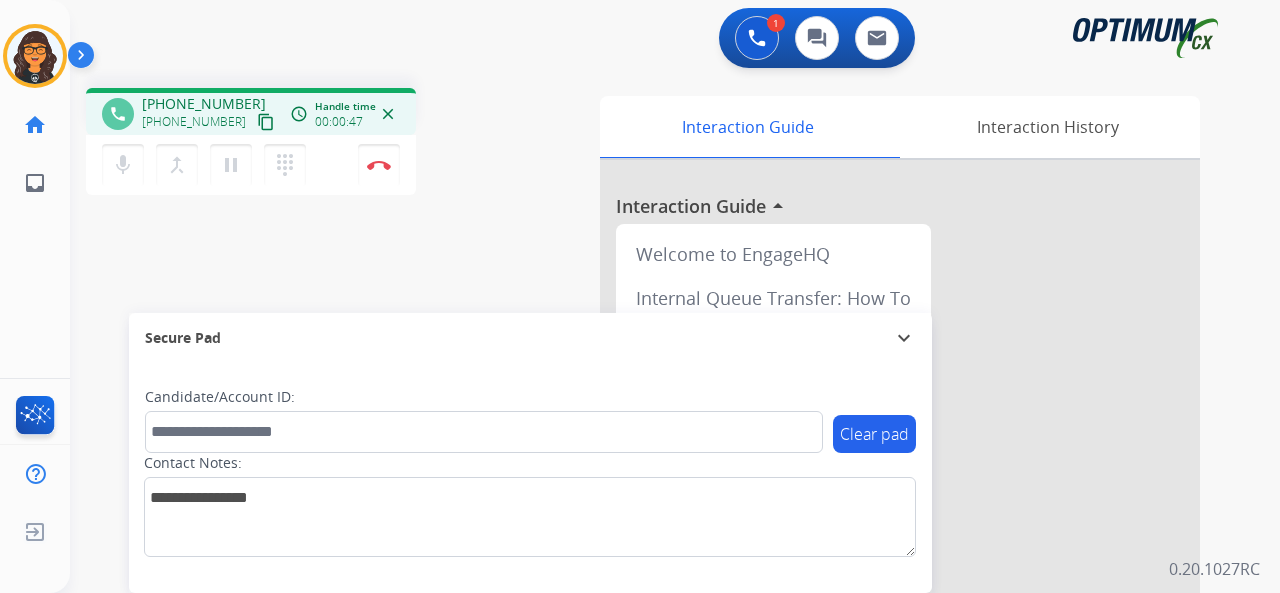 click on "content_copy" at bounding box center (266, 122) 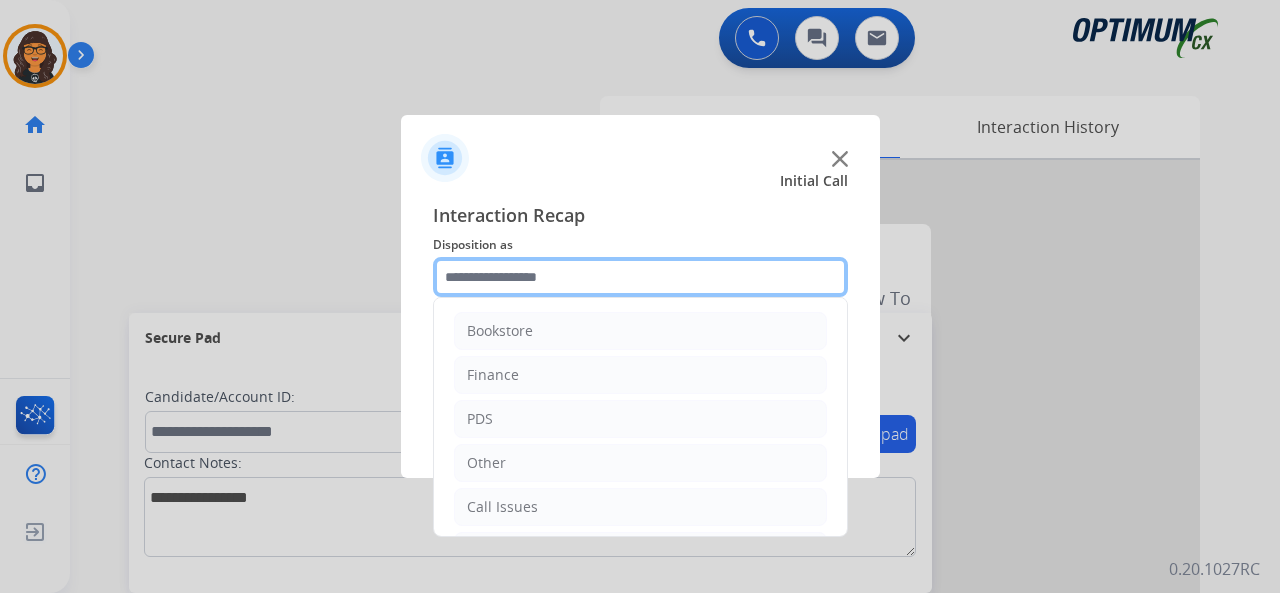 click 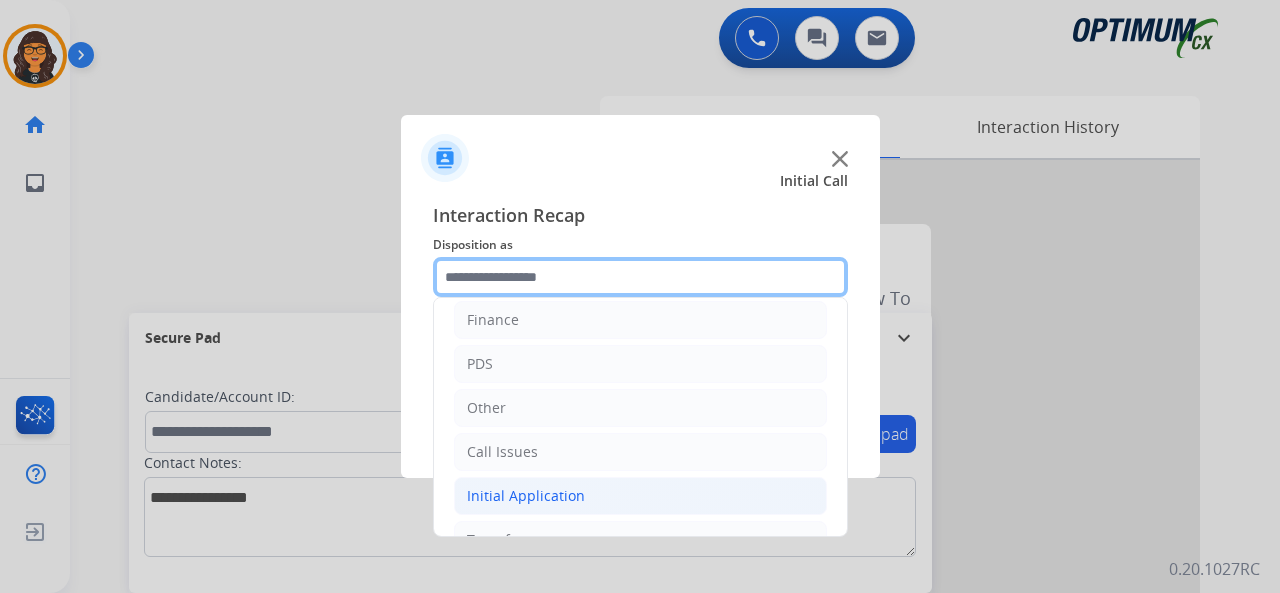 scroll, scrollTop: 100, scrollLeft: 0, axis: vertical 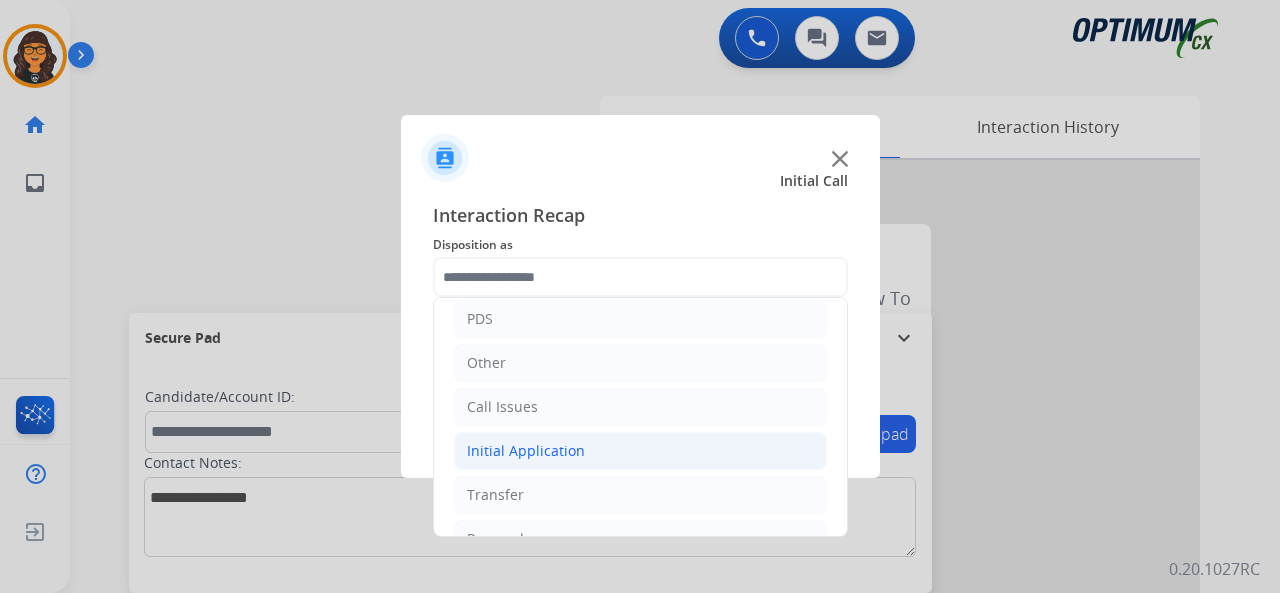 click on "Initial Application" 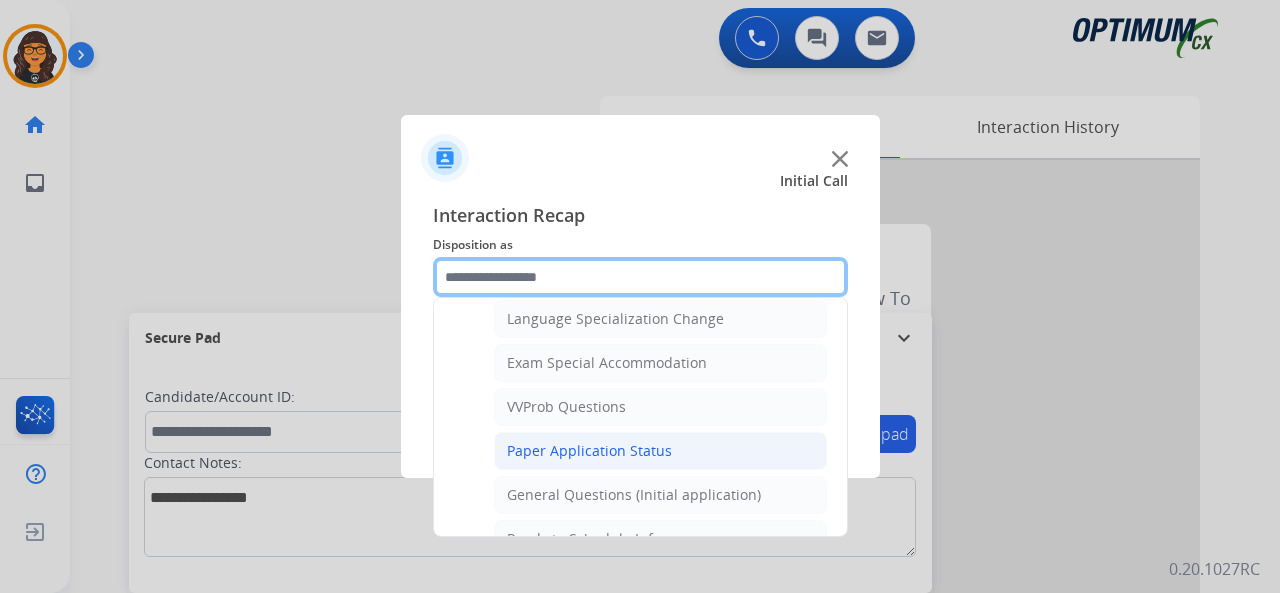 scroll, scrollTop: 1100, scrollLeft: 0, axis: vertical 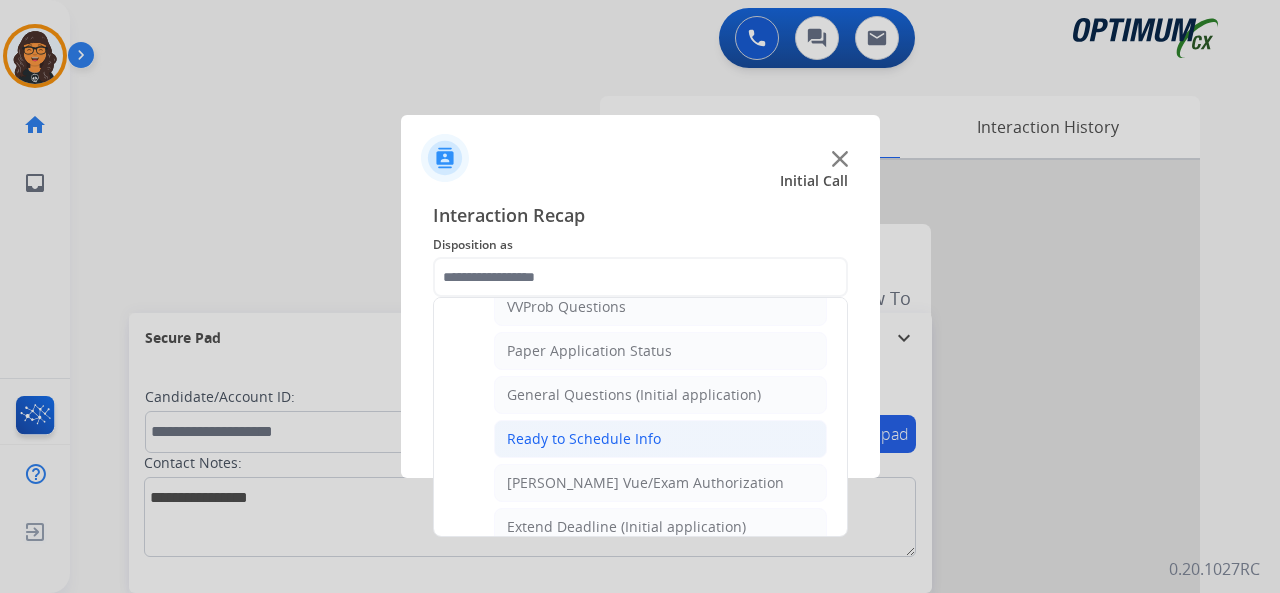 click on "Ready to Schedule Info" 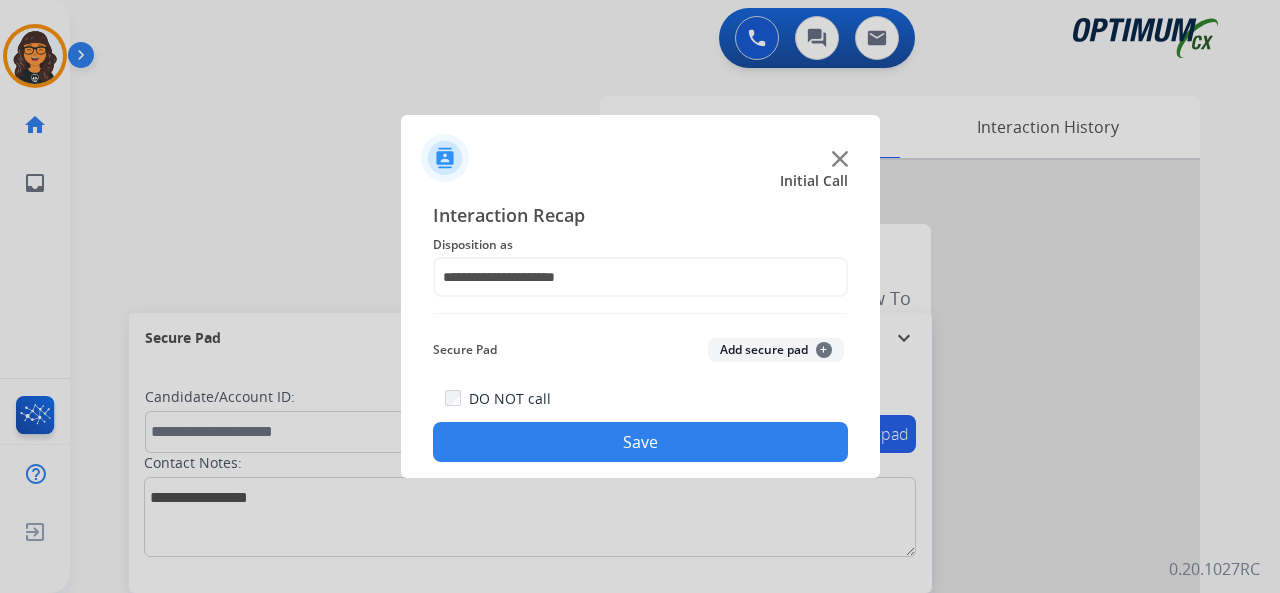 drag, startPoint x: 639, startPoint y: 446, endPoint x: 613, endPoint y: 385, distance: 66.309875 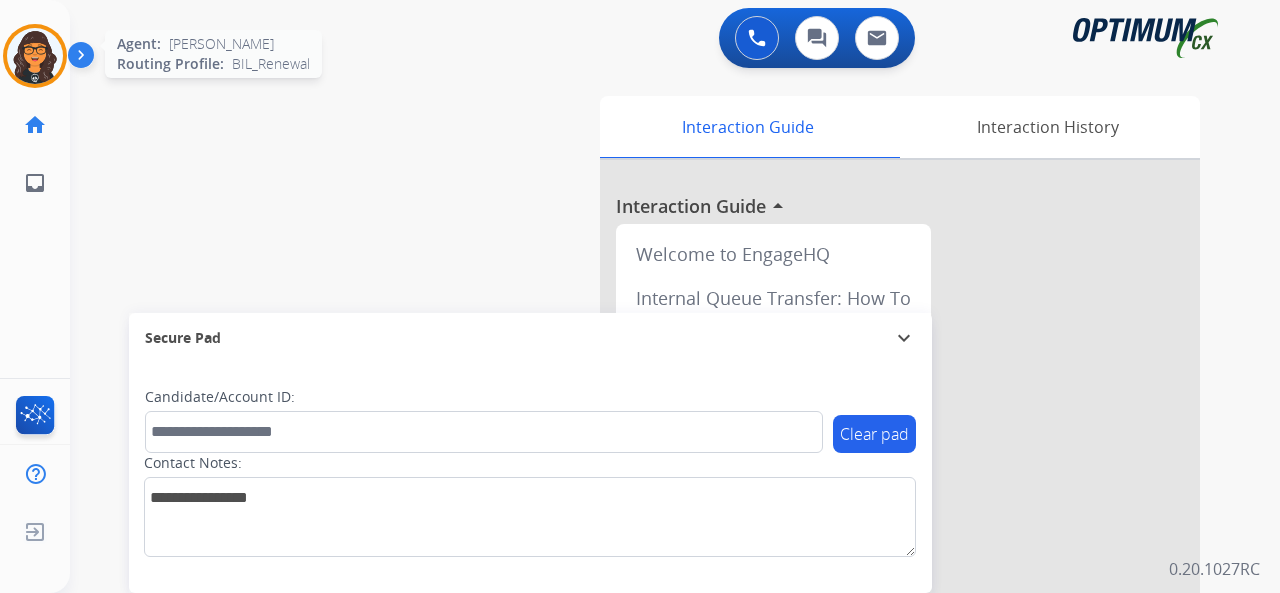 click at bounding box center [35, 56] 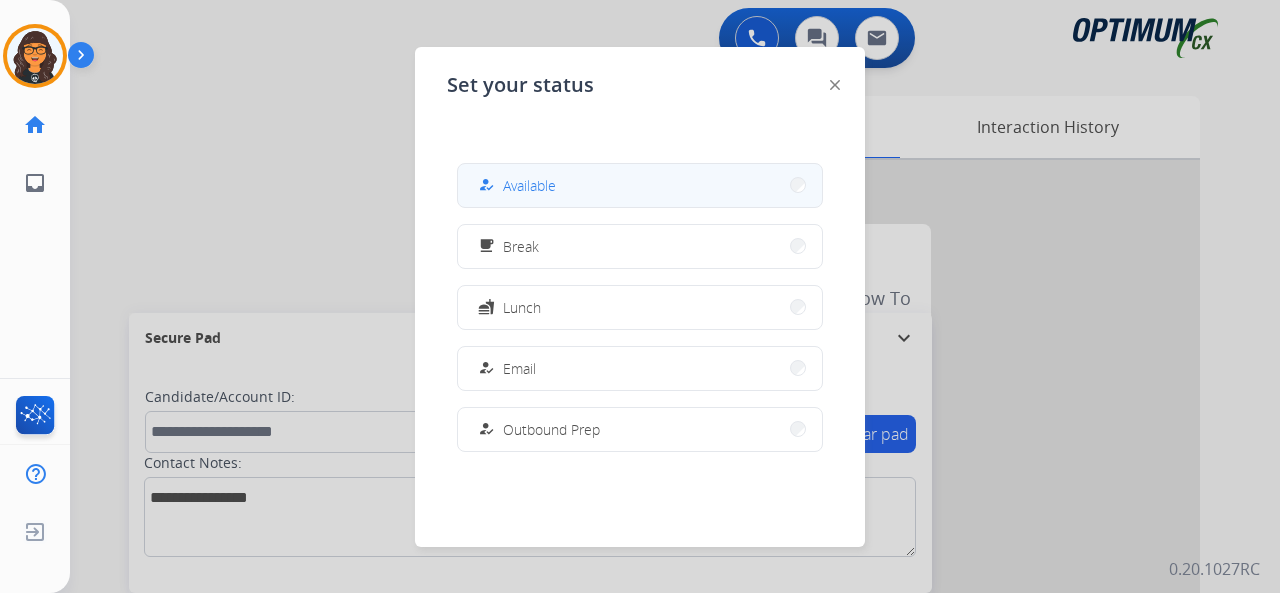 click on "how_to_reg Available" at bounding box center [640, 185] 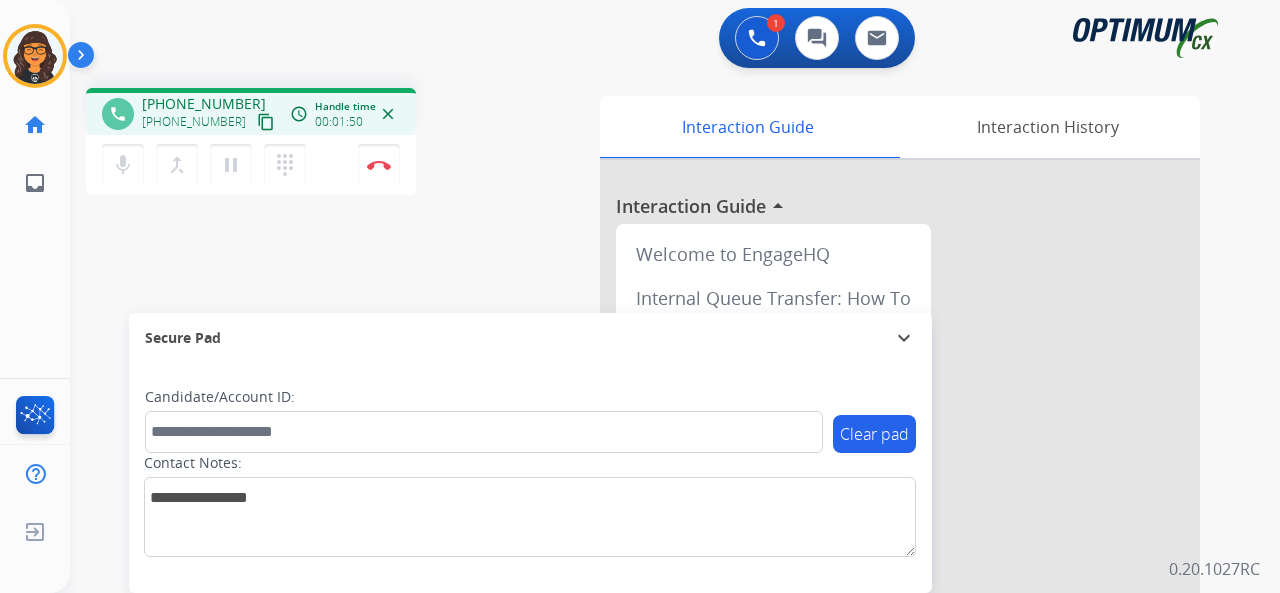 click on "content_copy" at bounding box center (266, 122) 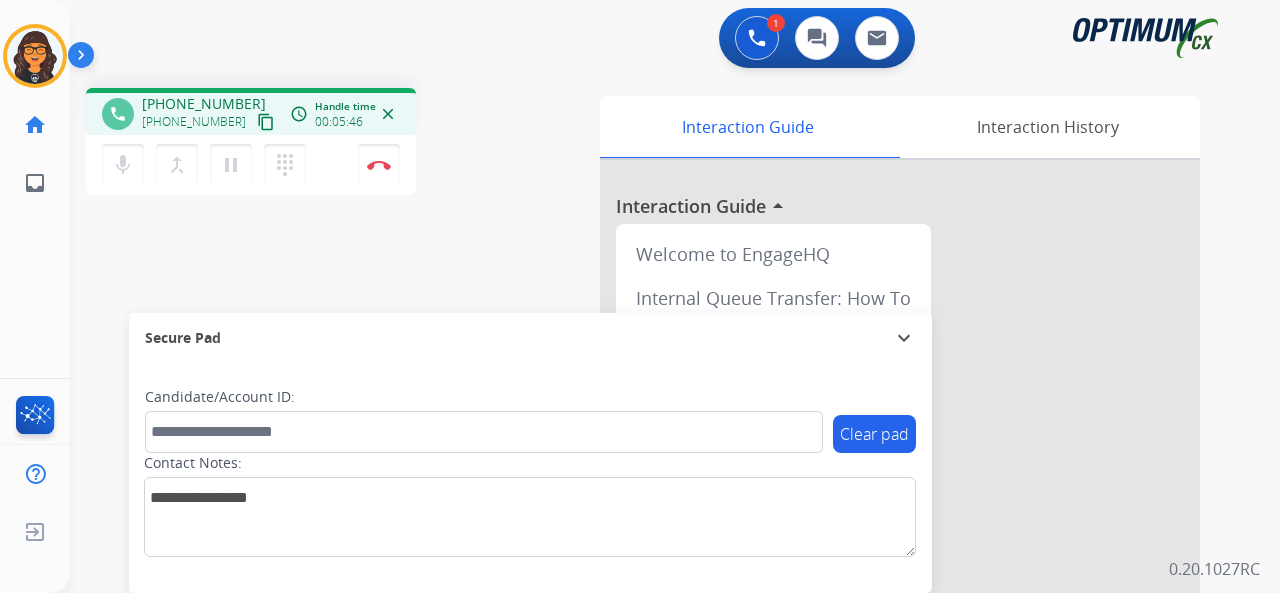 click on "content_copy" at bounding box center [266, 122] 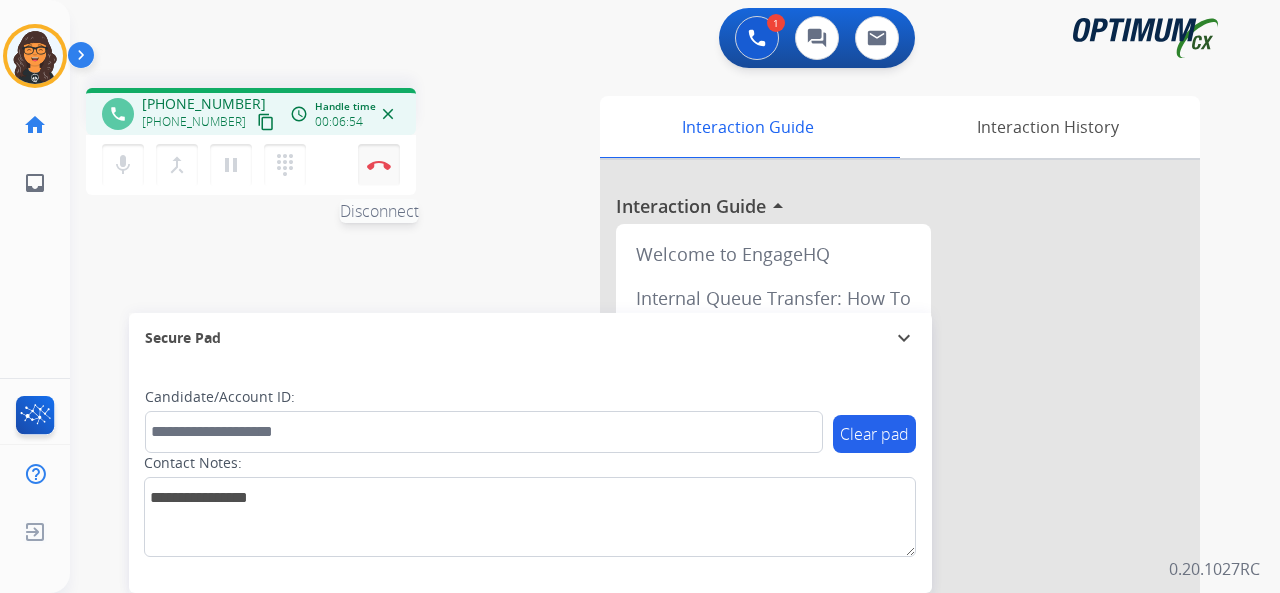 click at bounding box center (379, 165) 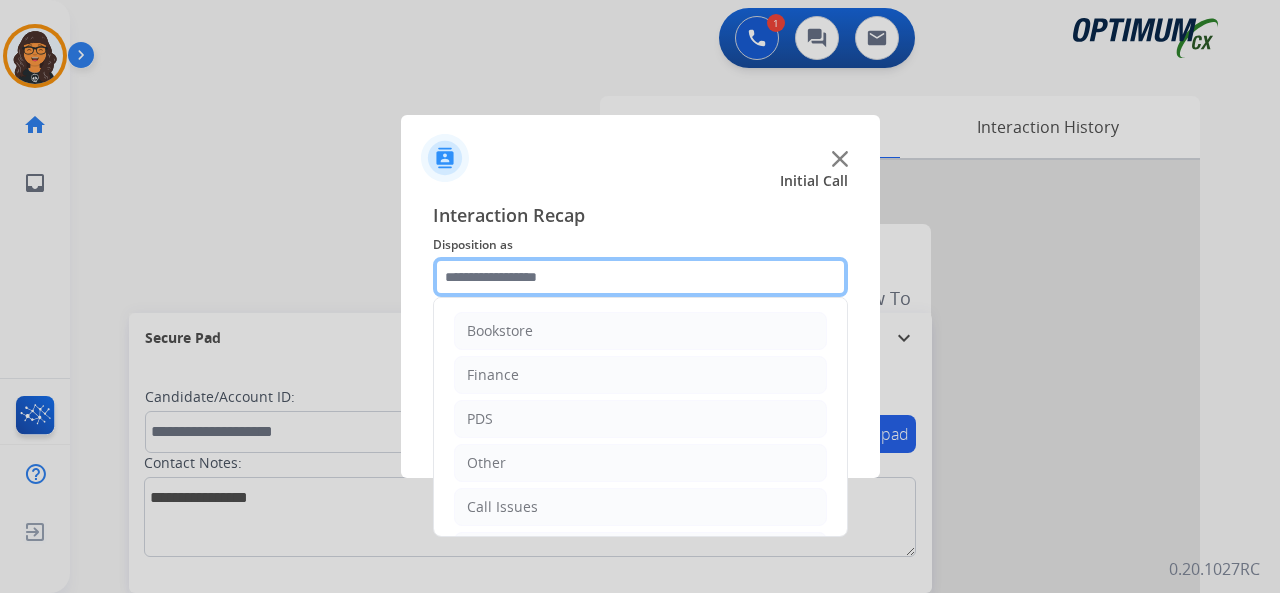 click 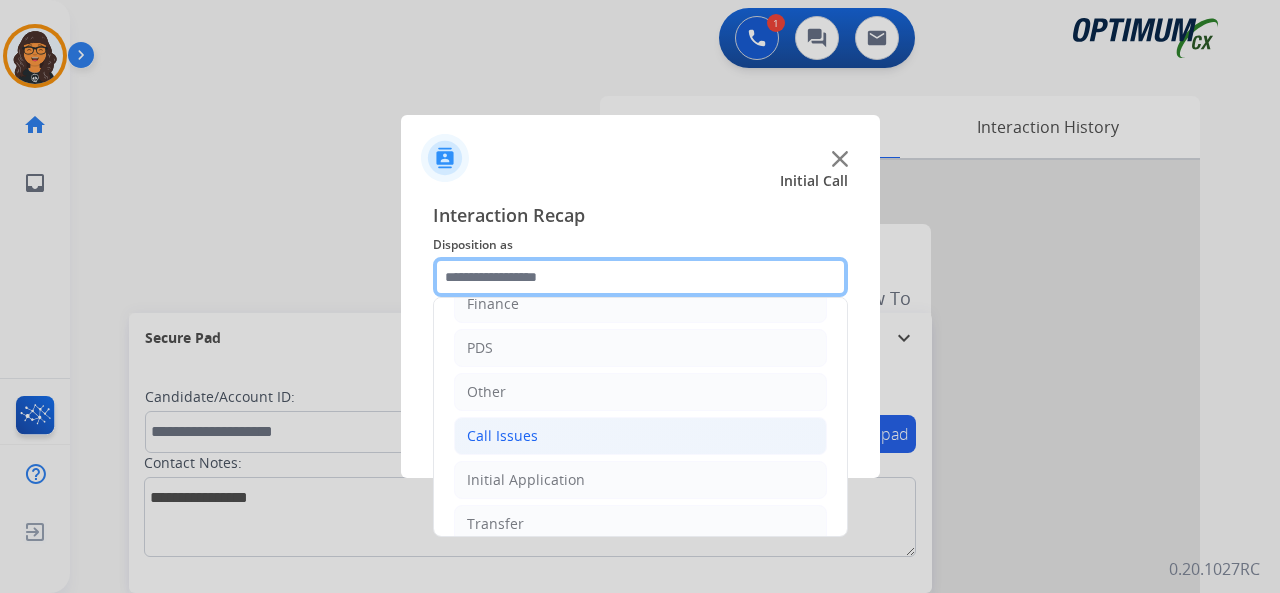 scroll, scrollTop: 130, scrollLeft: 0, axis: vertical 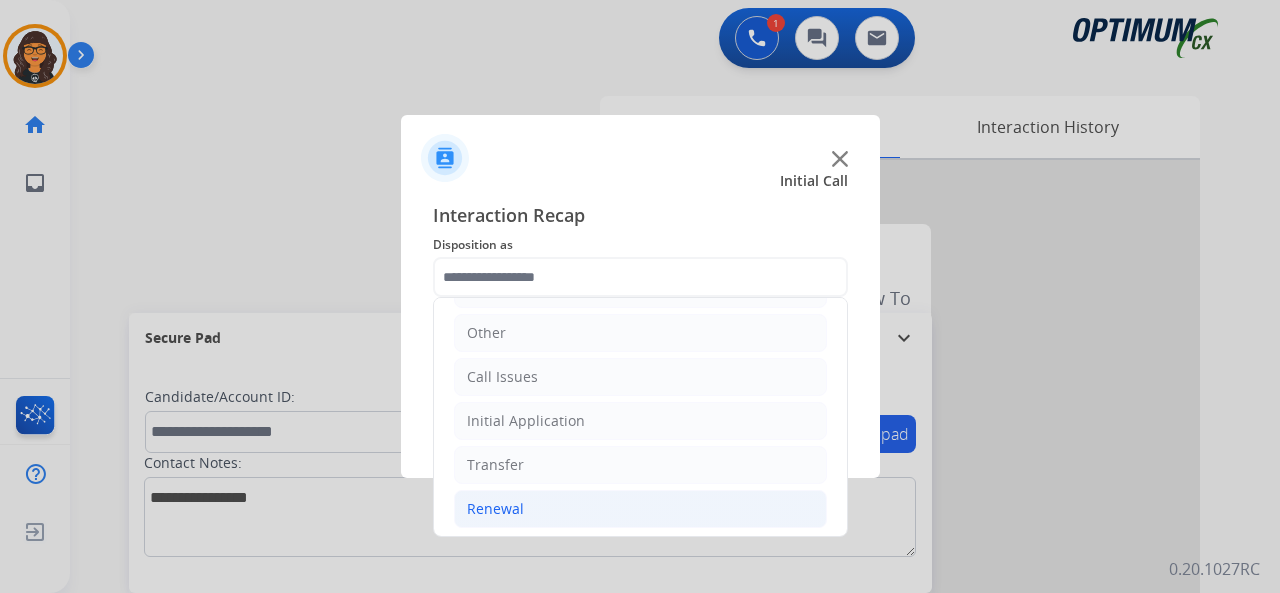 click on "Renewal" 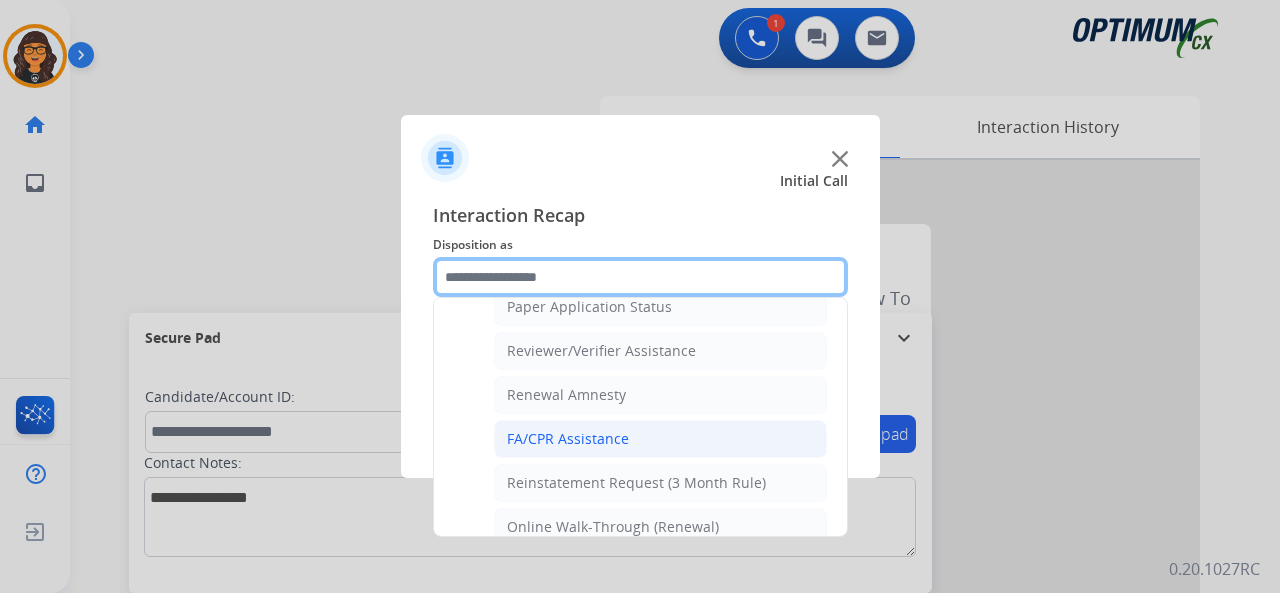scroll, scrollTop: 756, scrollLeft: 0, axis: vertical 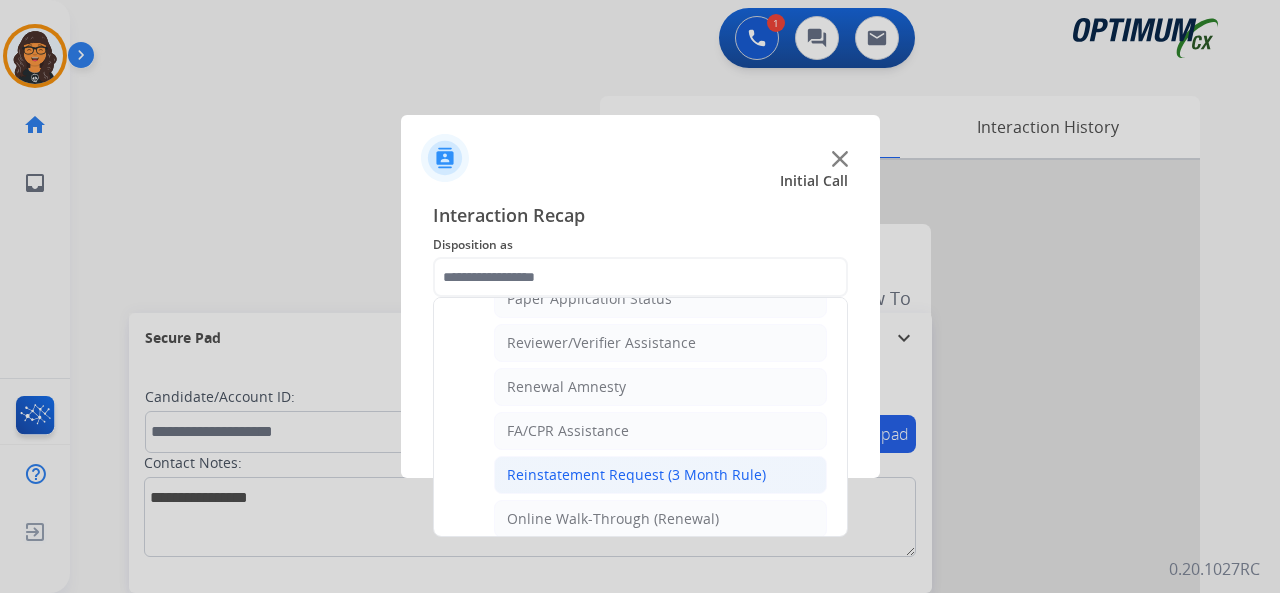 click on "Reinstatement Request (3 Month Rule)" 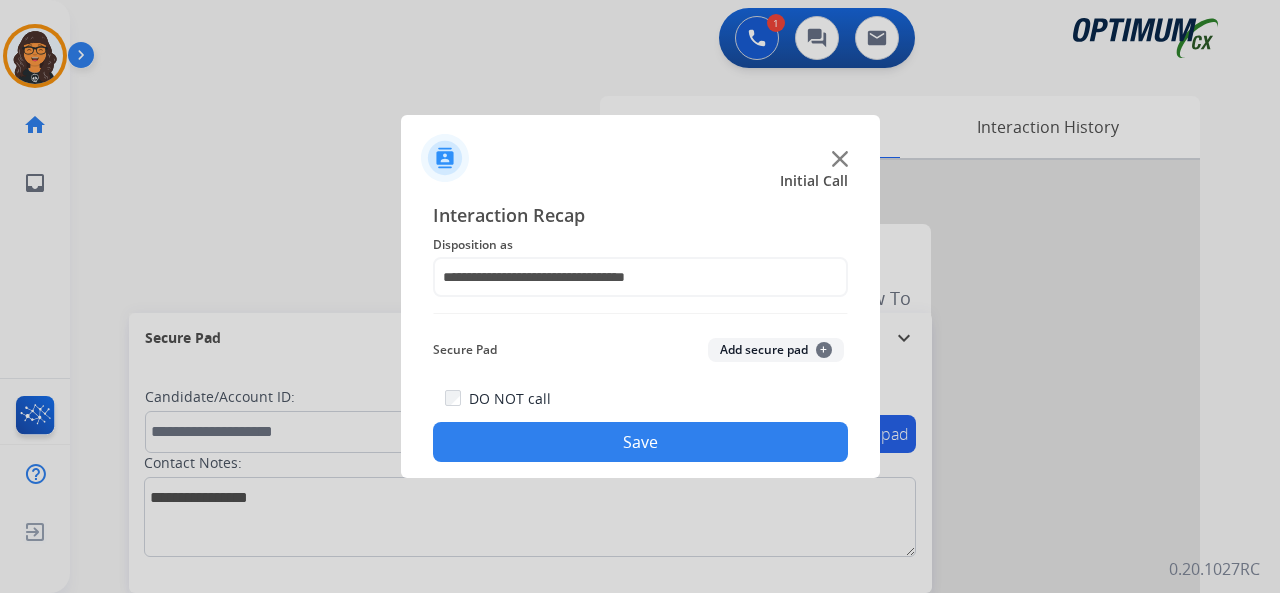 click on "Save" 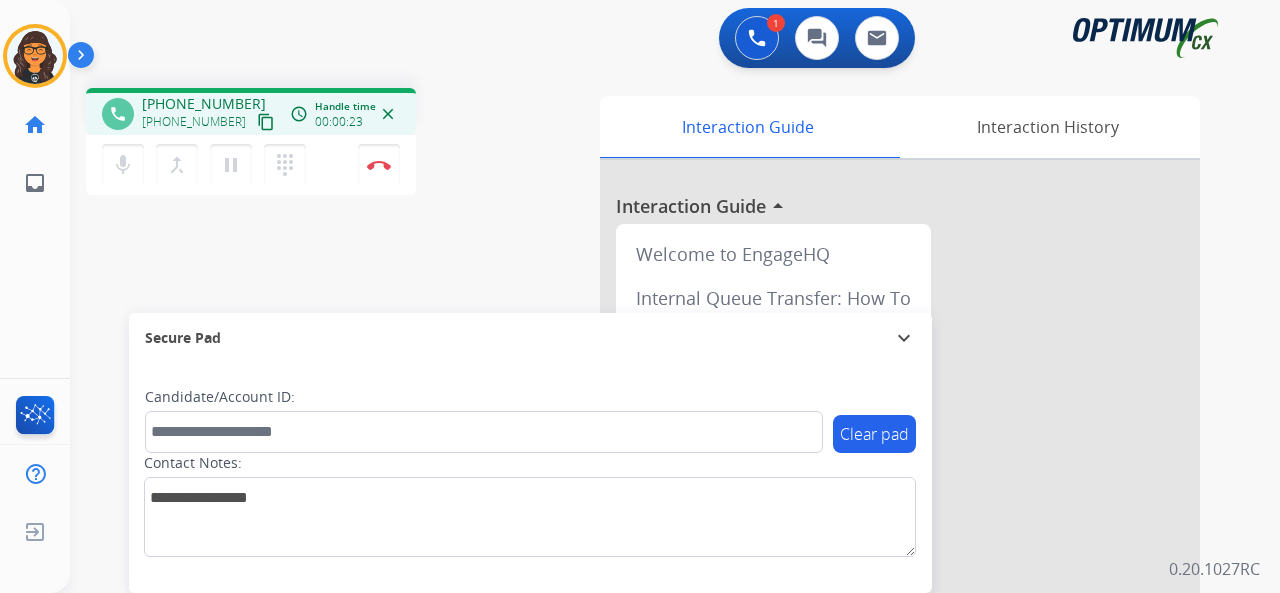 drag, startPoint x: 238, startPoint y: 123, endPoint x: 252, endPoint y: 55, distance: 69.426216 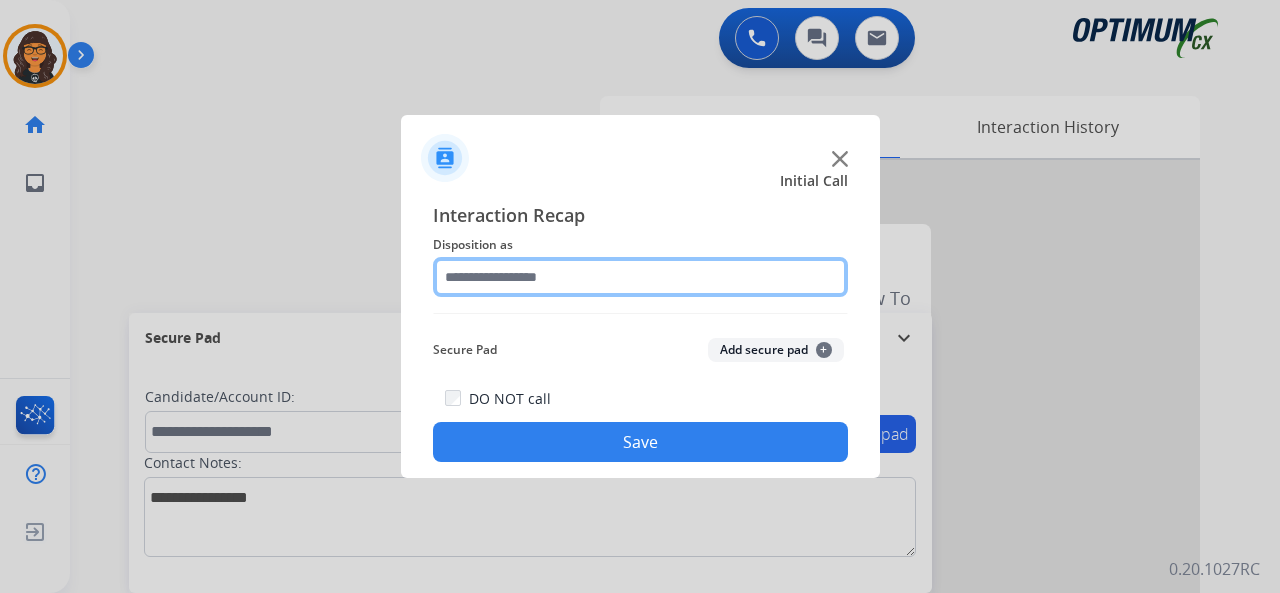 click 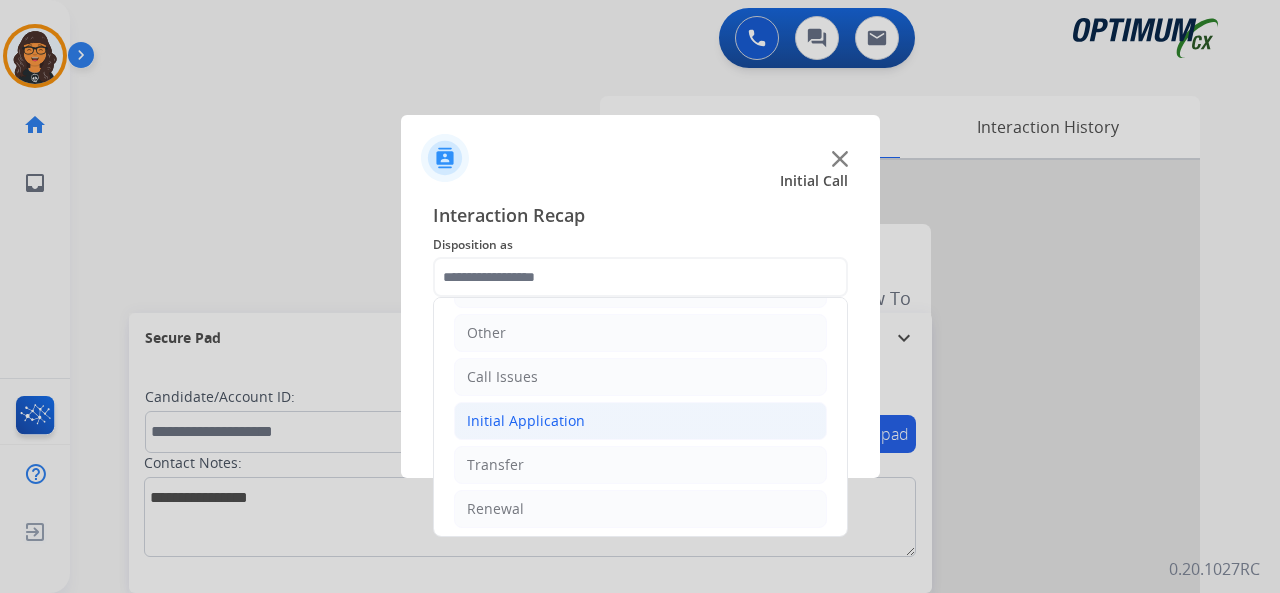 click on "Initial Application" 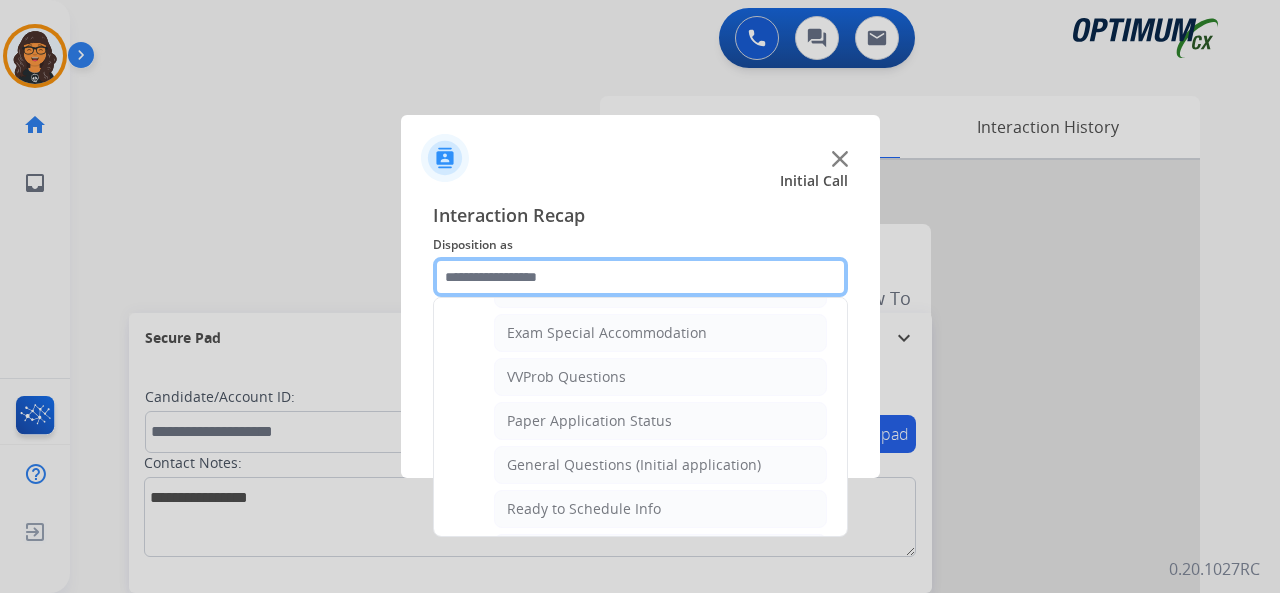scroll, scrollTop: 1130, scrollLeft: 0, axis: vertical 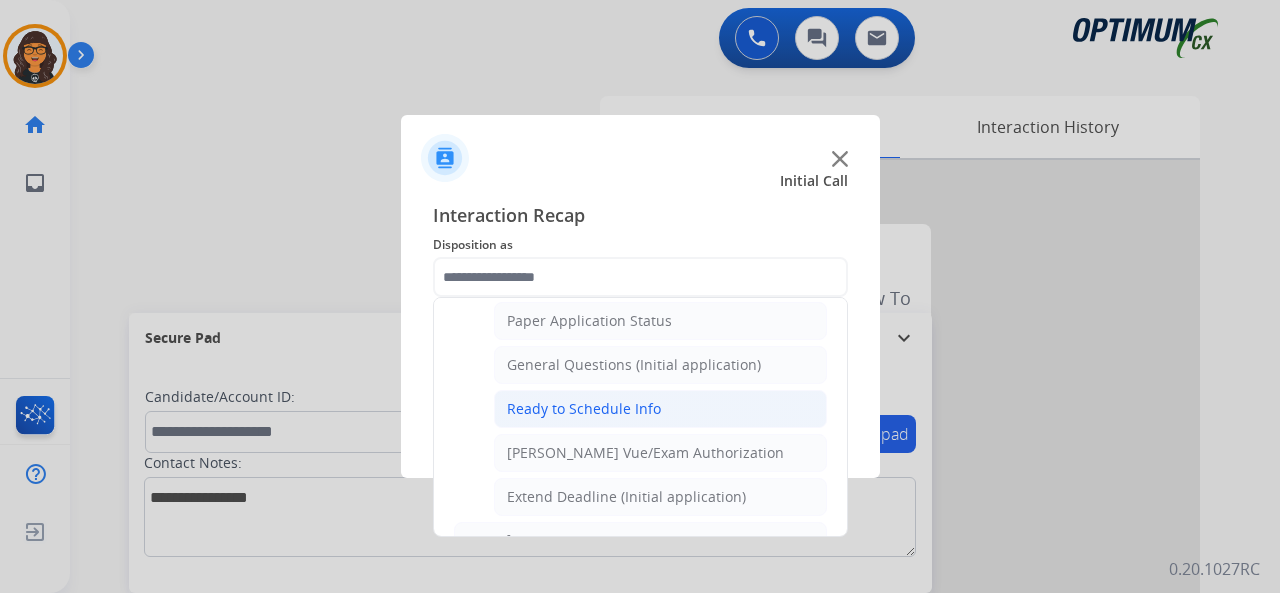 click on "Ready to Schedule Info" 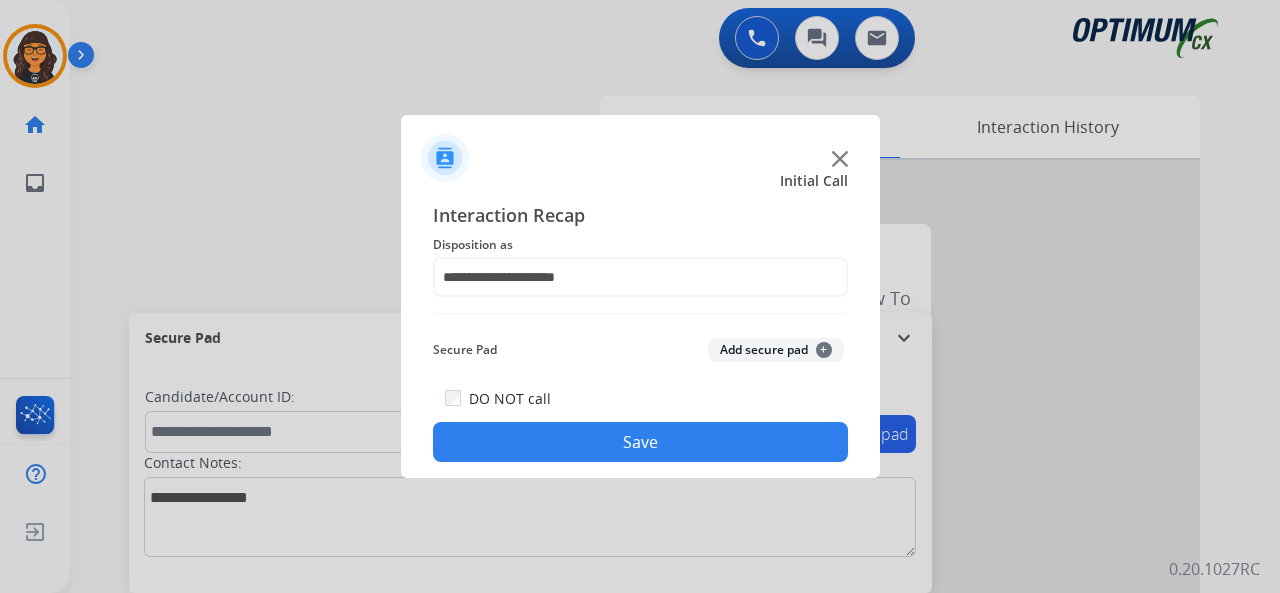 click on "Save" 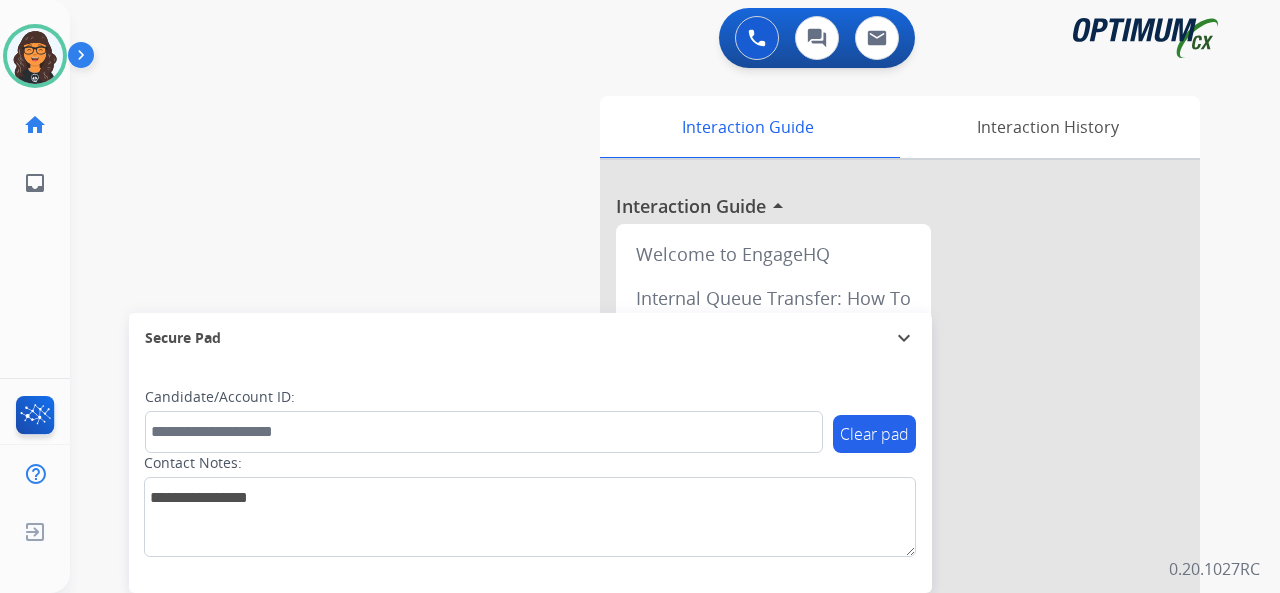 click on "Giovanelli   Available  Edit Avatar  Agent:   Giovanelli  Routing Profile:  BIL_Renewal home  Home  Home inbox  Emails  Emails" 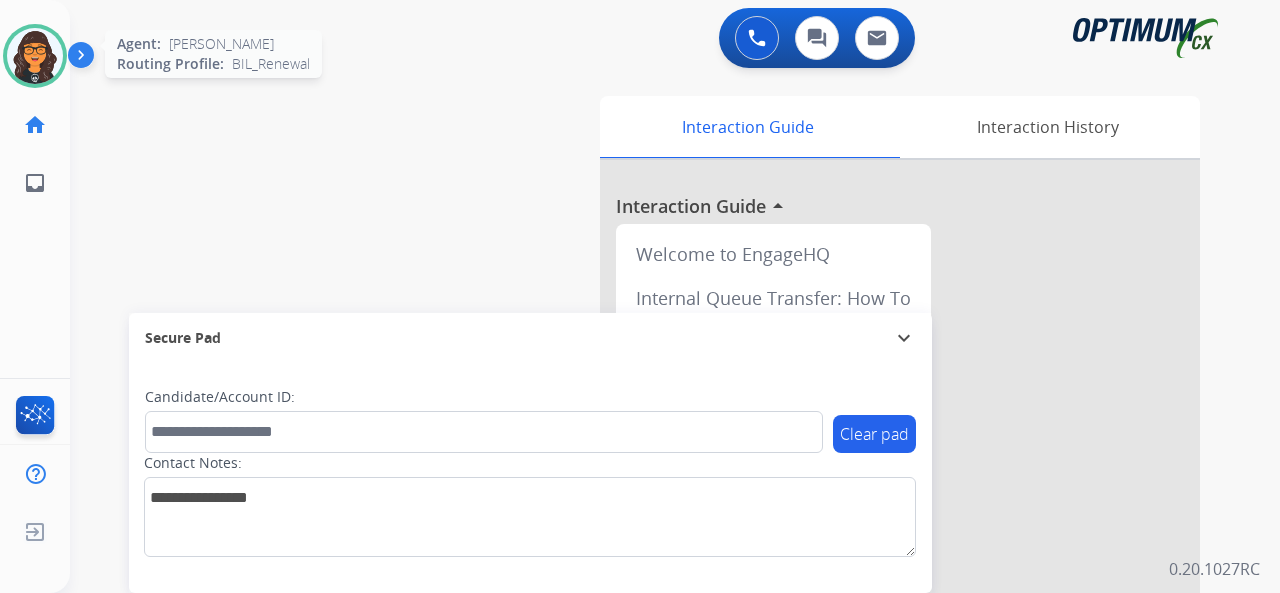 click at bounding box center [35, 56] 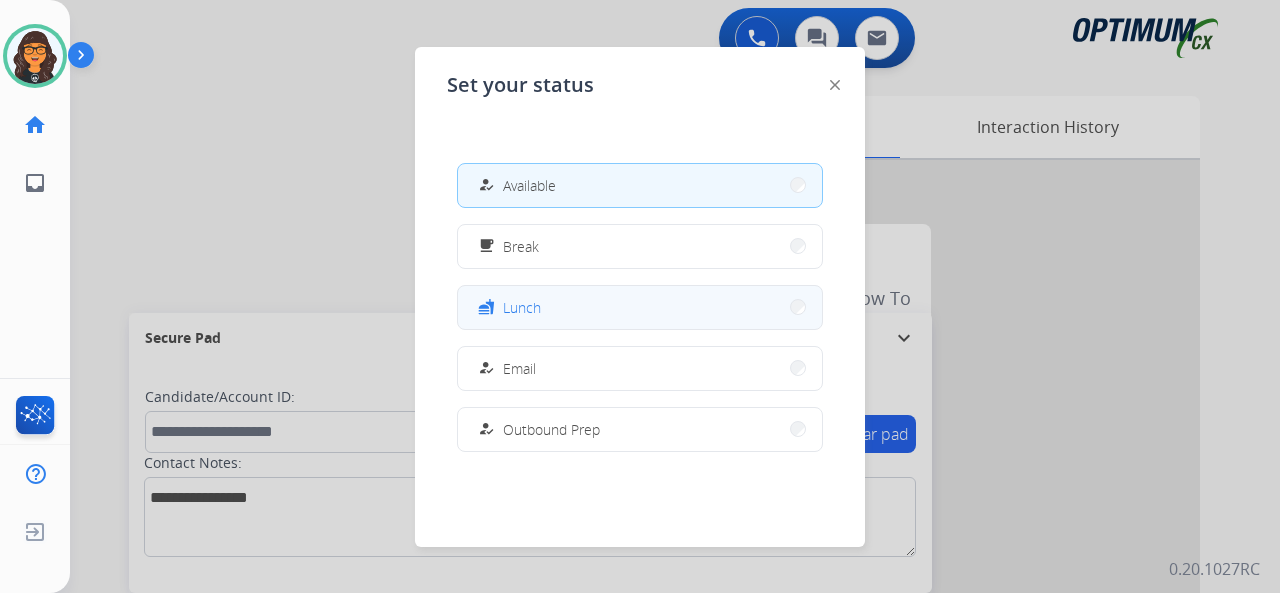 click on "Lunch" at bounding box center [522, 307] 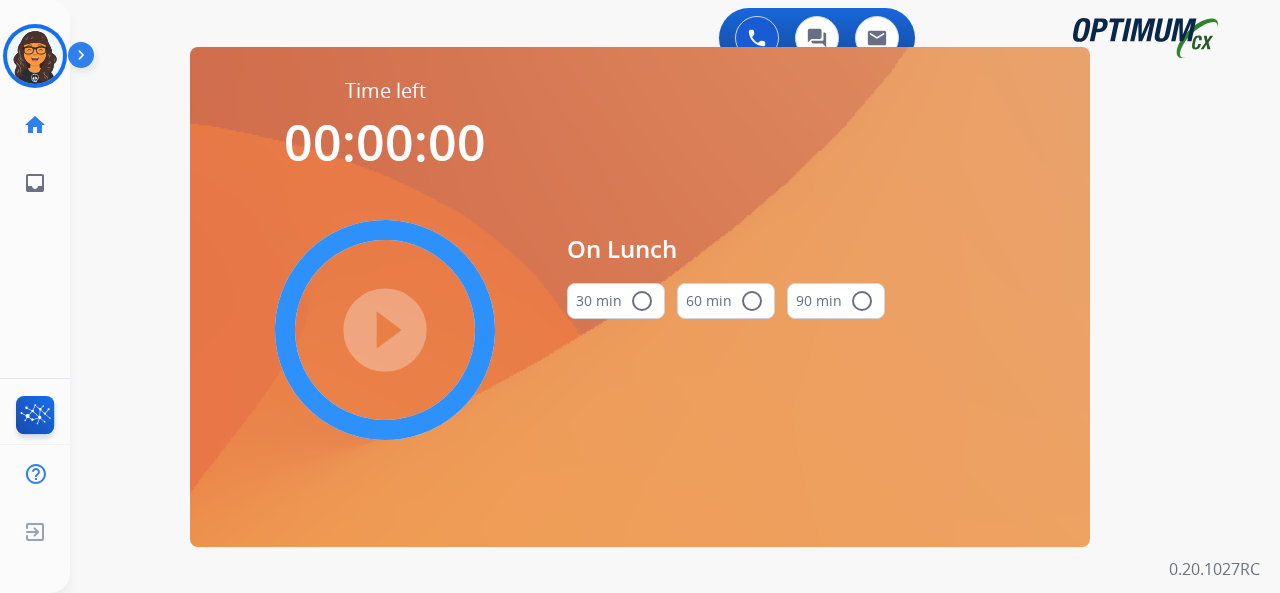 drag, startPoint x: 608, startPoint y: 304, endPoint x: 340, endPoint y: 325, distance: 268.8215 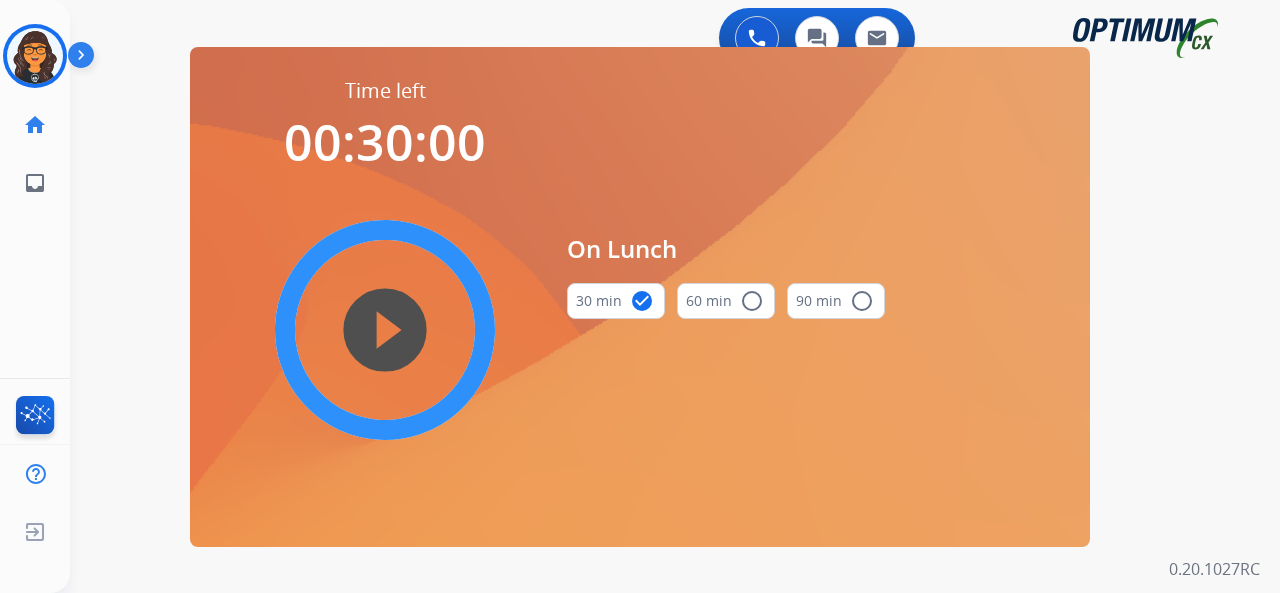drag, startPoint x: 388, startPoint y: 321, endPoint x: 485, endPoint y: 343, distance: 99.46356 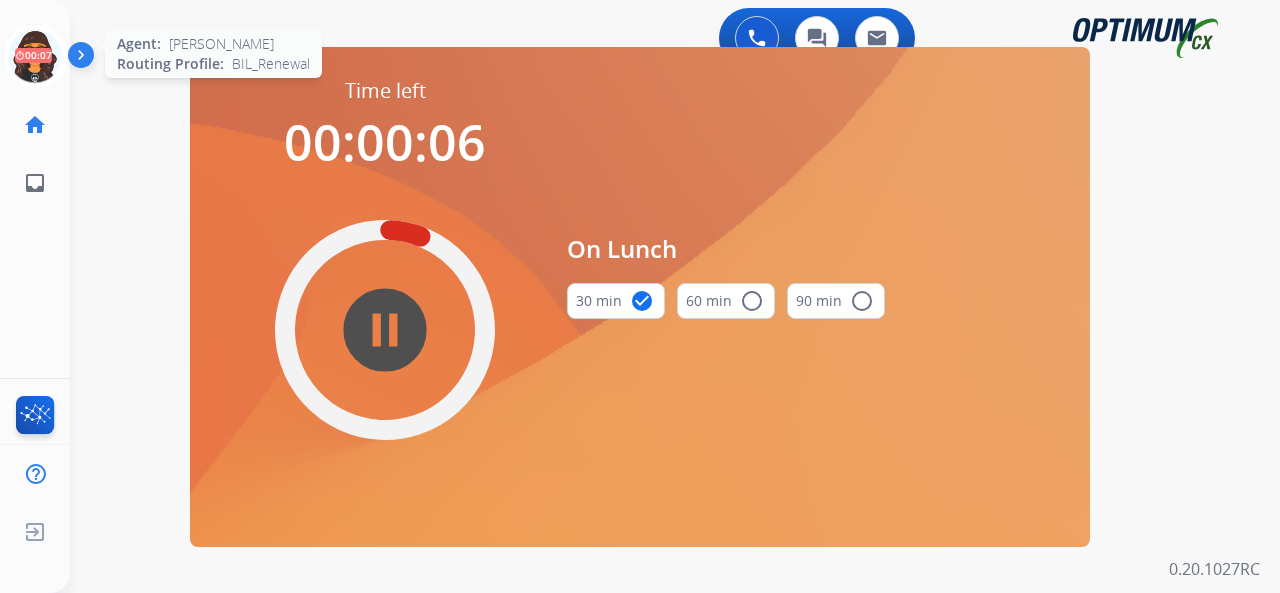 click 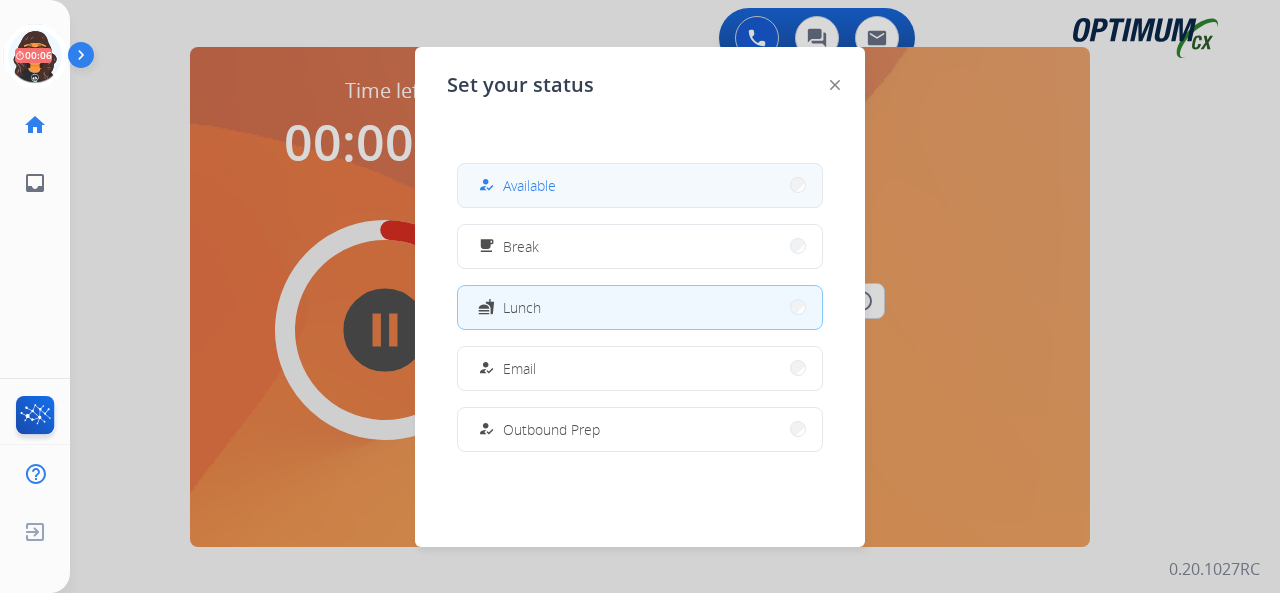 click on "Available" at bounding box center (529, 185) 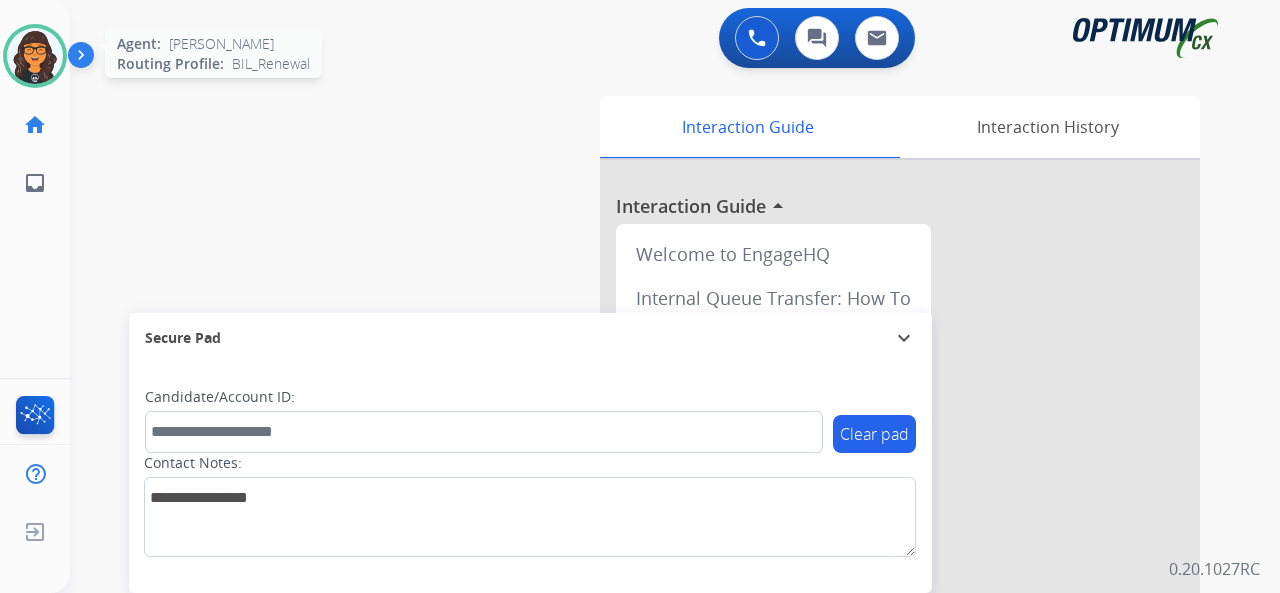click at bounding box center (35, 56) 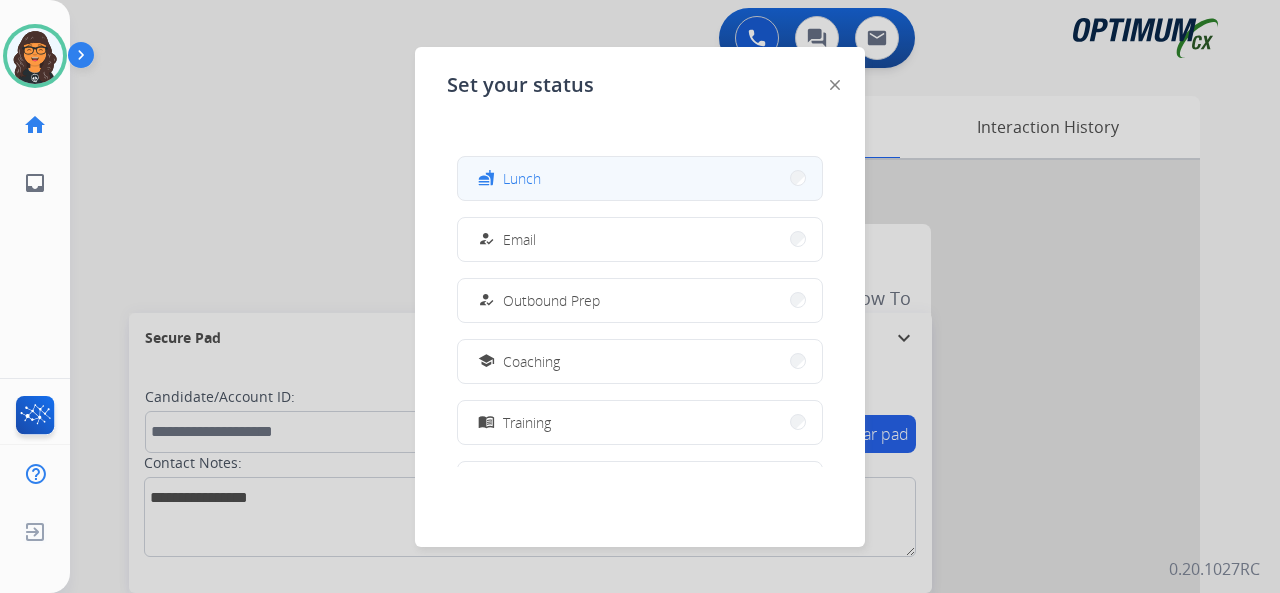 scroll, scrollTop: 300, scrollLeft: 0, axis: vertical 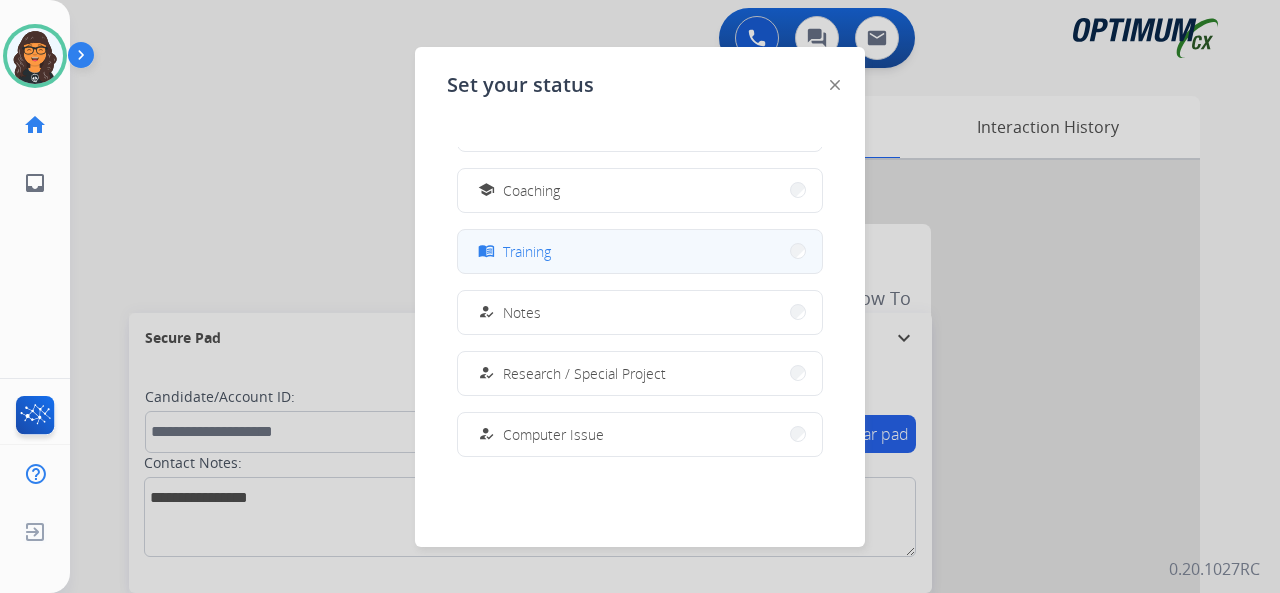 click on "Training" at bounding box center [527, 251] 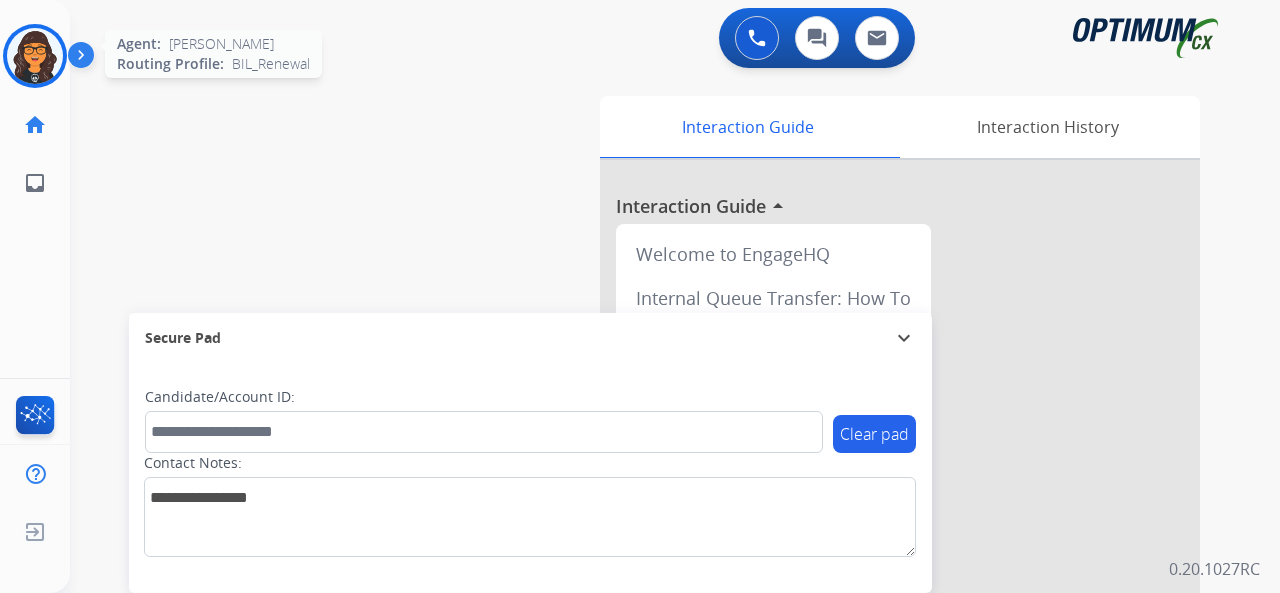click at bounding box center (35, 56) 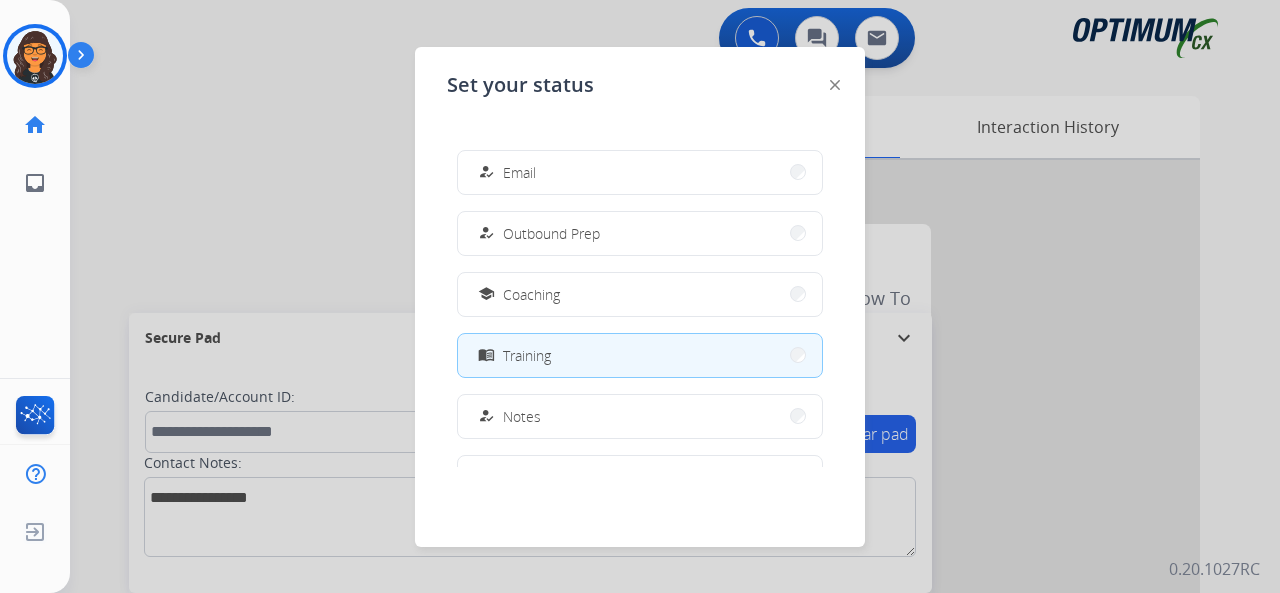 scroll, scrollTop: 200, scrollLeft: 0, axis: vertical 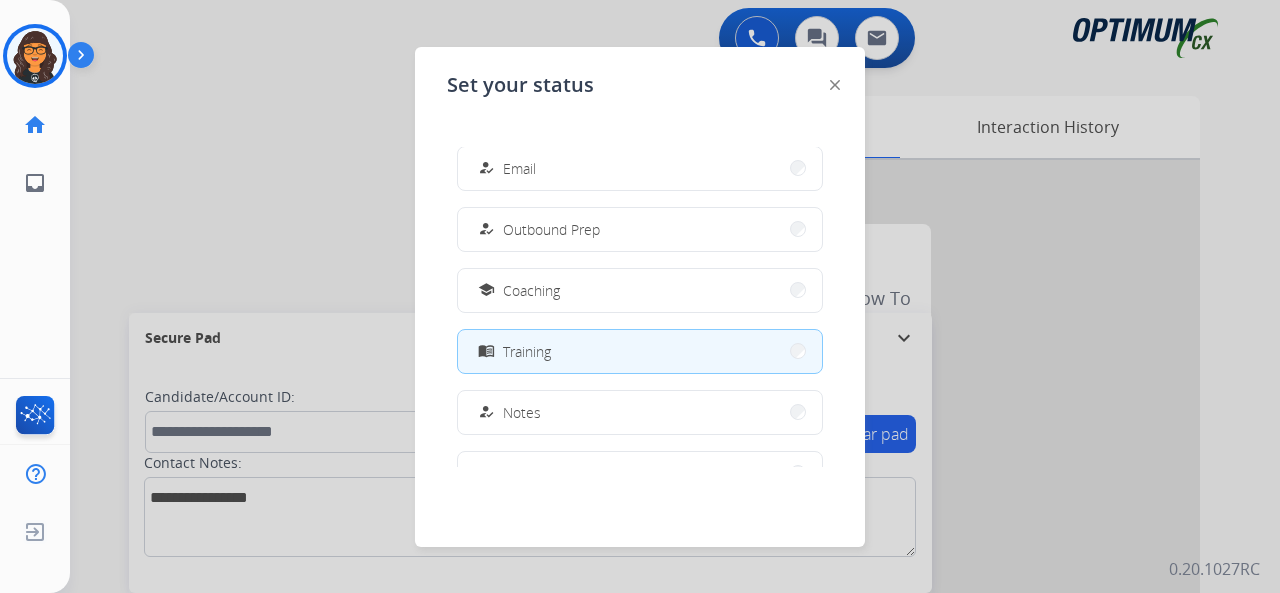 click 